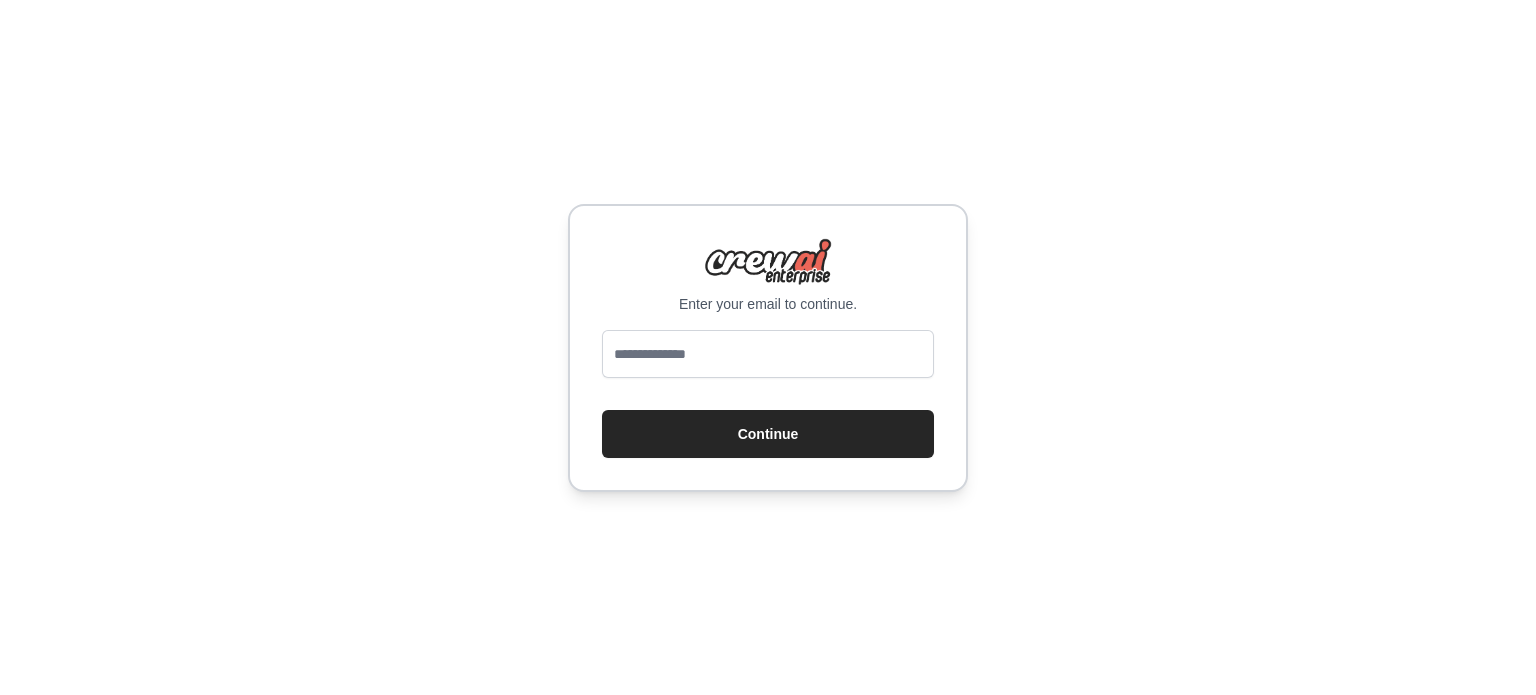 scroll, scrollTop: 0, scrollLeft: 0, axis: both 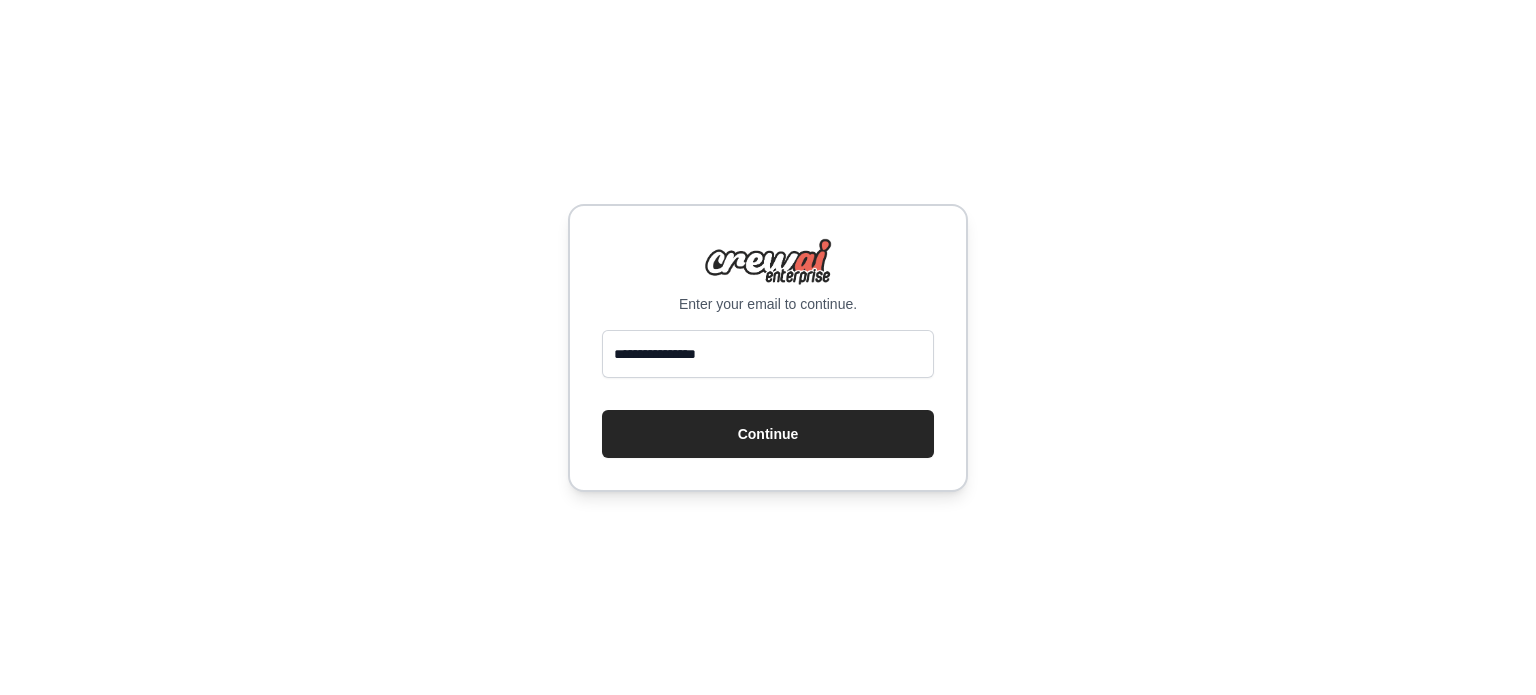 type on "**********" 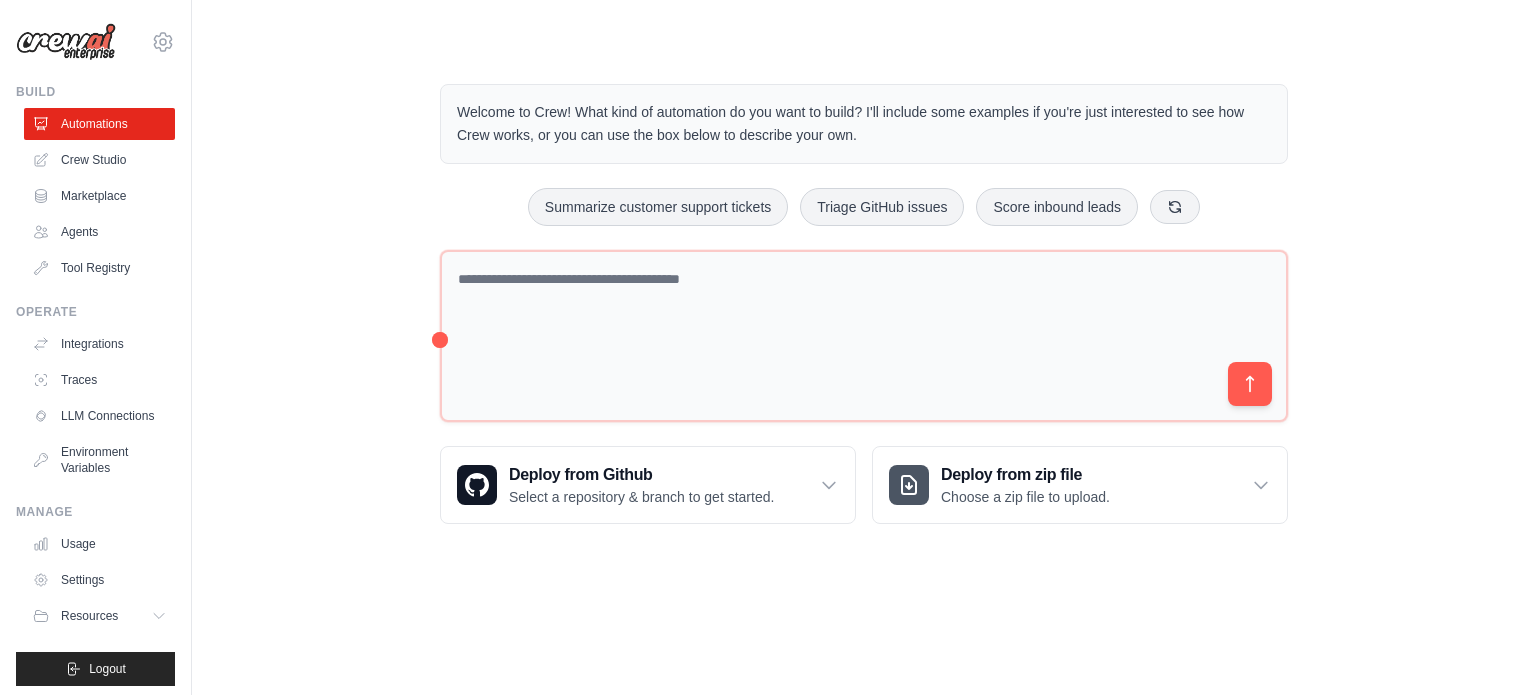 scroll, scrollTop: 0, scrollLeft: 0, axis: both 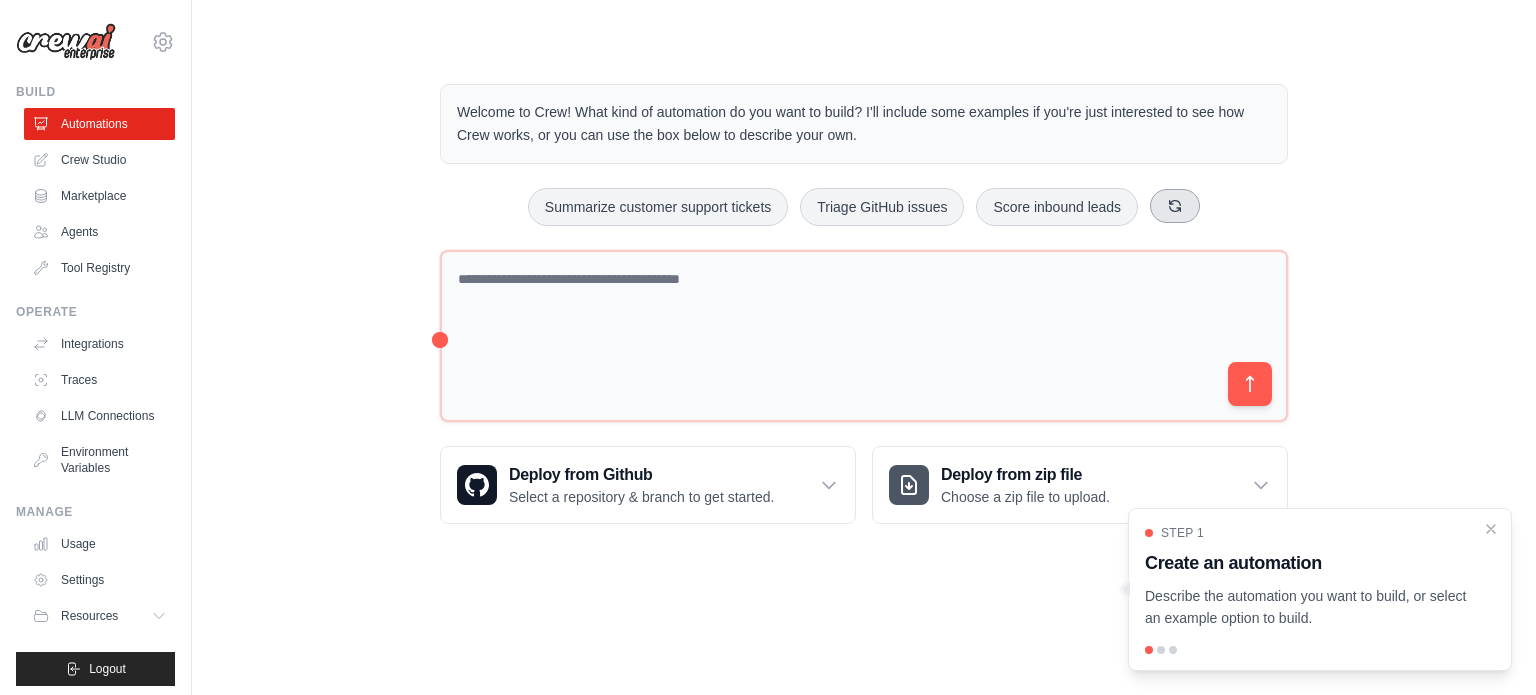 click at bounding box center [1175, 206] 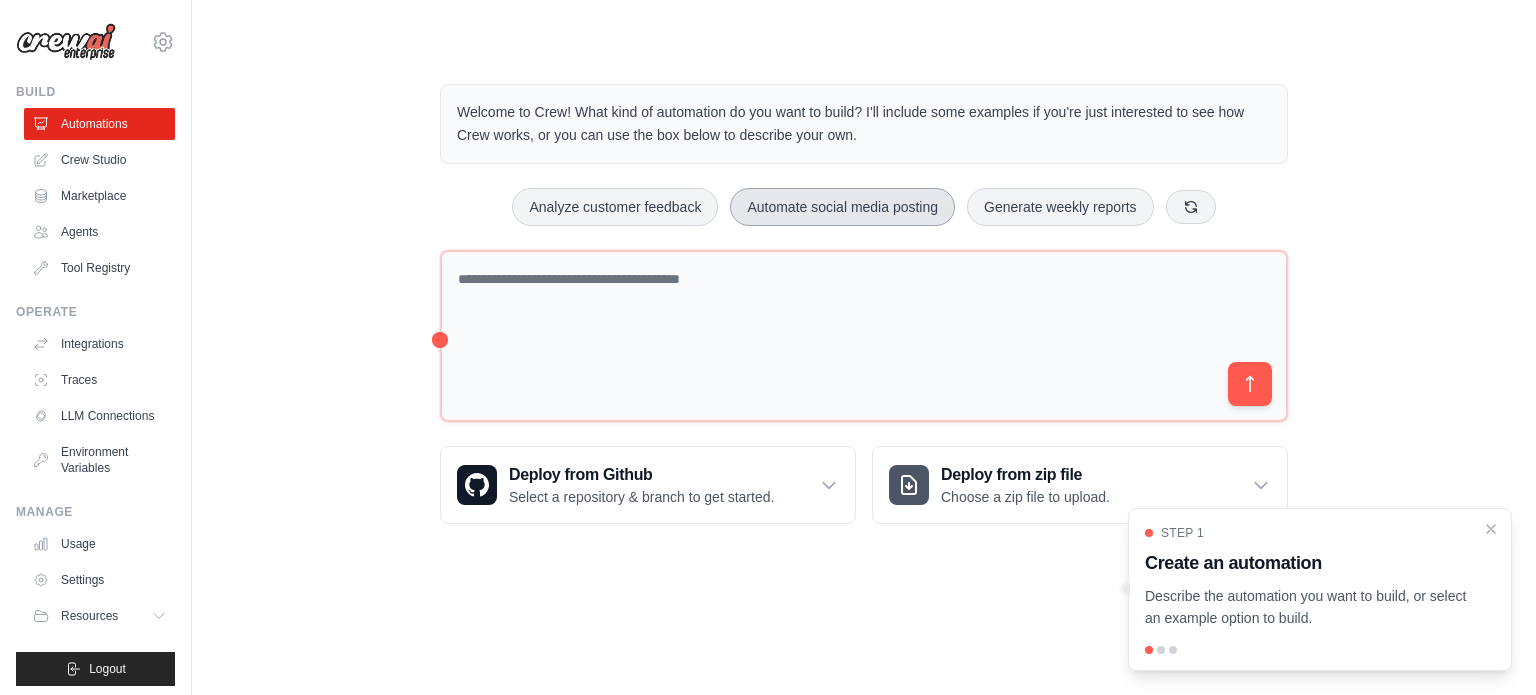 click on "Automate social media posting" at bounding box center [842, 207] 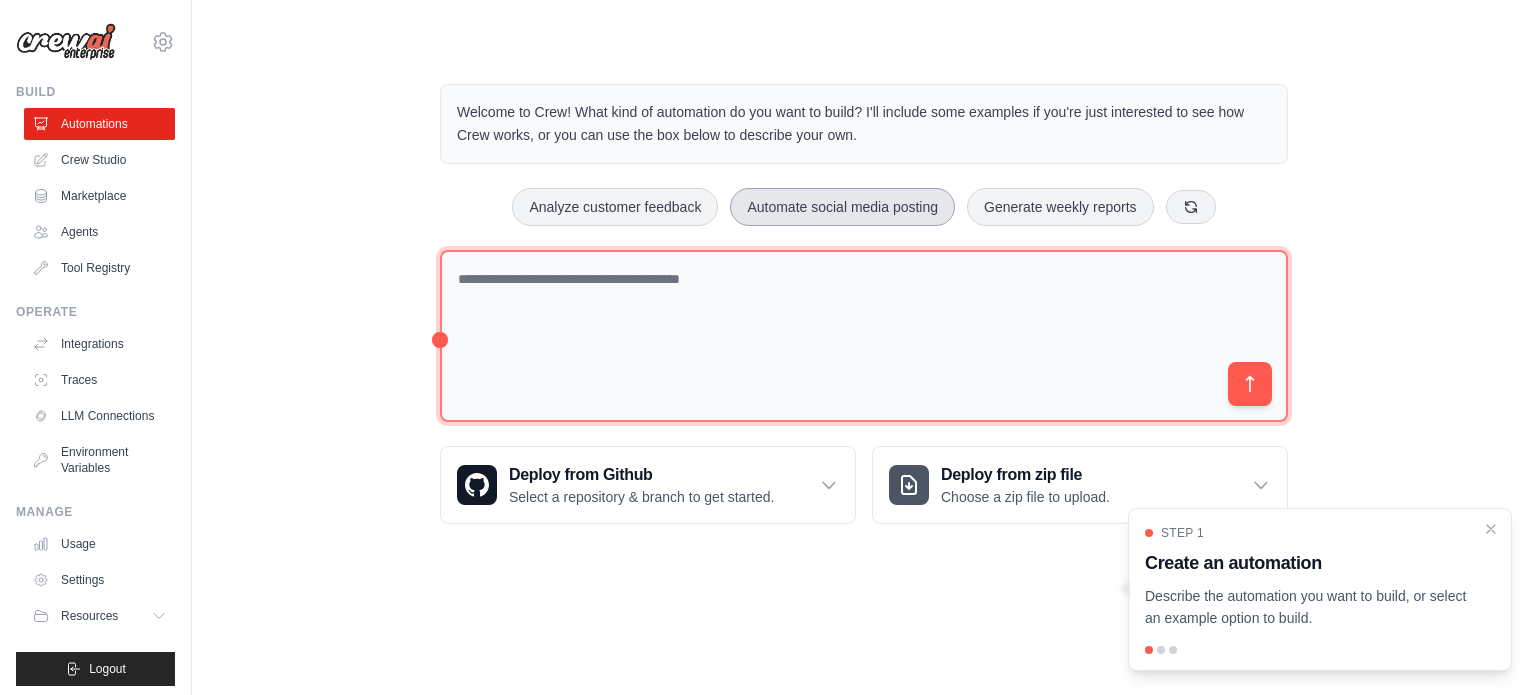type on "**********" 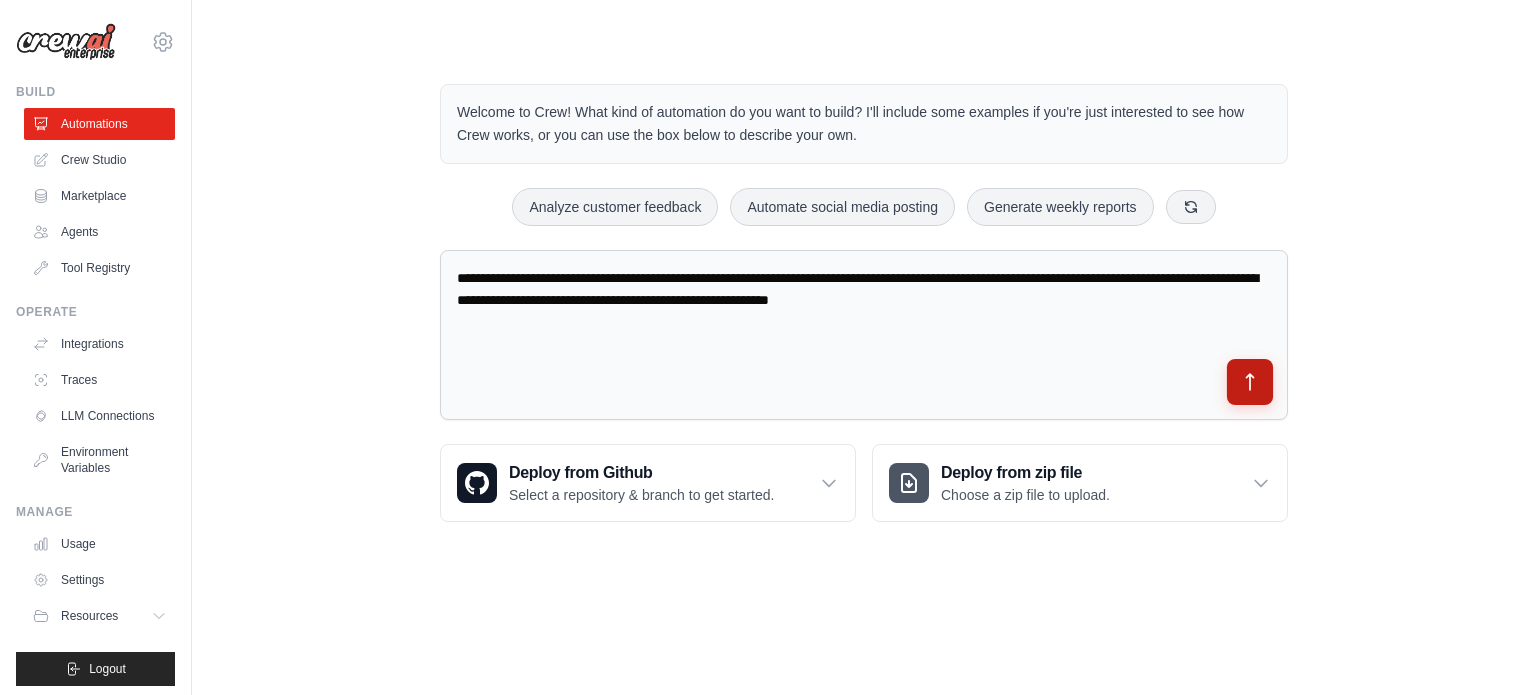 click at bounding box center (1250, 382) 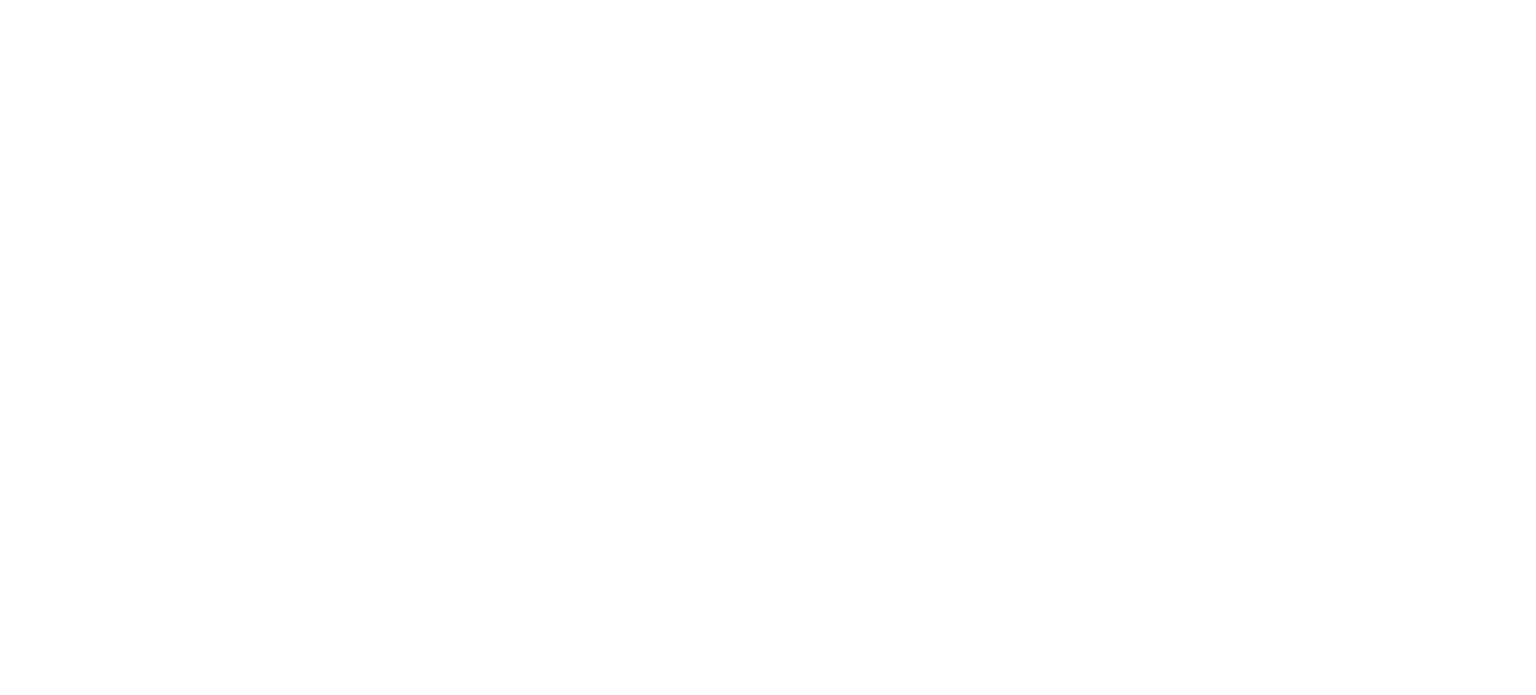 scroll, scrollTop: 0, scrollLeft: 0, axis: both 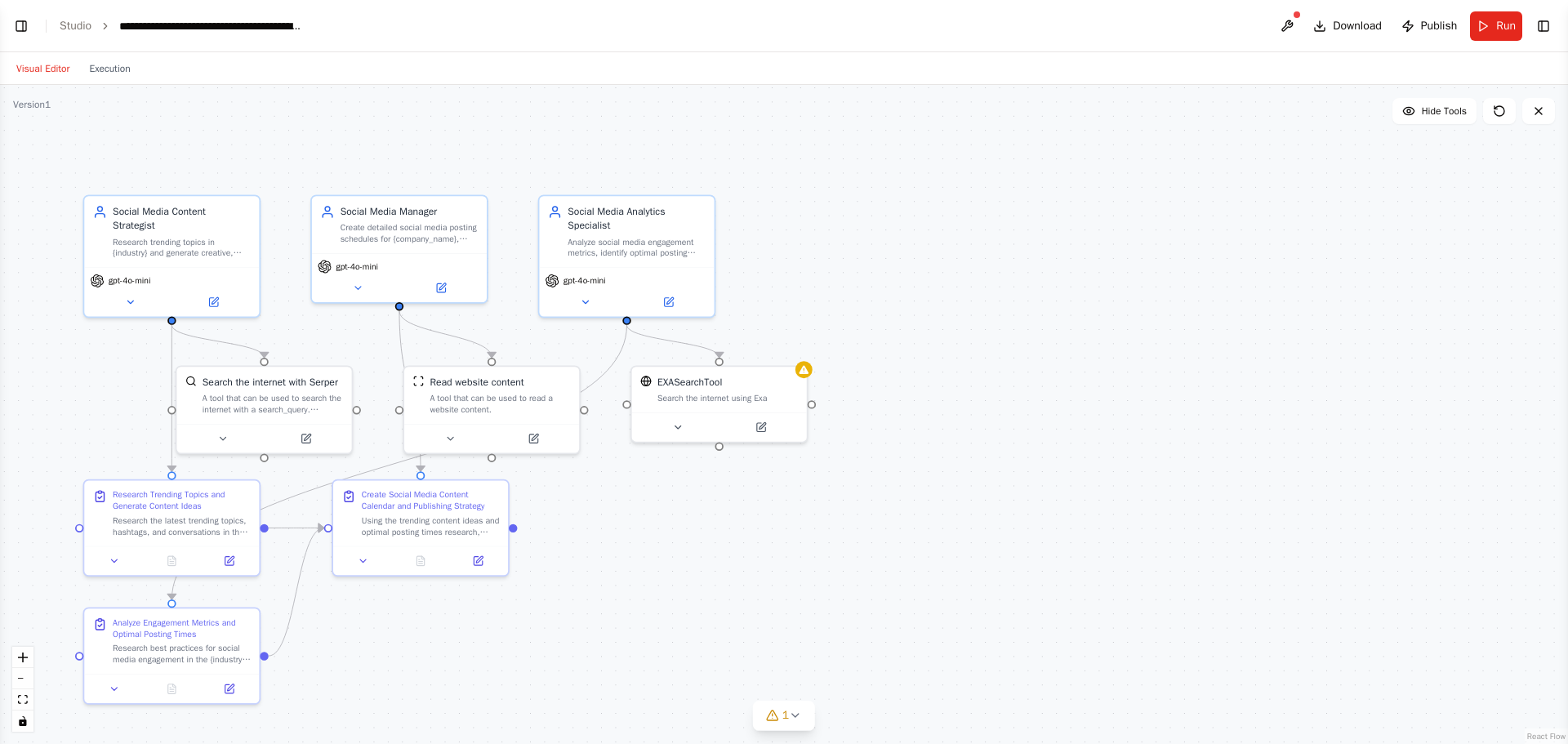 select on "****" 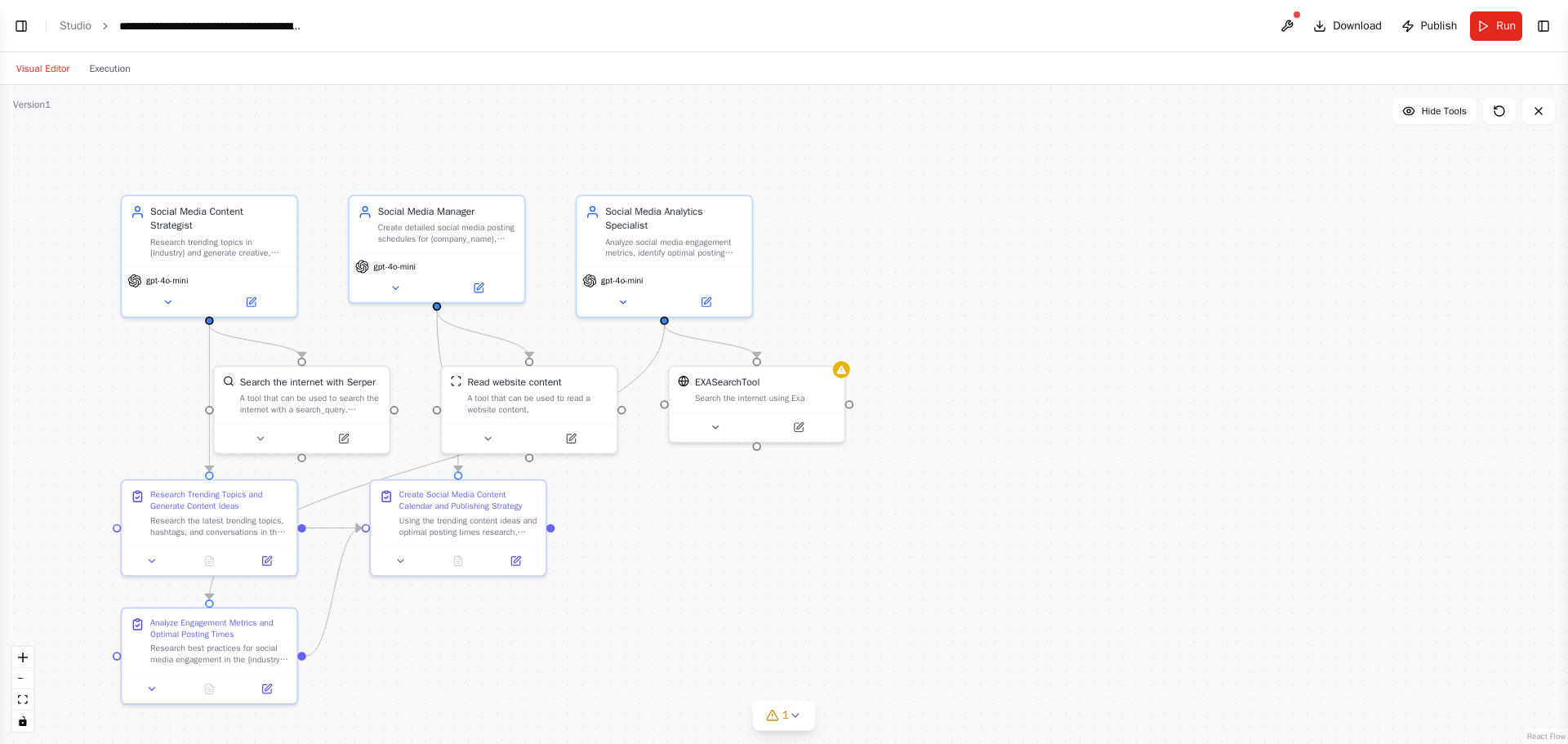 drag, startPoint x: 969, startPoint y: 196, endPoint x: 1006, endPoint y: 196, distance: 37 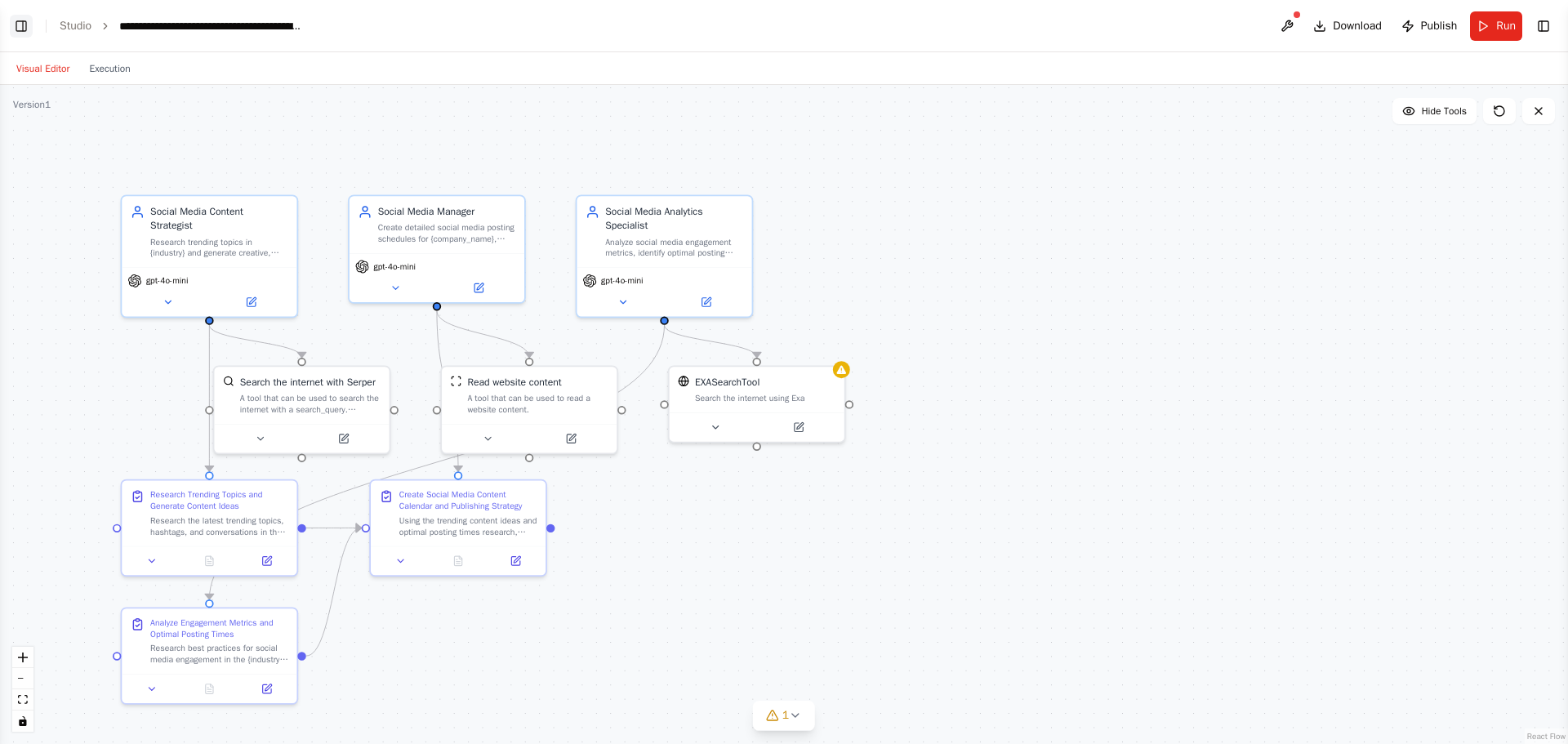 click on "Toggle Left Sidebar" at bounding box center (21, 26) 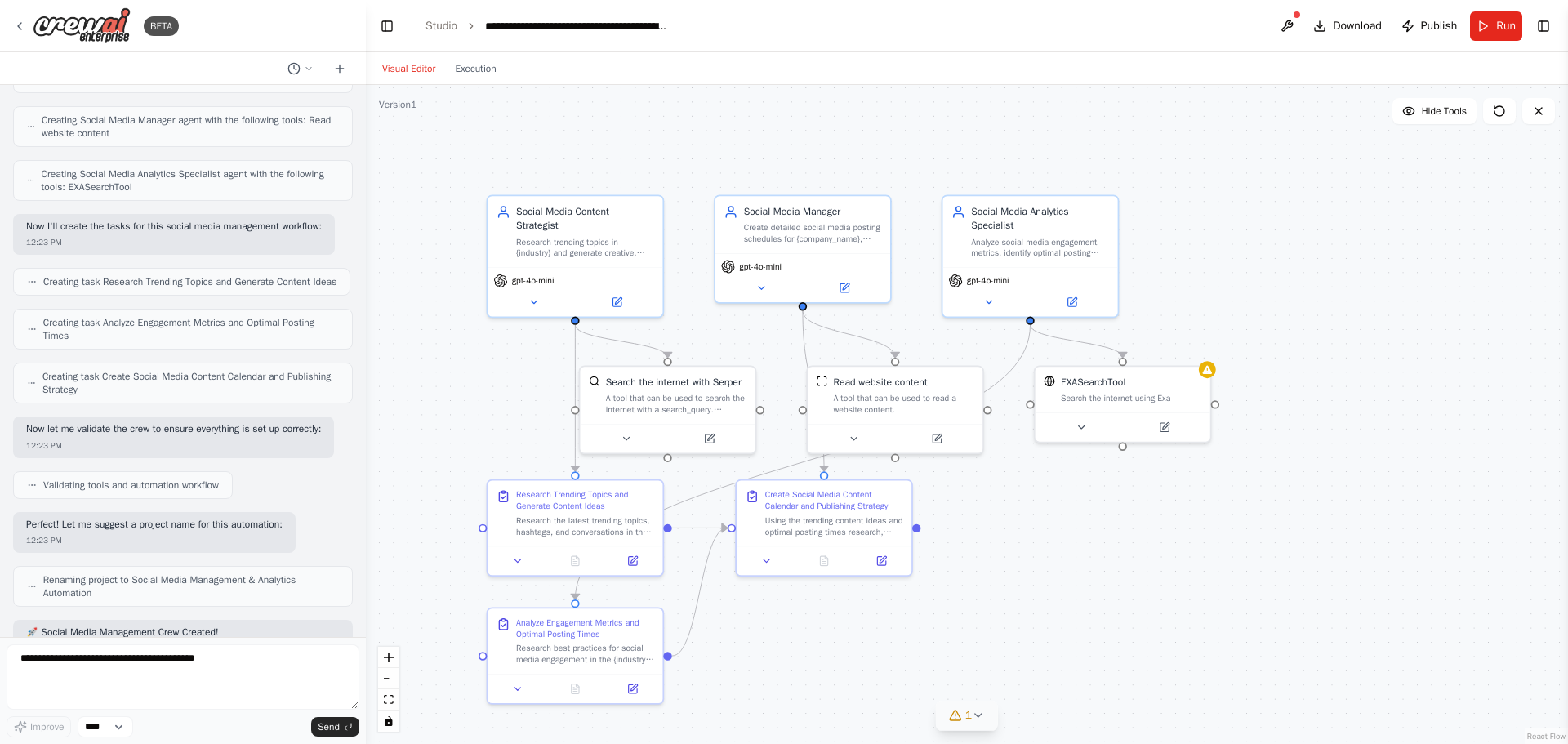 click on "1" at bounding box center [969, 715] 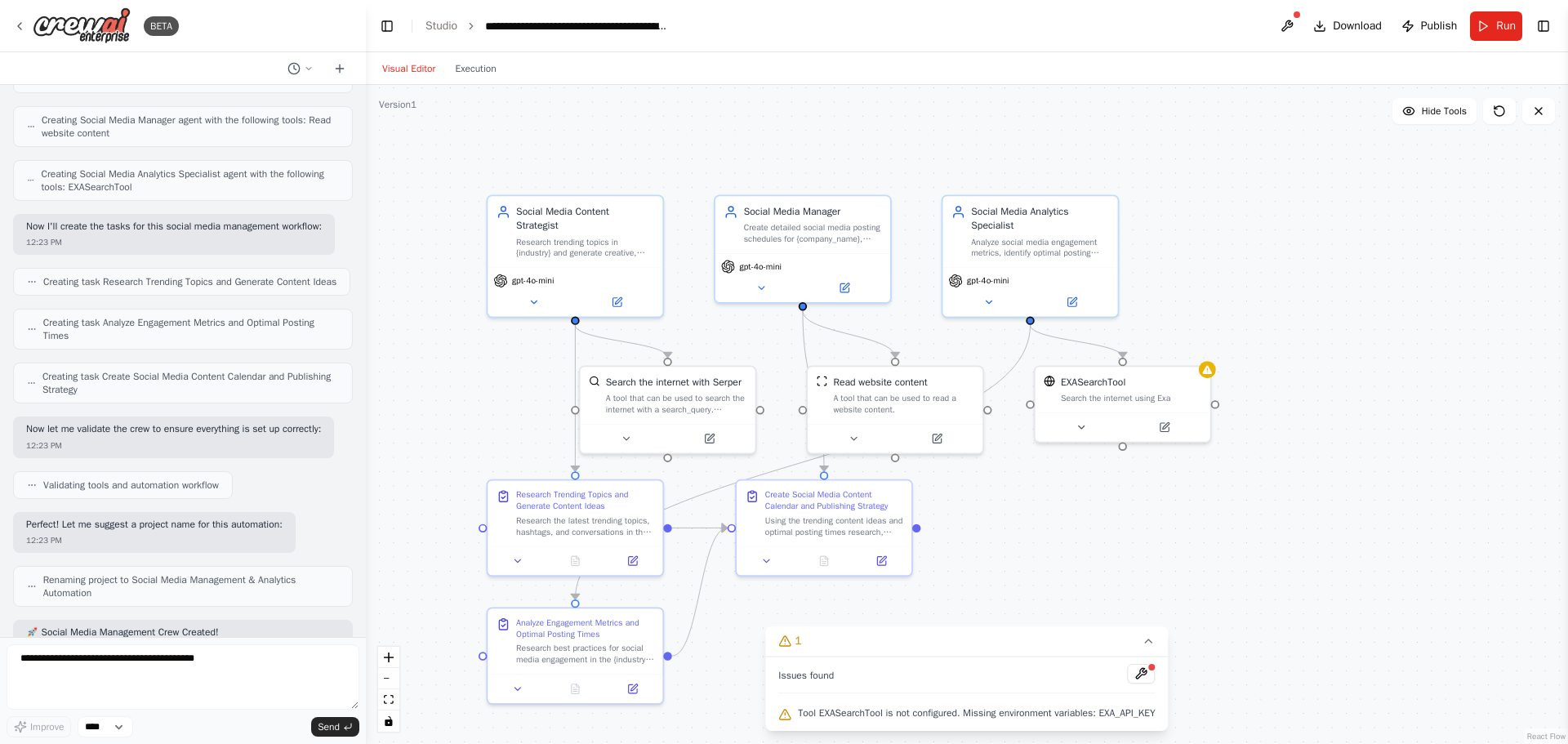 click on ".deletable-edge-delete-btn {
width: 20px;
height: 20px;
border: 0px solid #ffffff;
color: #6b7280;
background-color: #f8fafc;
cursor: pointer;
border-radius: 50%;
font-size: 12px;
padding: 3px;
display: flex;
align-items: center;
justify-content: center;
transition: all 0.2s cubic-bezier(0.4, 0, 0.2, 1);
box-shadow: 0 2px 4px rgba(0, 0, 0, 0.1);
}
.deletable-edge-delete-btn:hover {
background-color: #ef4444;
color: #ffffff;
border-color: #dc2626;
transform: scale(1.1);
box-shadow: 0 4px 12px rgba(239, 68, 68, 0.4);
}
.deletable-edge-delete-btn:active {
transform: scale(0.95);
box-shadow: 0 2px 4px rgba(239, 68, 68, 0.3);
}
Social Media Content Strategist gpt-4o-mini Social Media Manager" at bounding box center (967, 414) 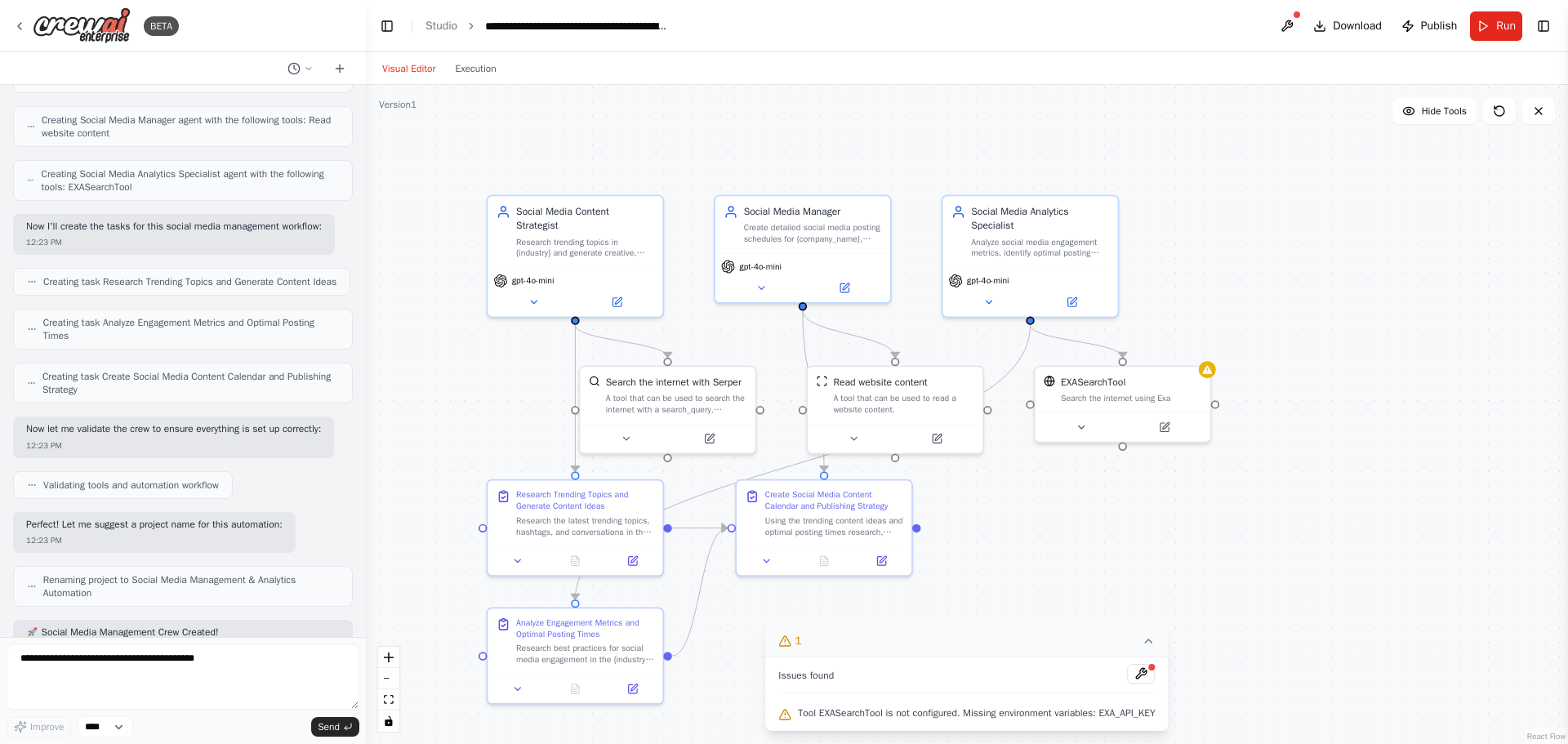 click 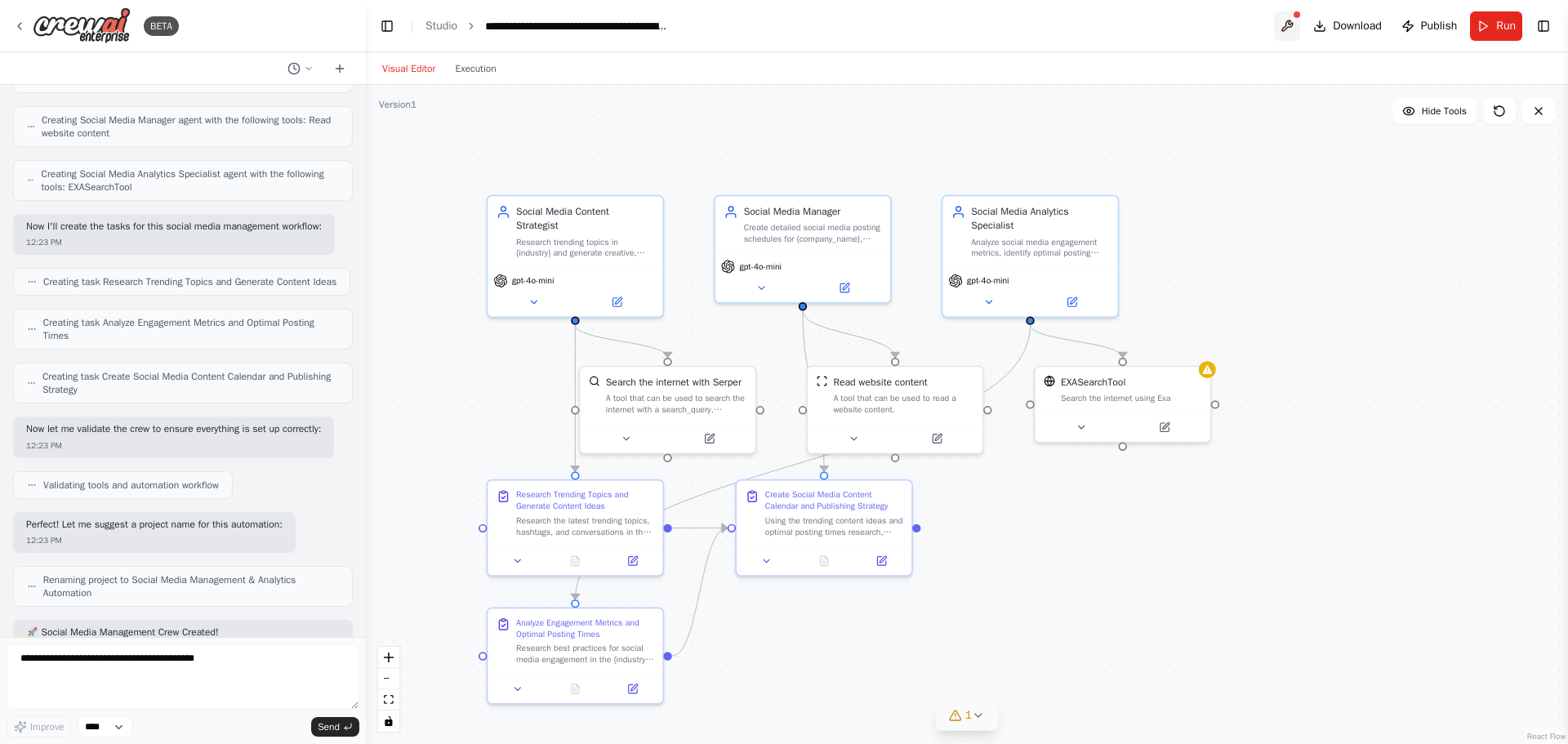 click at bounding box center [1287, 26] 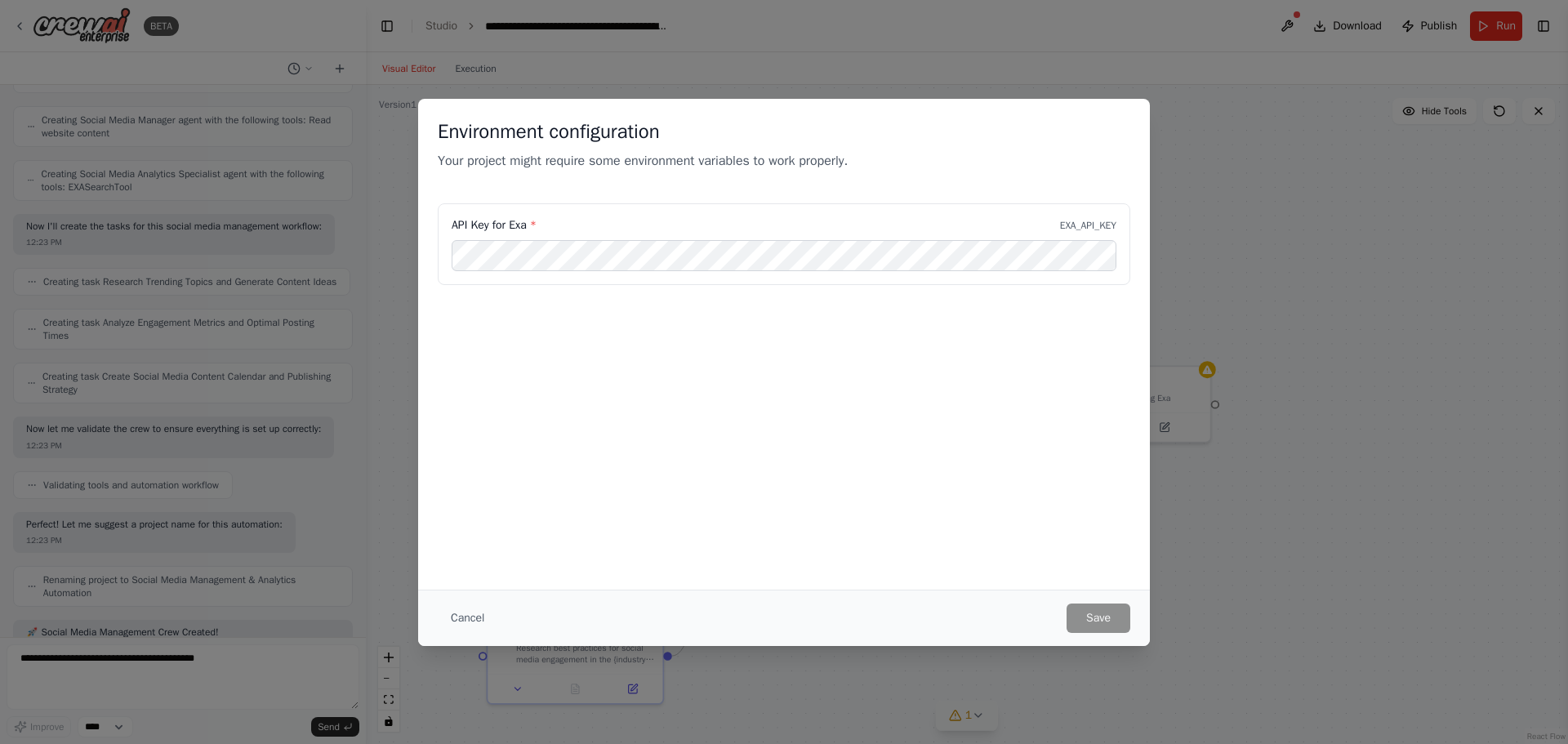 click on "Environment configuration Your project might require some environment variables to work properly. API Key for Exa * EXA_API_KEY Cancel Save" at bounding box center [784, 372] 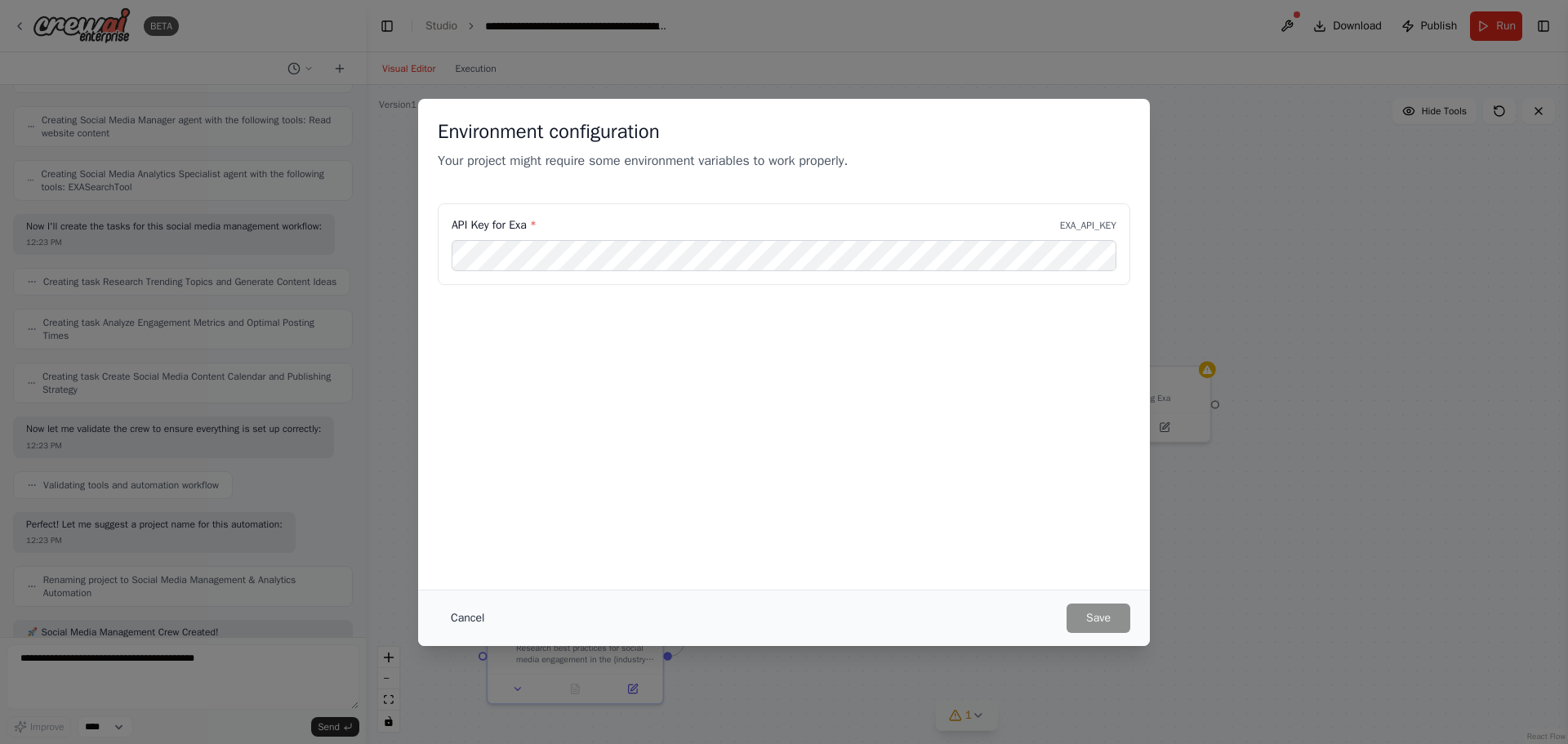 click on "Cancel" at bounding box center (467, 618) 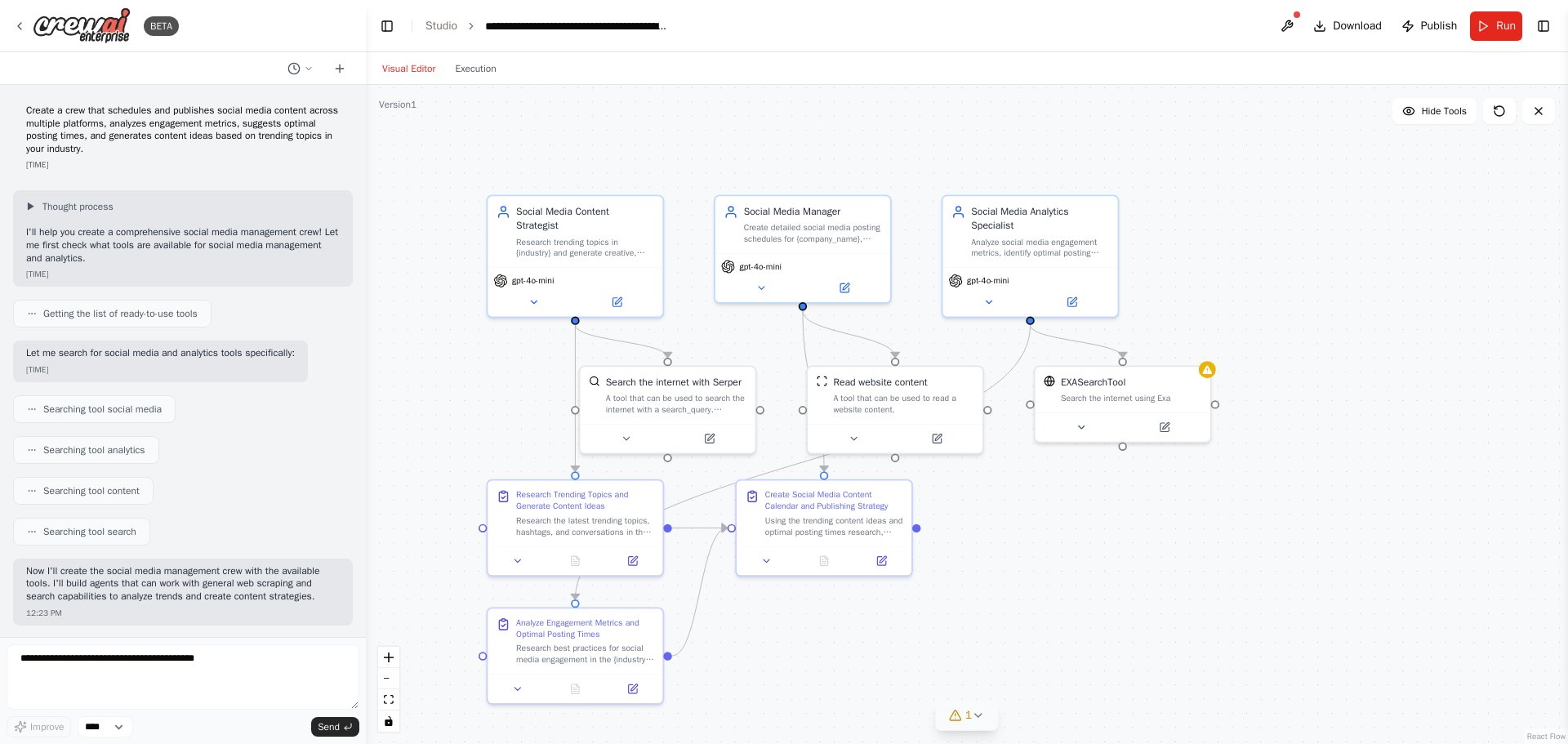 scroll, scrollTop: 82, scrollLeft: 0, axis: vertical 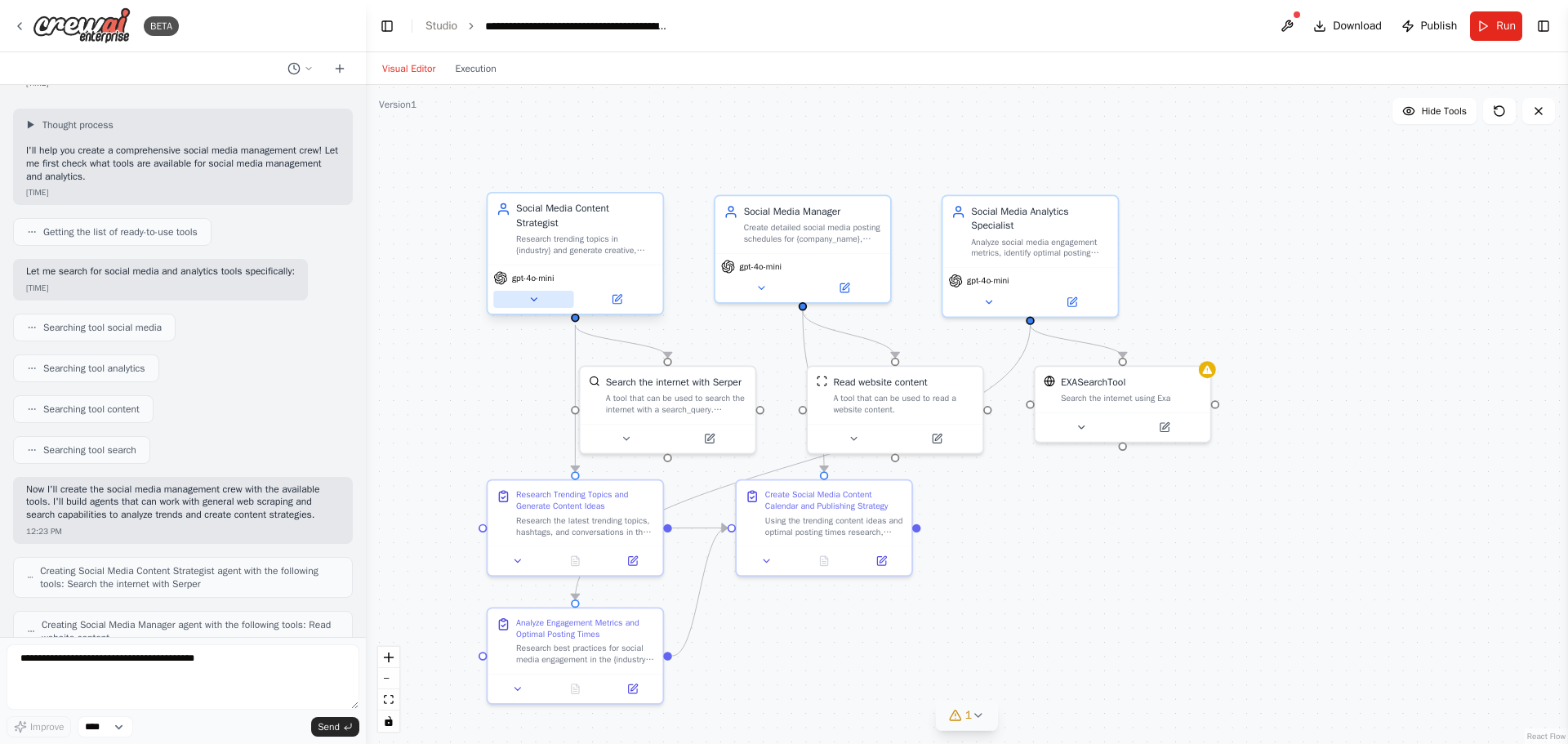 click 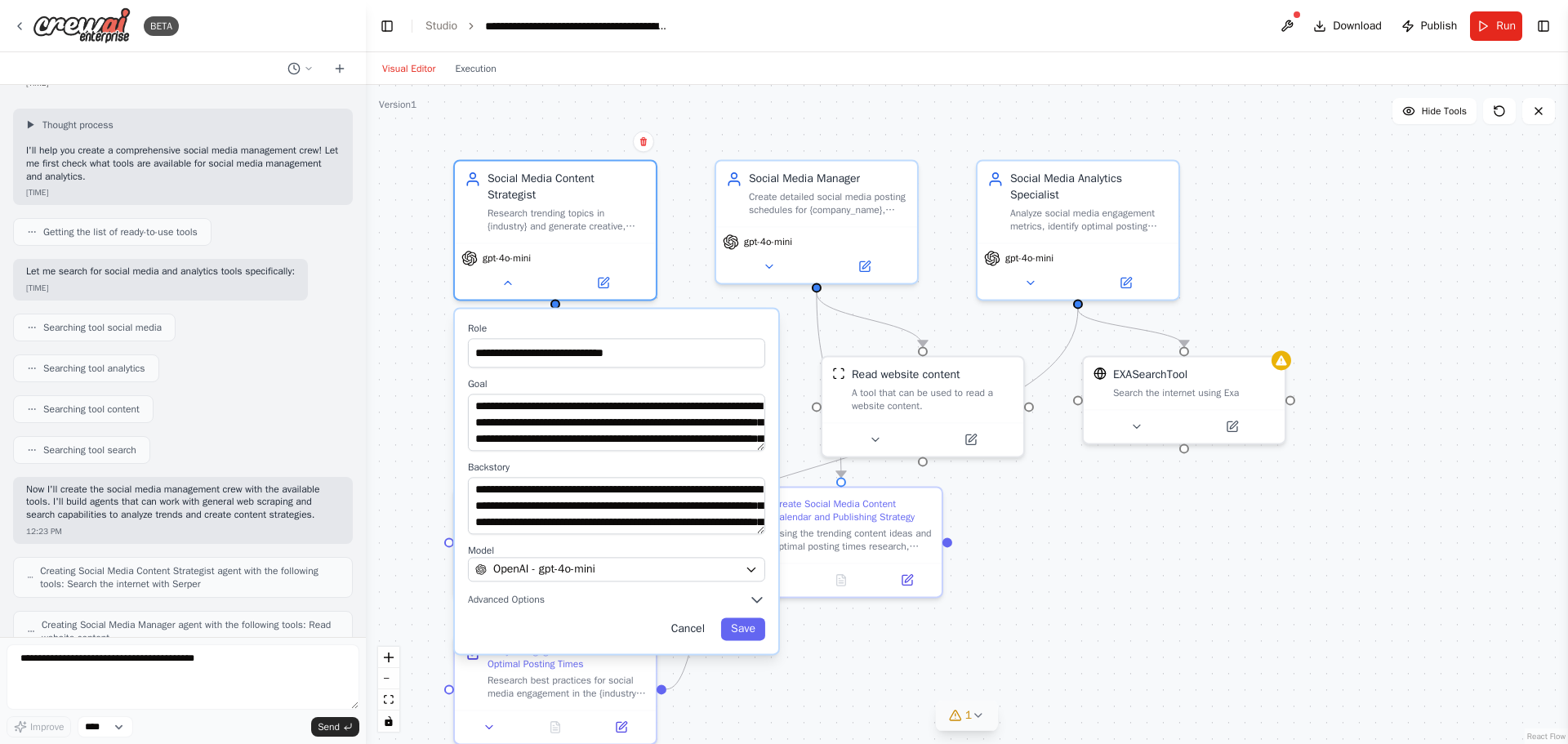 click on "Cancel" at bounding box center [688, 629] 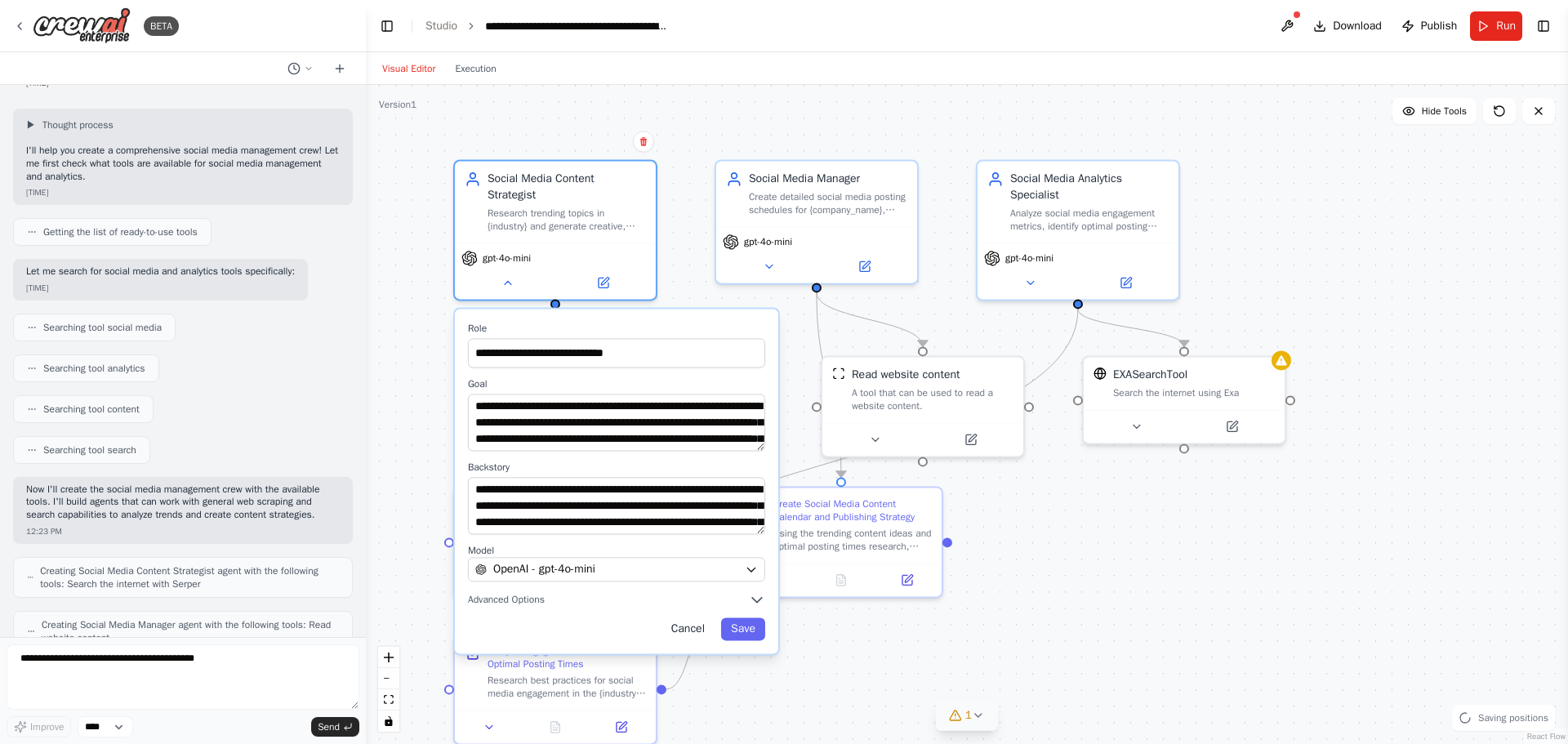 click on "Cancel" at bounding box center (688, 629) 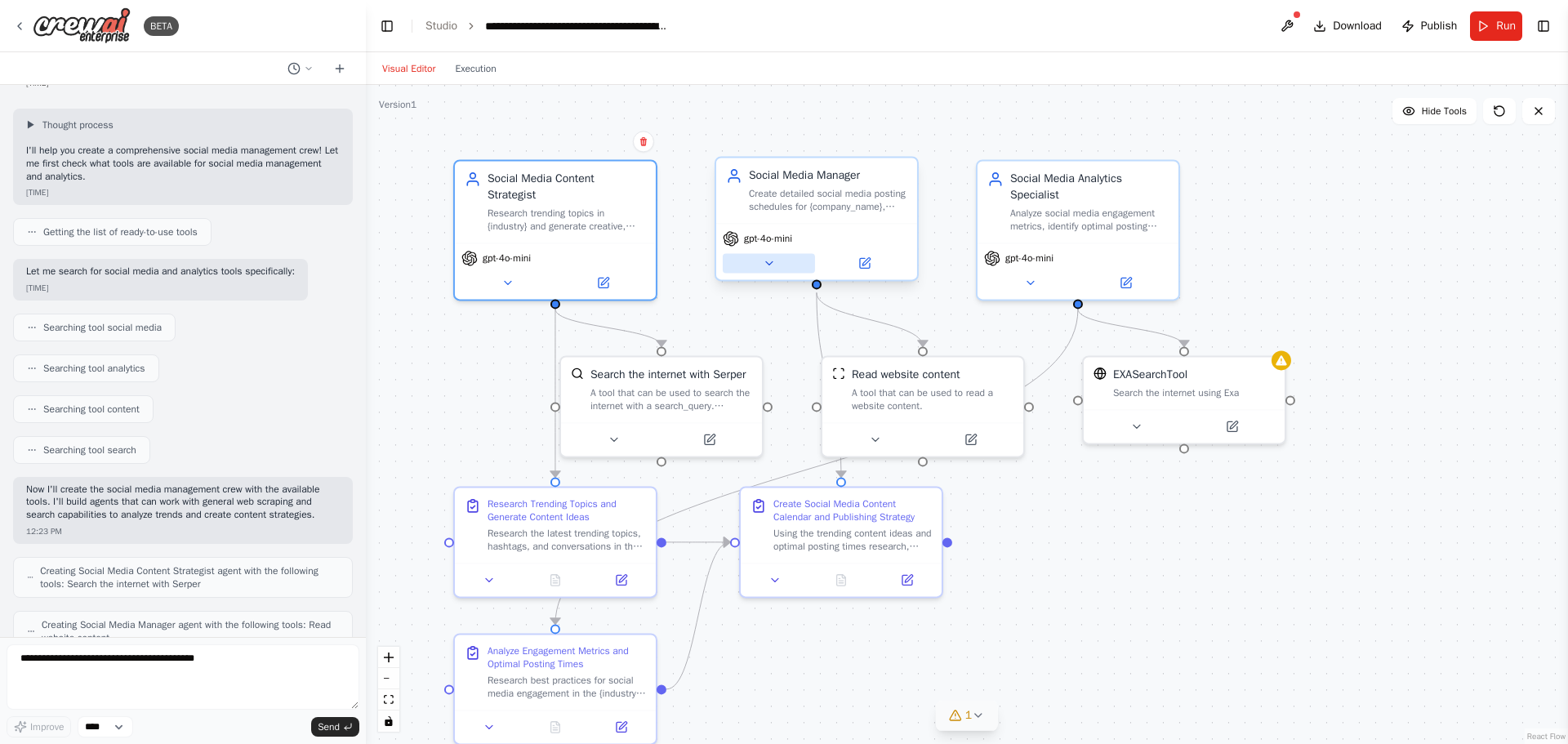 click 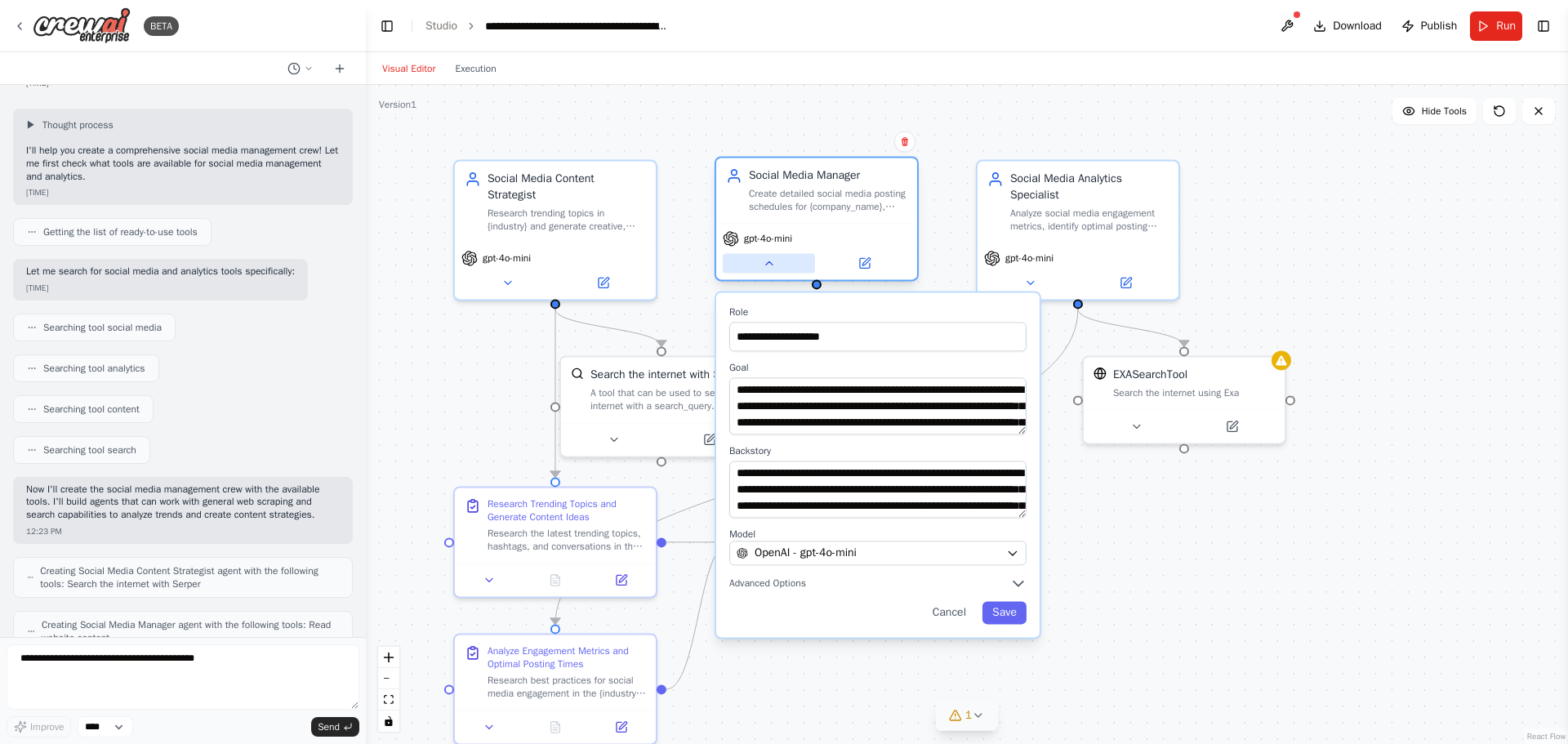 click 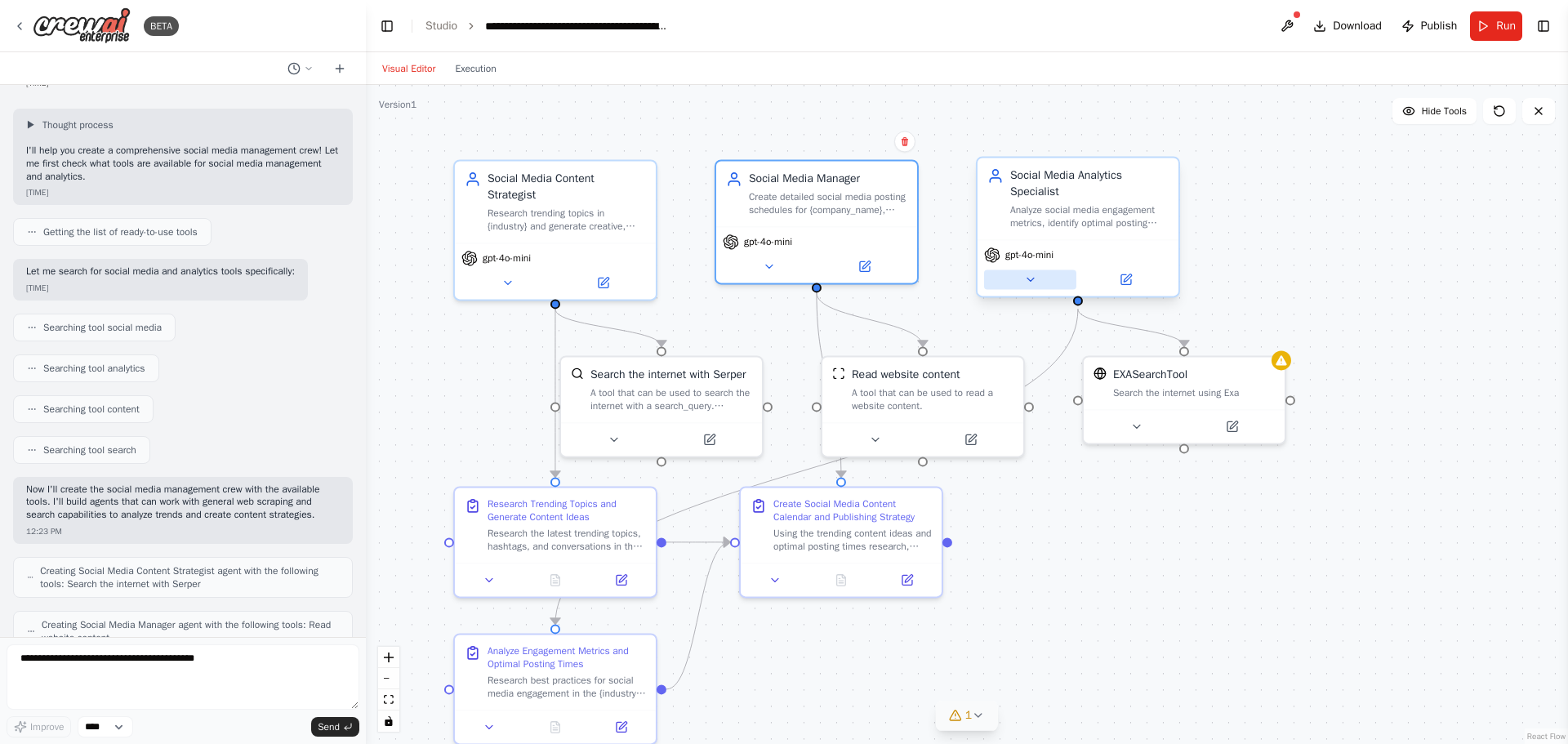 click 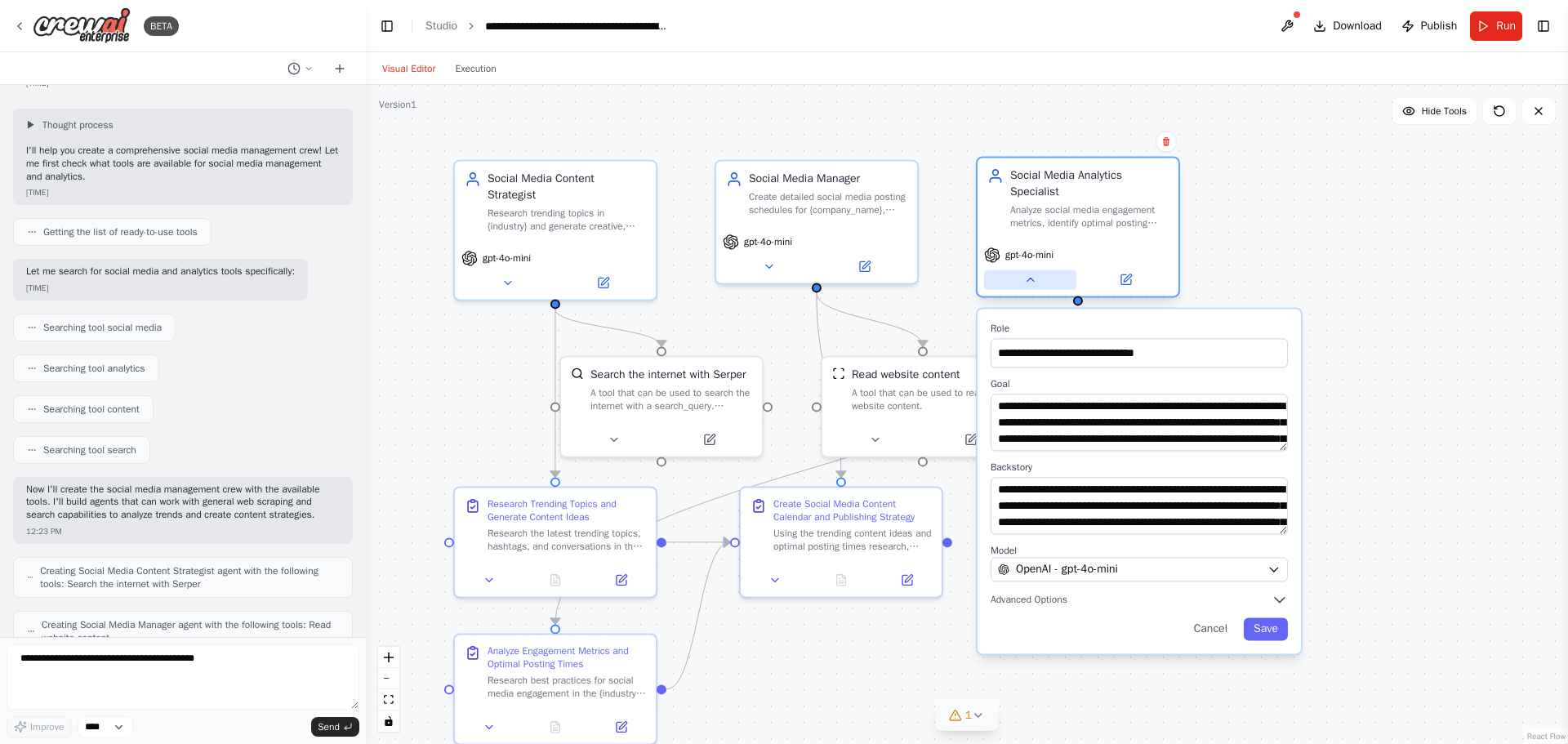 click 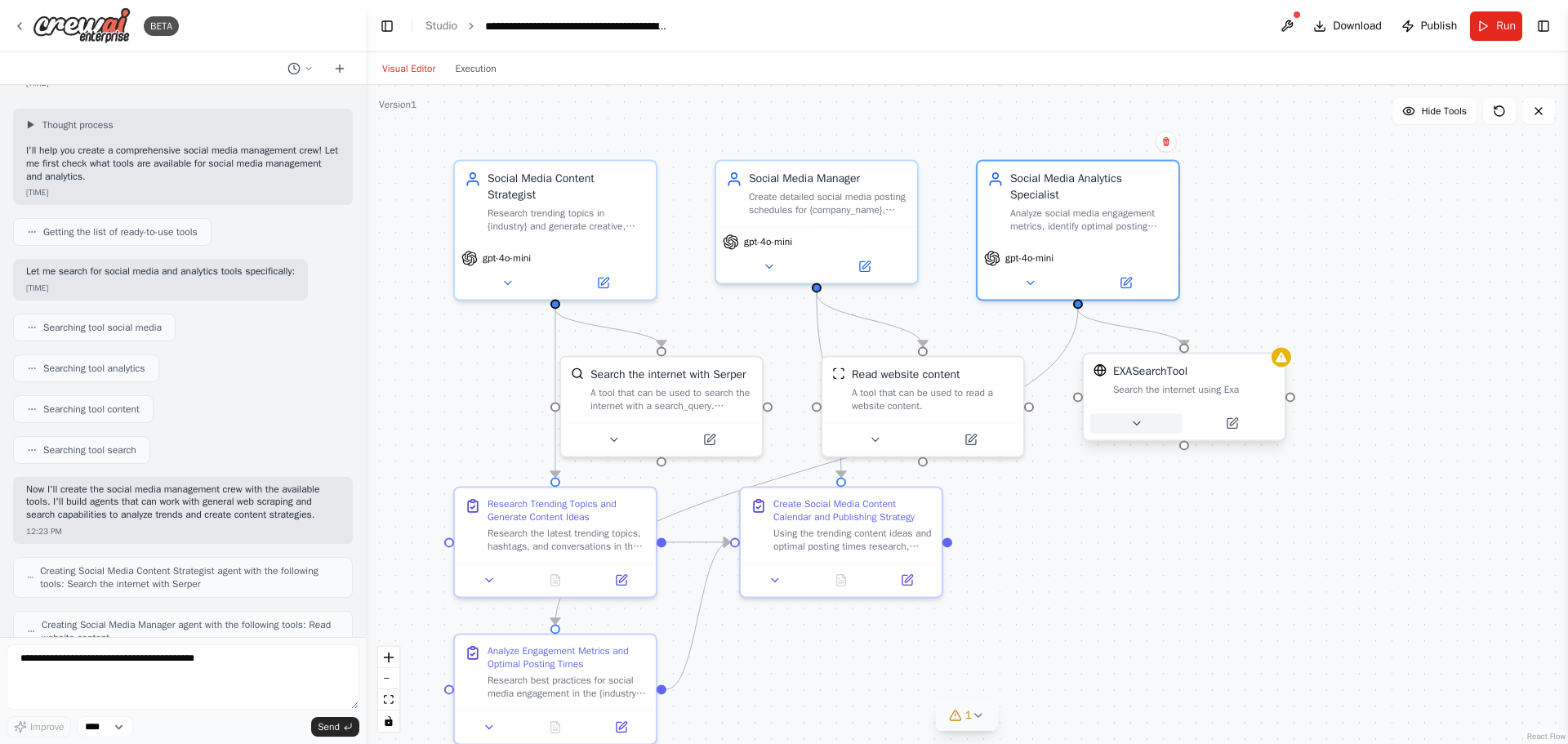 click at bounding box center (1136, 423) 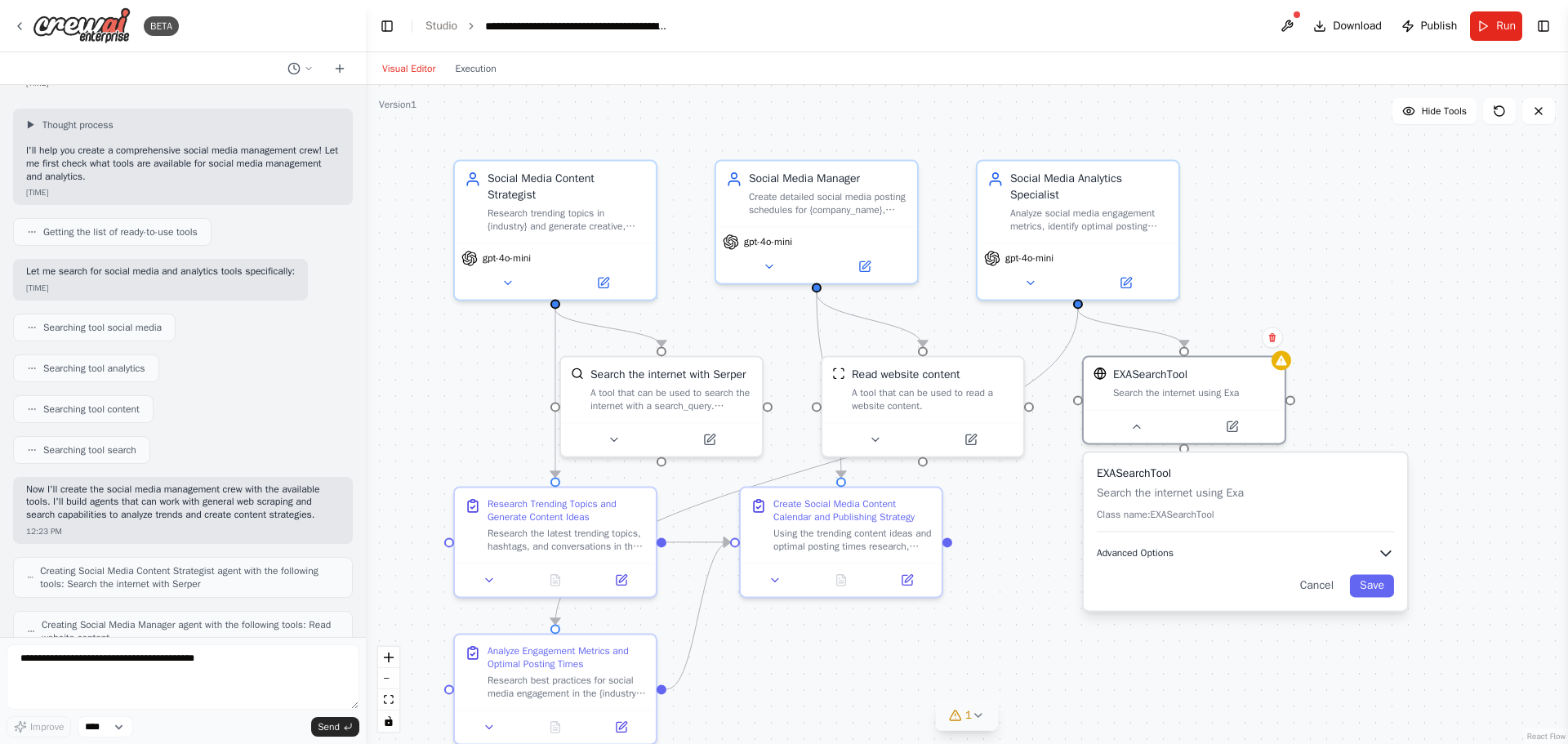 click on "Advanced Options" at bounding box center (1245, 553) 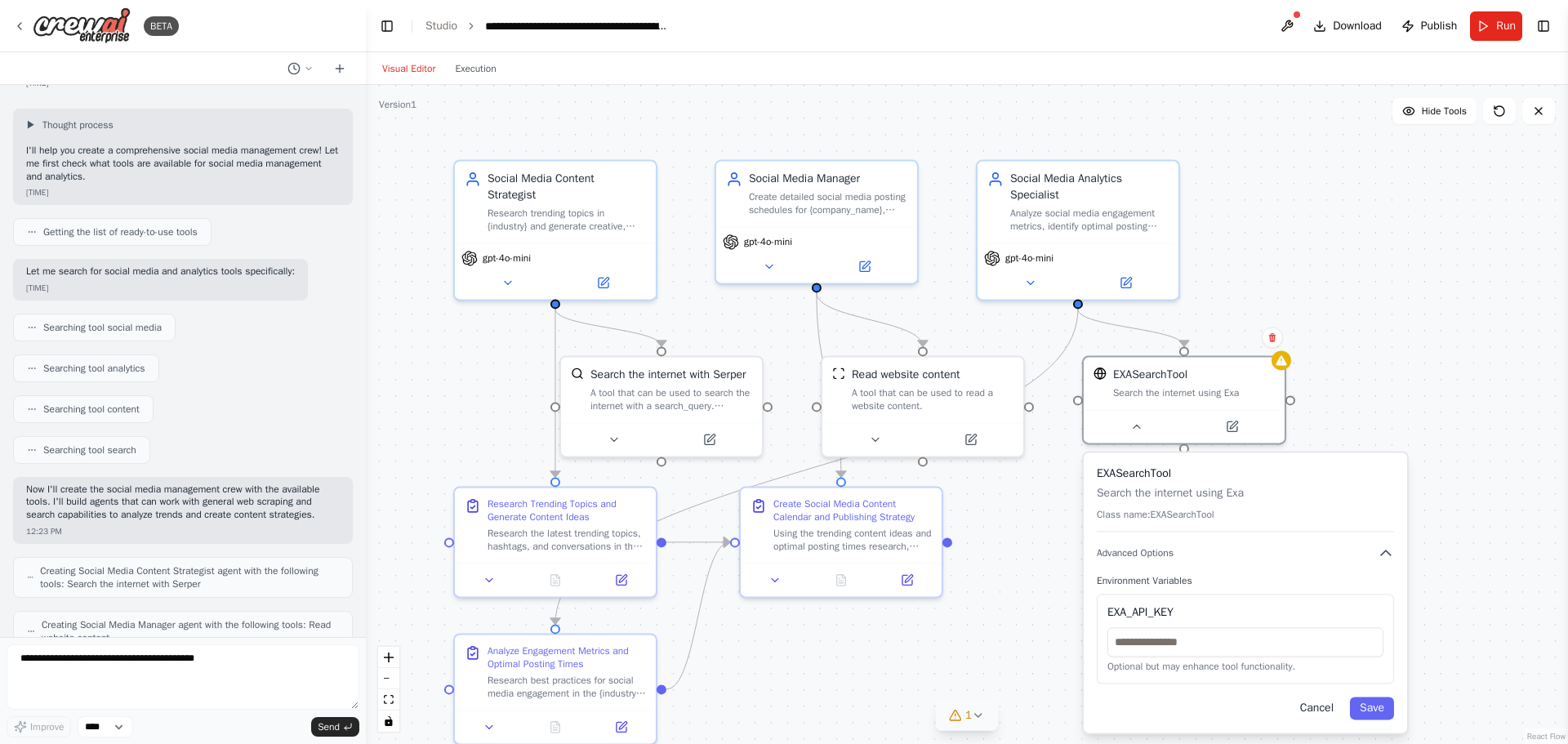click on "Cancel" at bounding box center (1316, 708) 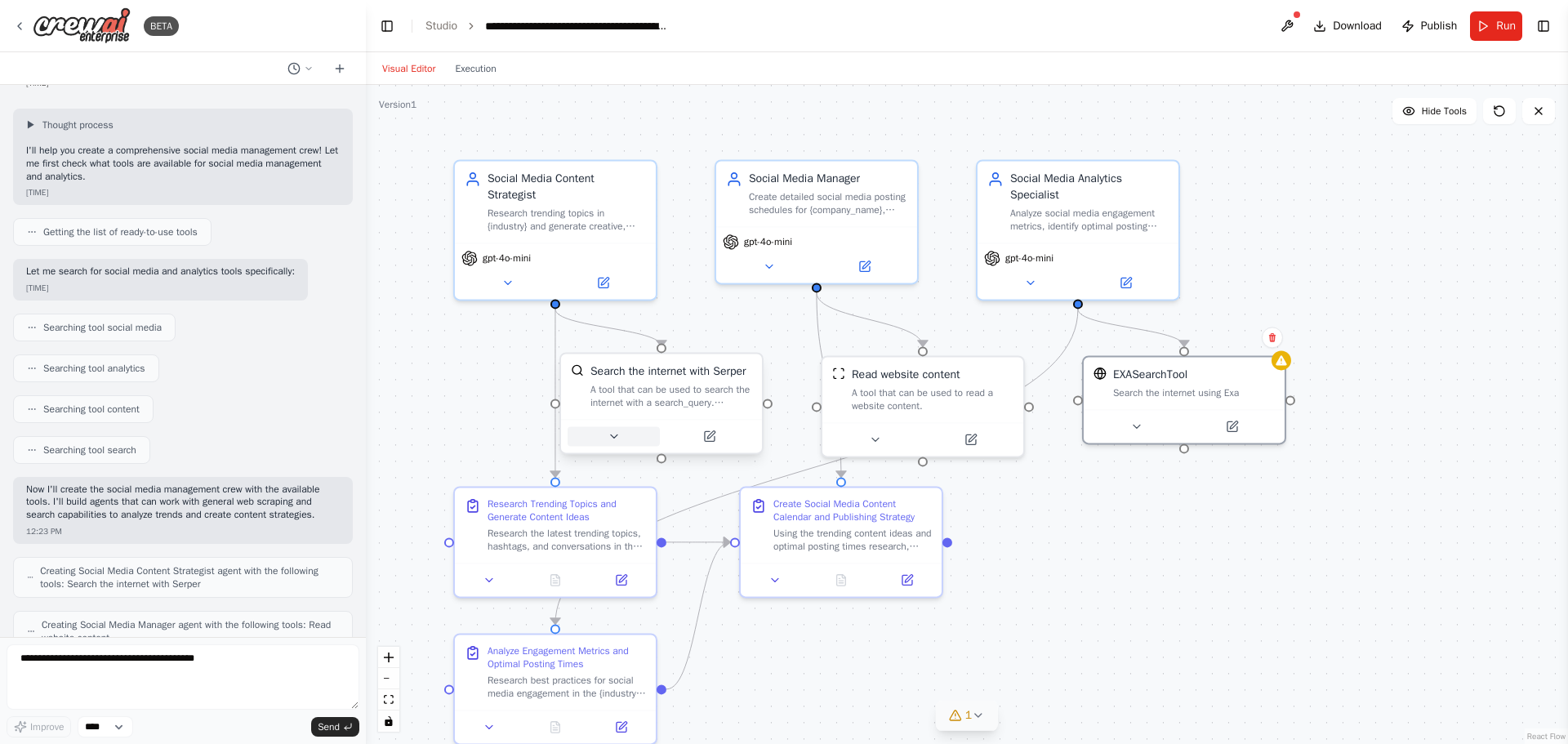 click 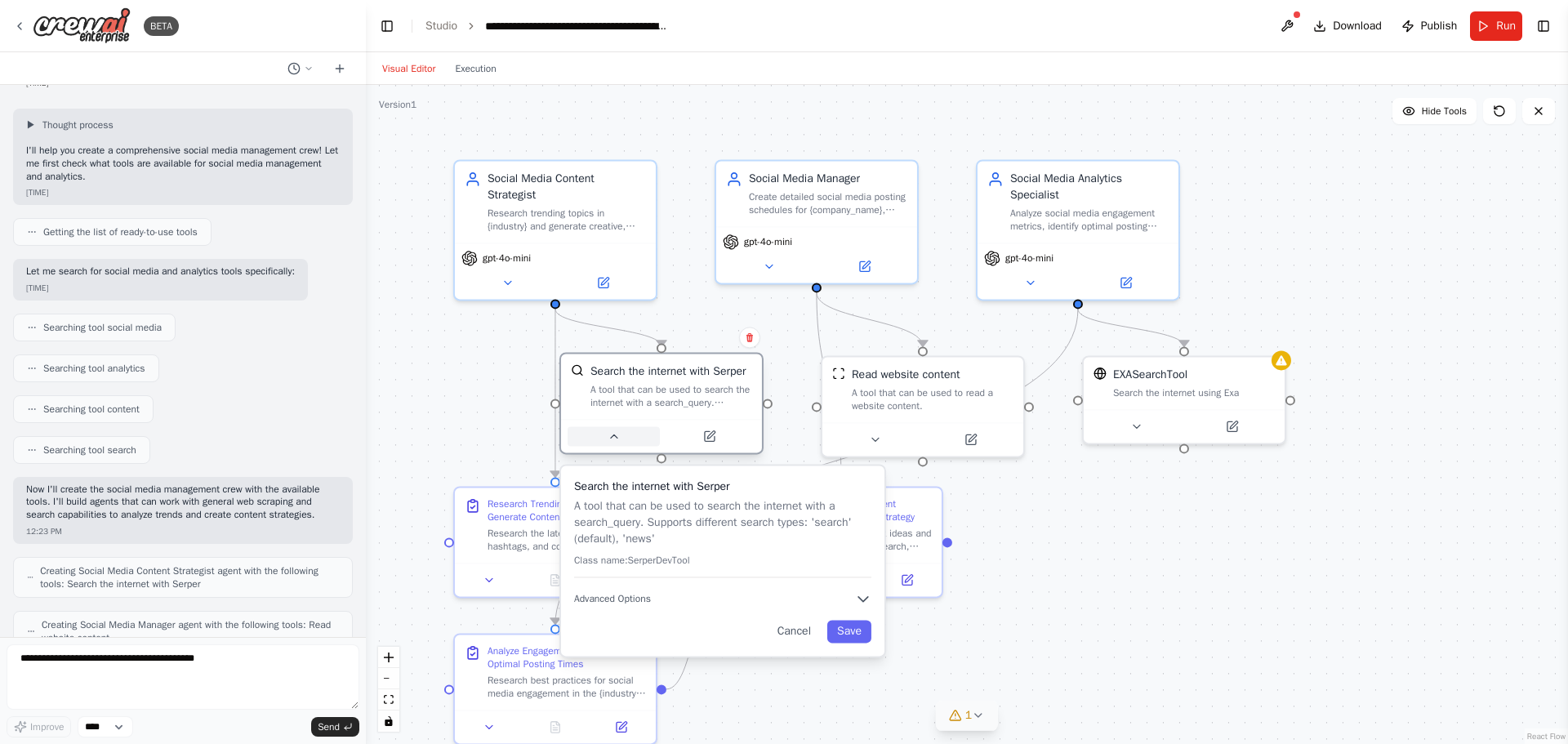 click 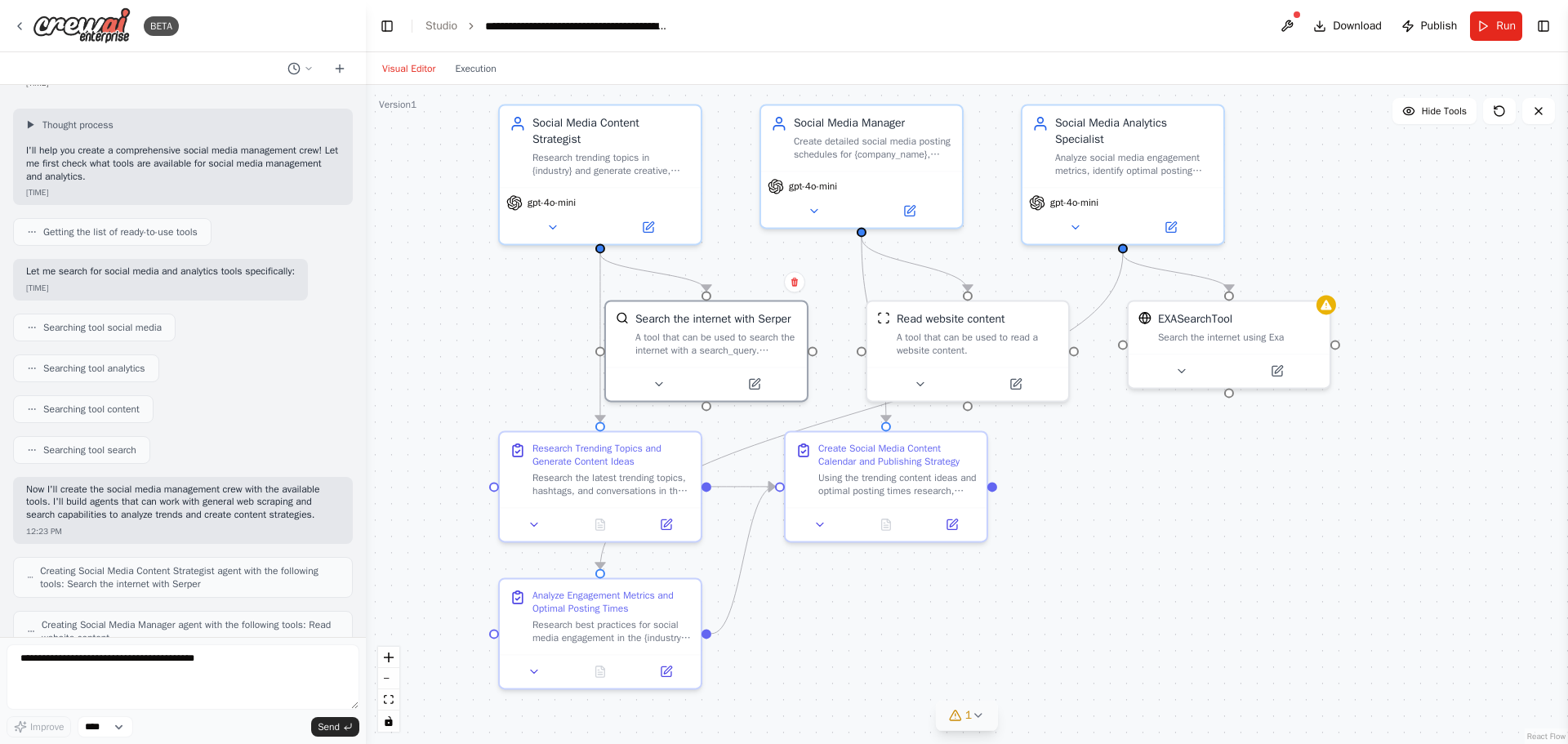 drag, startPoint x: 1015, startPoint y: 642, endPoint x: 1056, endPoint y: 604, distance: 55.901699 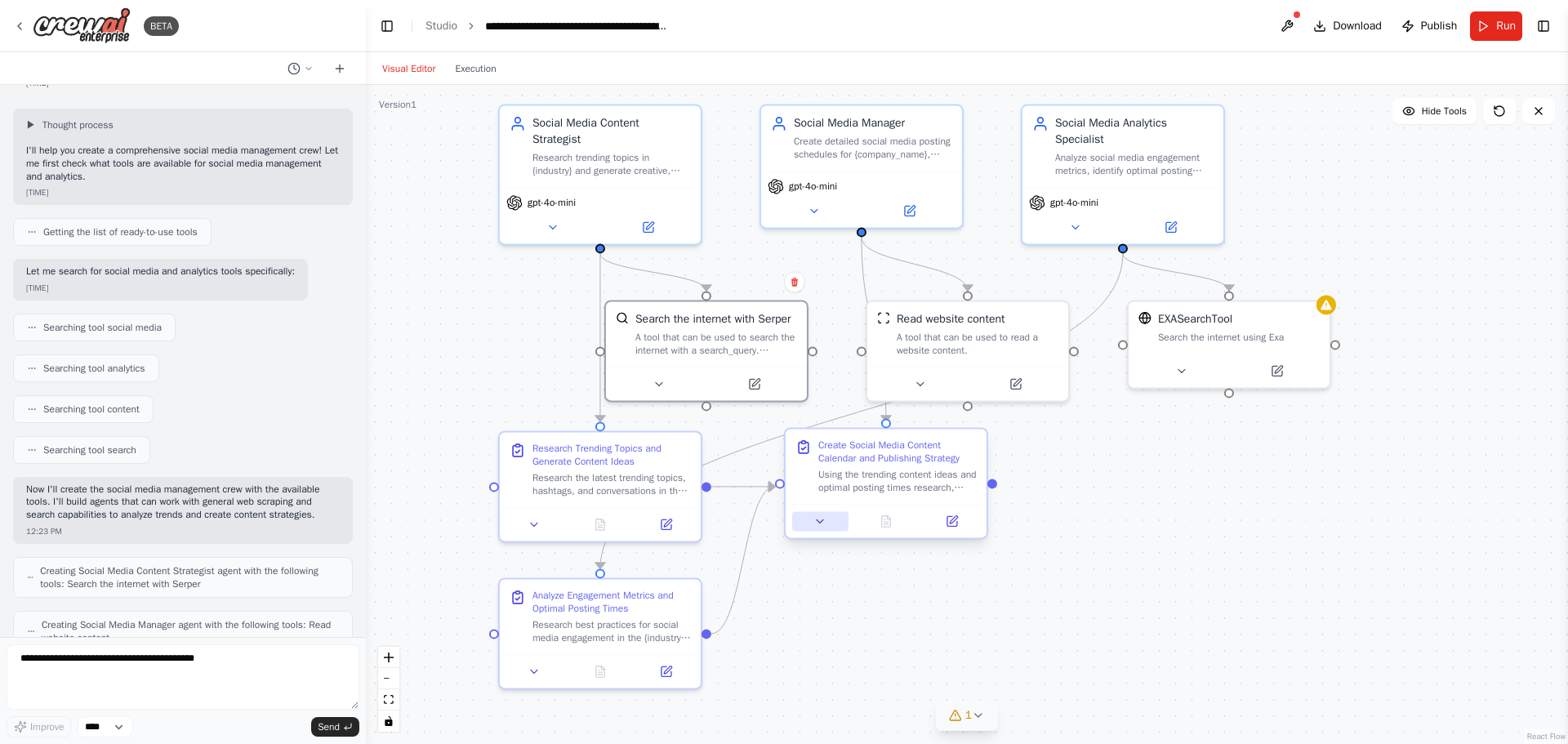 click 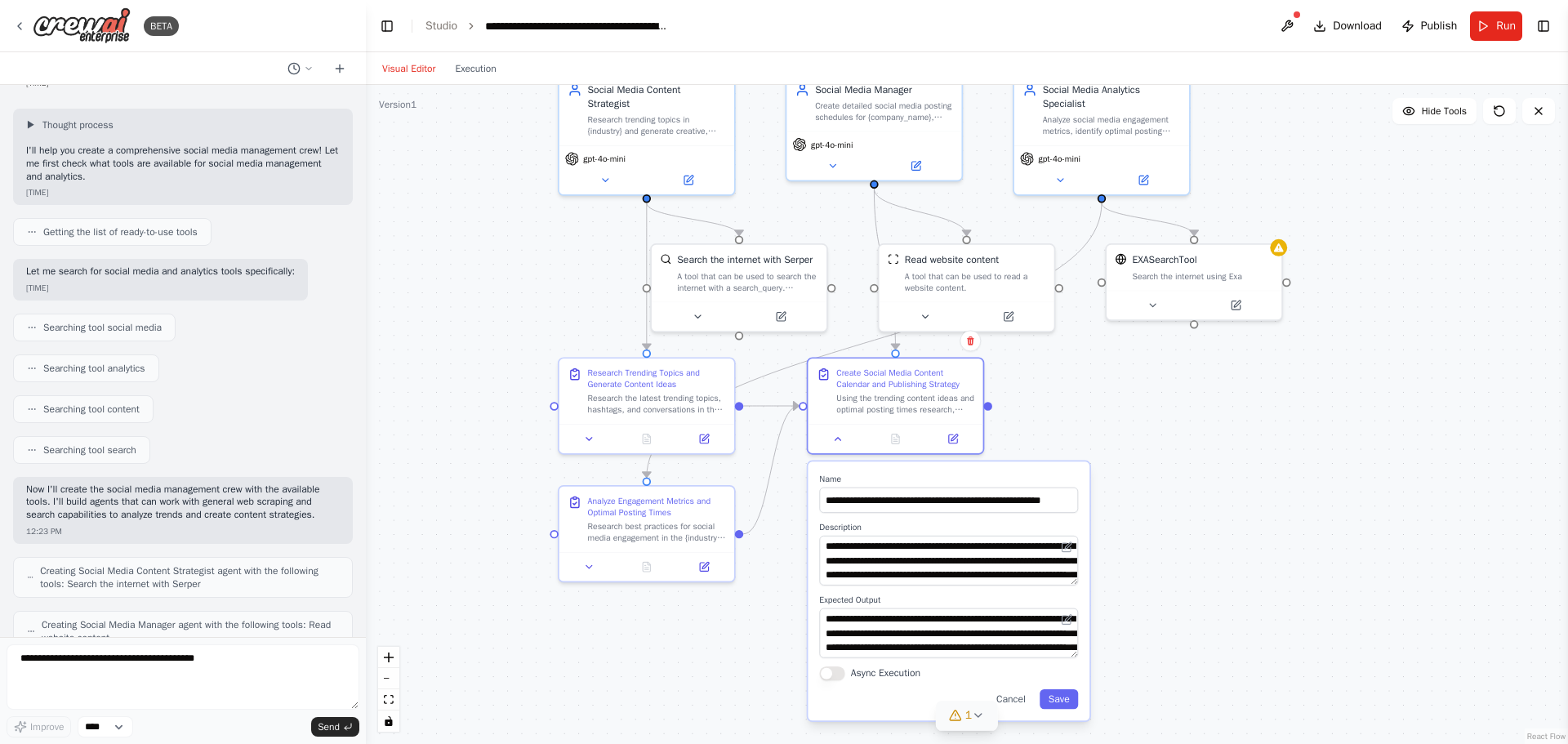 drag, startPoint x: 1220, startPoint y: 573, endPoint x: 1215, endPoint y: 525, distance: 48.2597 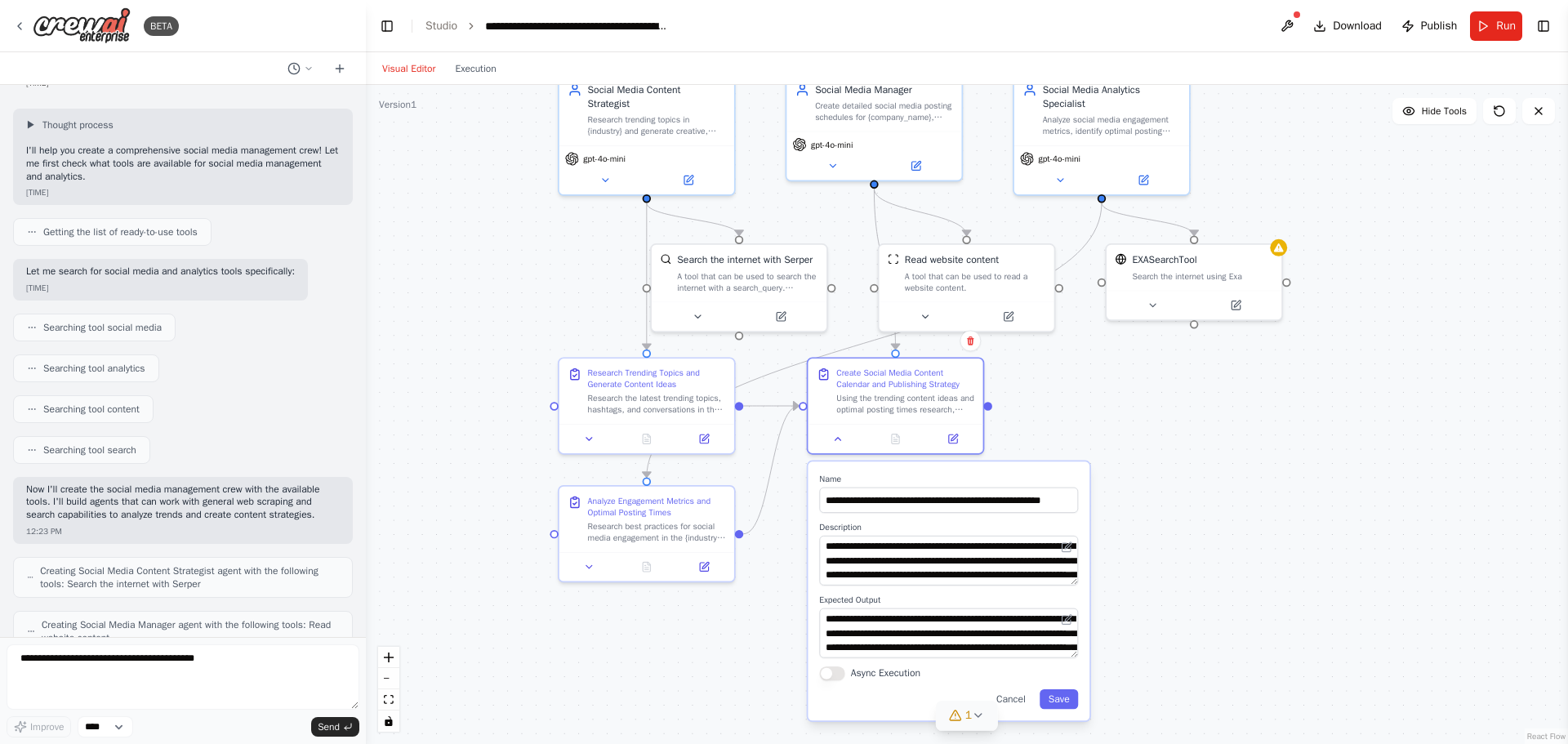 click on ".deletable-edge-delete-btn {
width: 20px;
height: 20px;
border: 0px solid #ffffff;
color: #6b7280;
background-color: #f8fafc;
cursor: pointer;
border-radius: 50%;
font-size: 12px;
padding: 3px;
display: flex;
align-items: center;
justify-content: center;
transition: all 0.2s cubic-bezier(0.4, 0, 0.2, 1);
box-shadow: 0 2px 4px rgba(0, 0, 0, 0.1);
}
.deletable-edge-delete-btn:hover {
background-color: #ef4444;
color: #ffffff;
border-color: #dc2626;
transform: scale(1.1);
box-shadow: 0 4px 12px rgba(239, 68, 68, 0.4);
}
.deletable-edge-delete-btn:active {
transform: scale(0.95);
box-shadow: 0 2px 4px rgba(239, 68, 68, 0.3);
}
Social Media Content Strategist gpt-4o-mini Social Media Manager [NAME]" at bounding box center (967, 414) 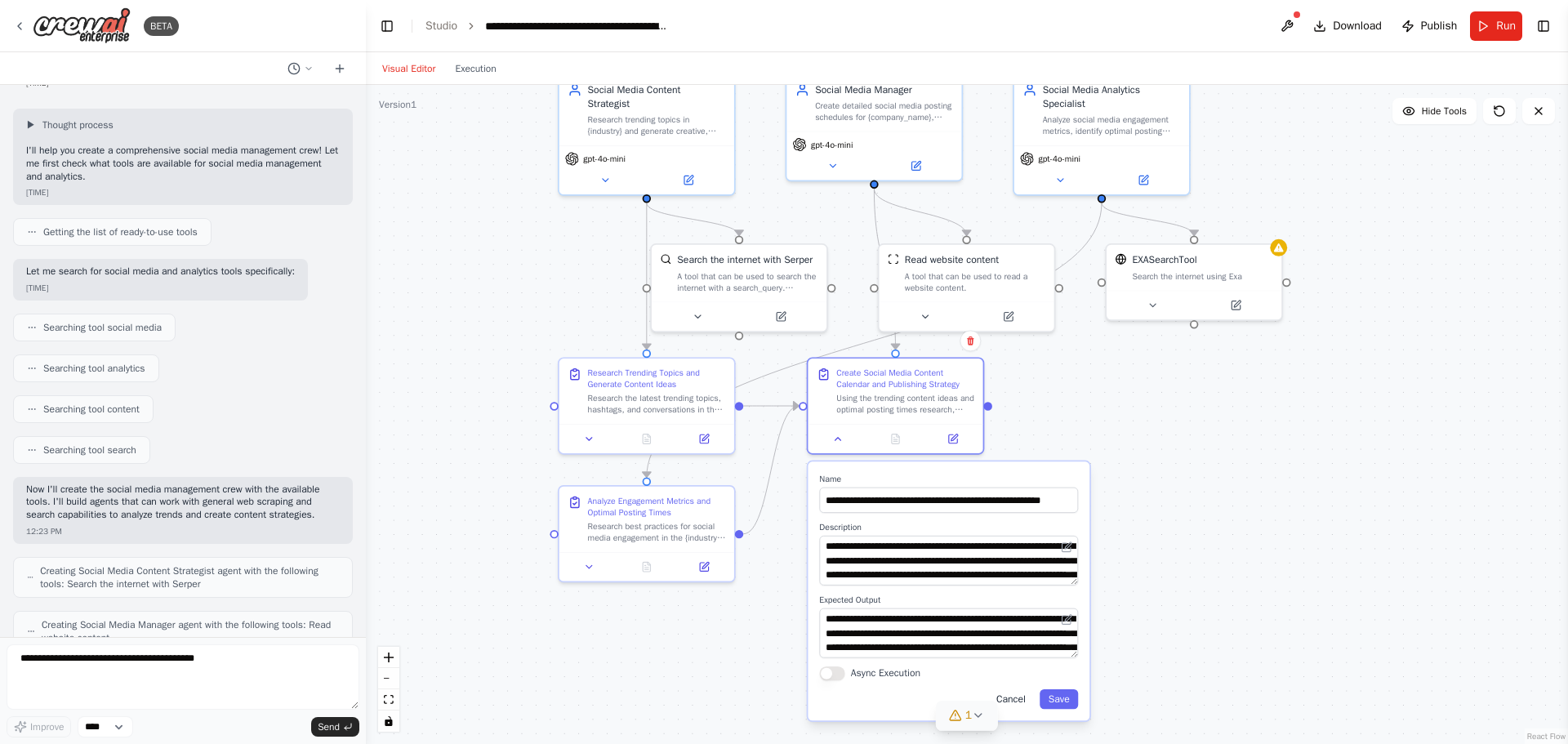 click on "Cancel" at bounding box center (1010, 699) 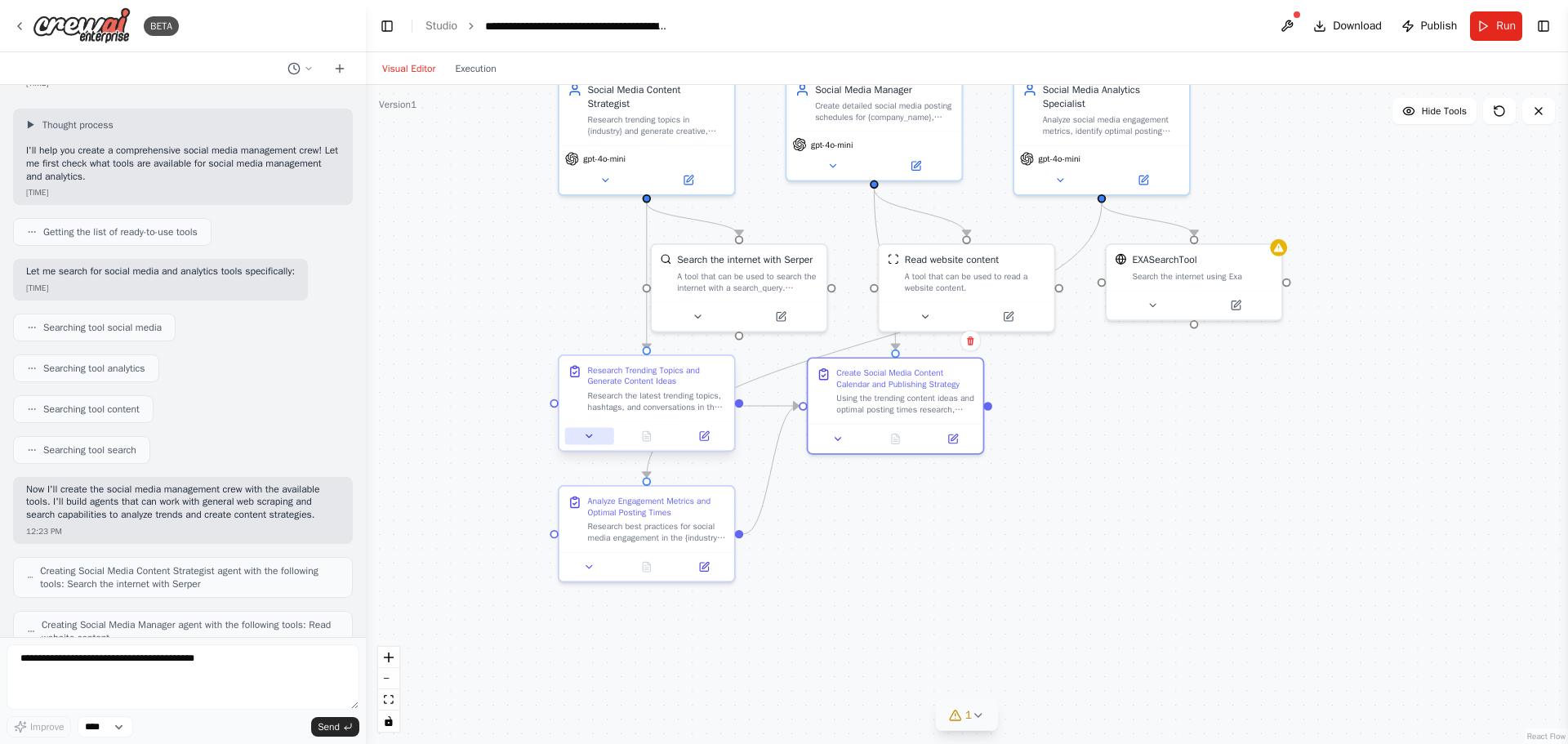 click 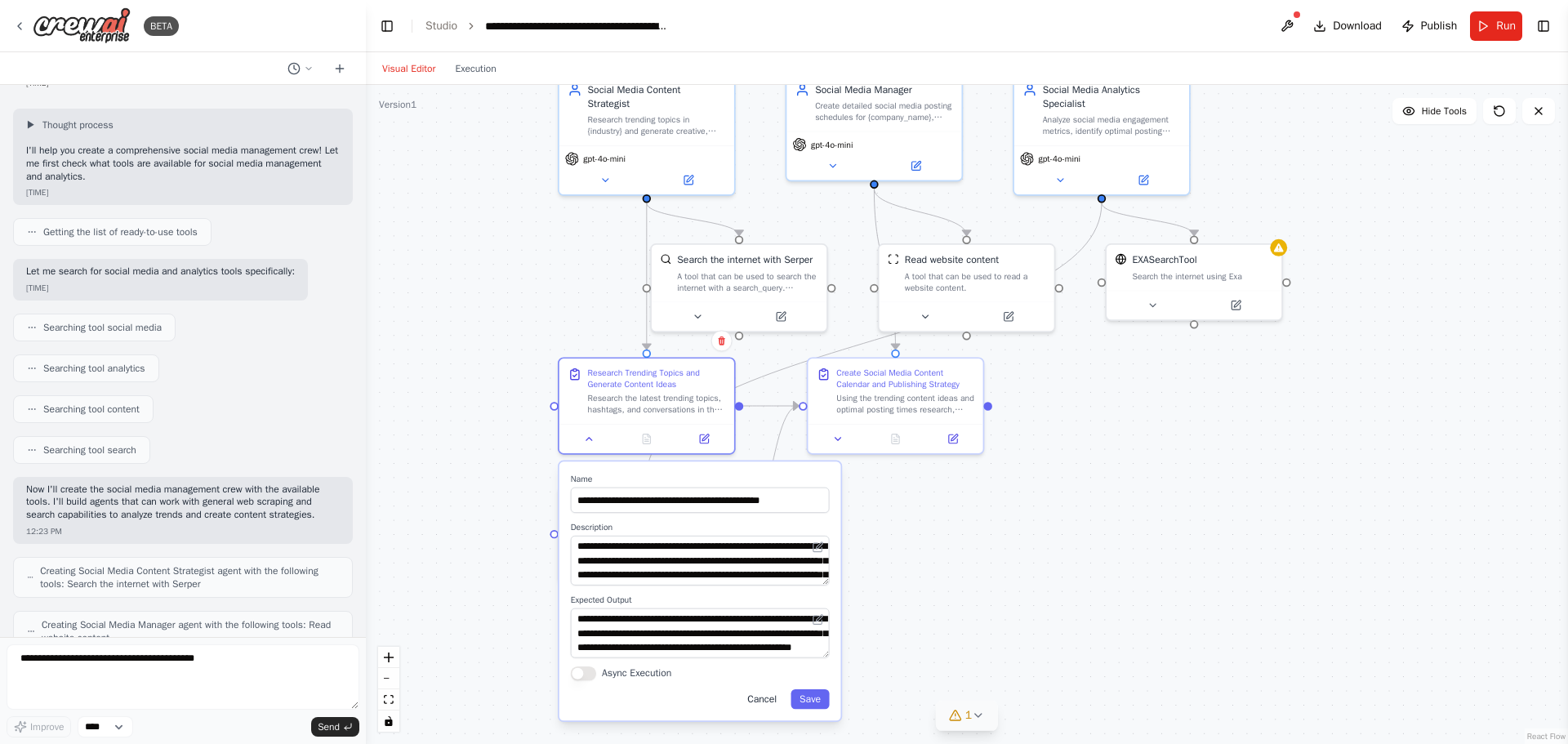 click on "Cancel" at bounding box center (762, 699) 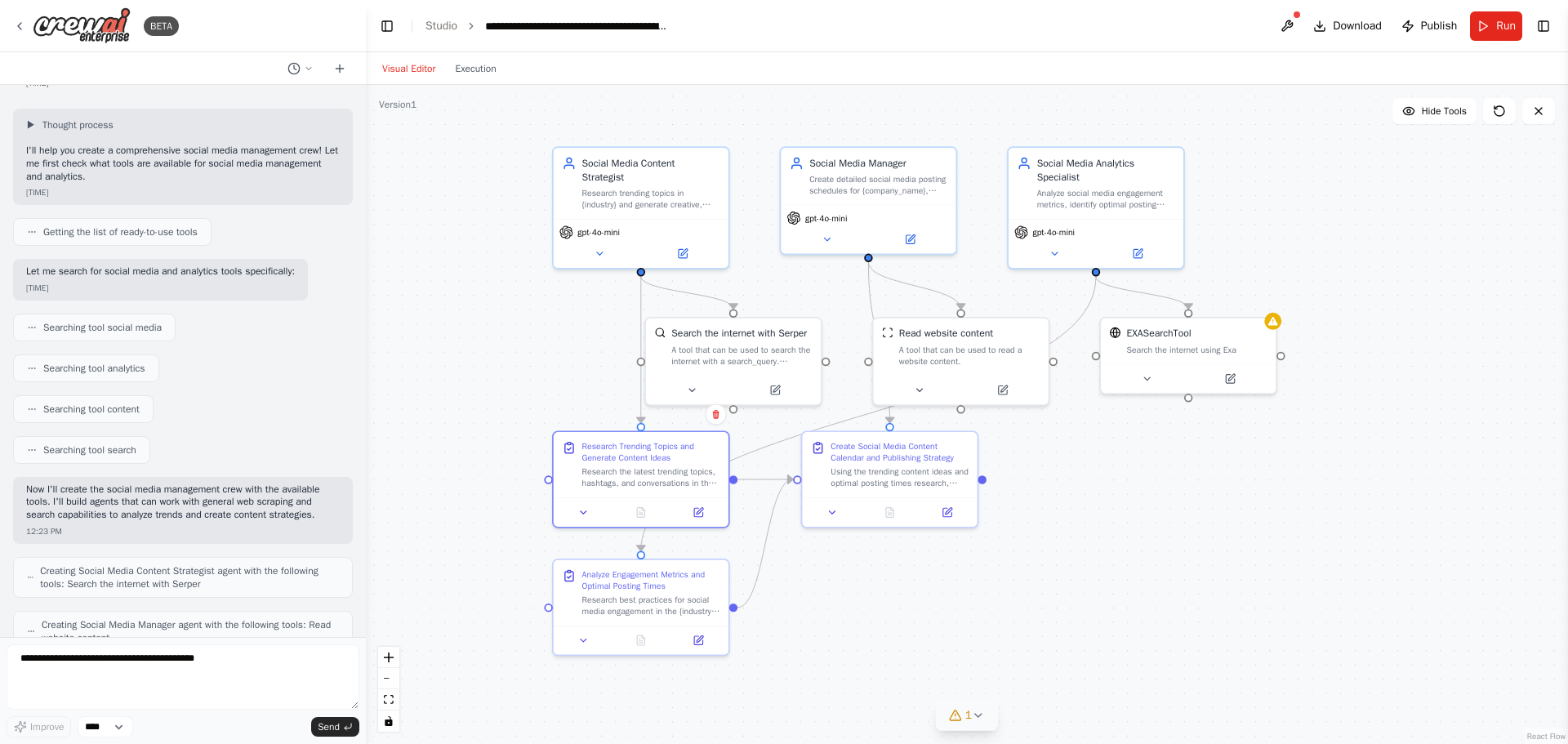 drag, startPoint x: 1051, startPoint y: 524, endPoint x: 1045, endPoint y: 598, distance: 74.24284 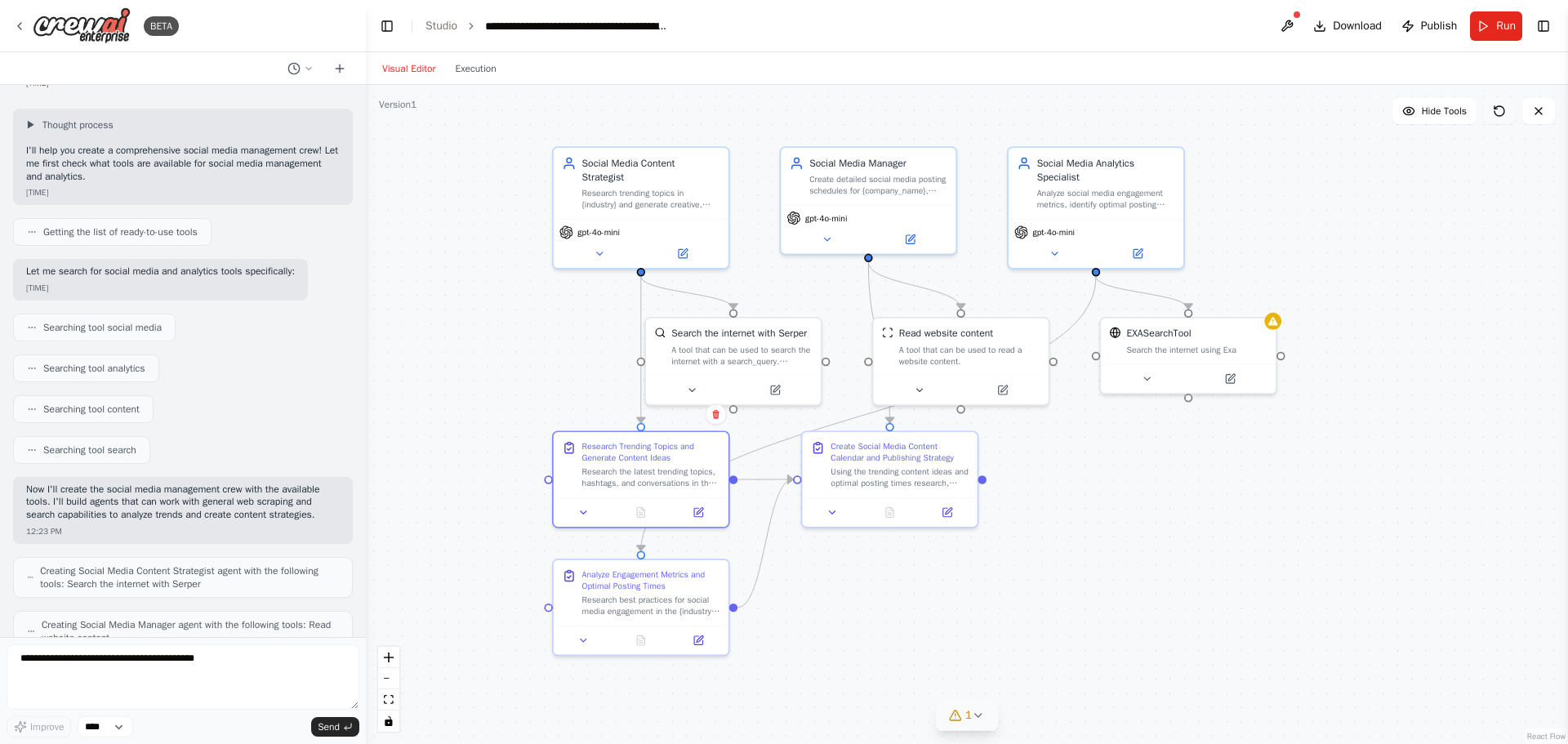 drag, startPoint x: 1490, startPoint y: 127, endPoint x: 1496, endPoint y: 119, distance: 10 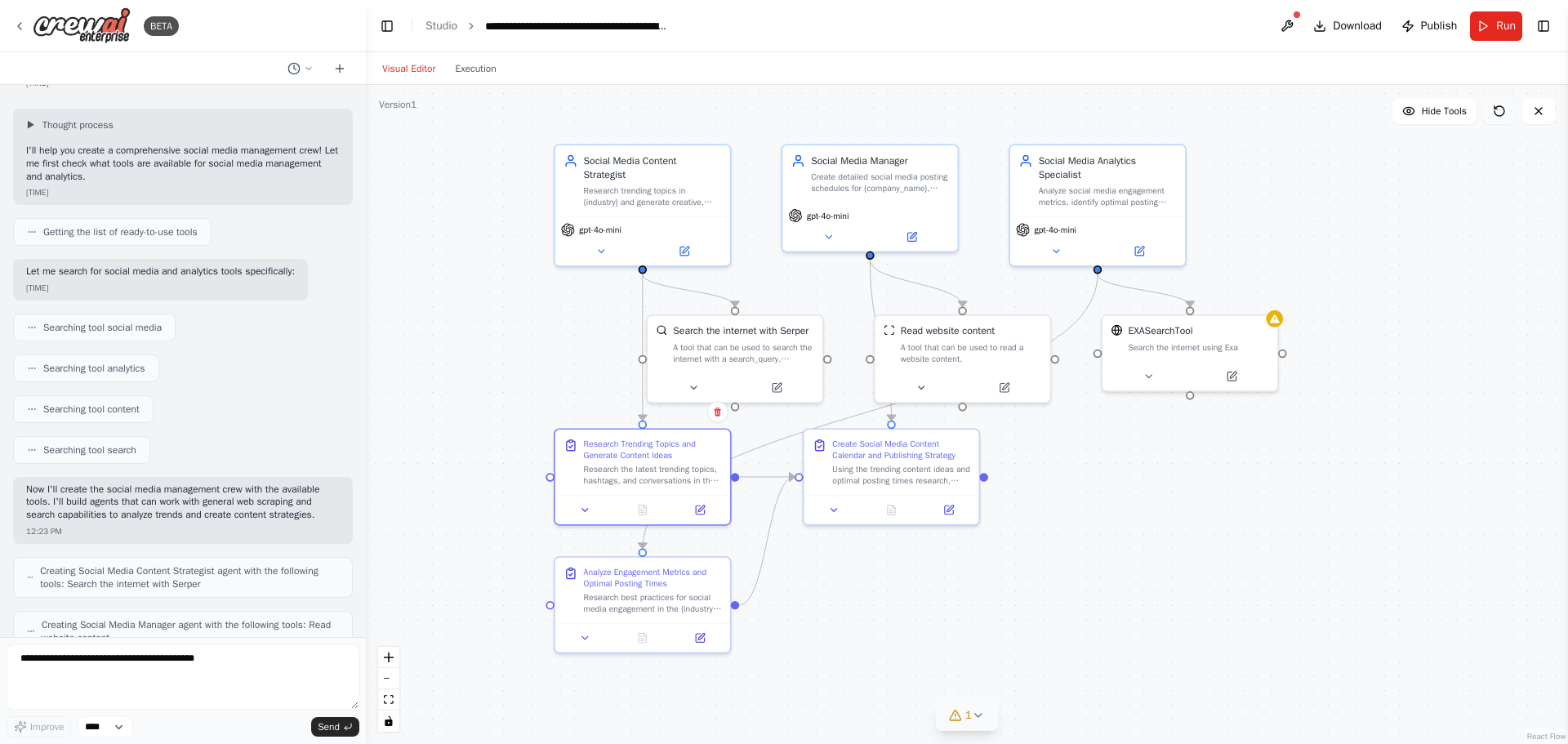 click 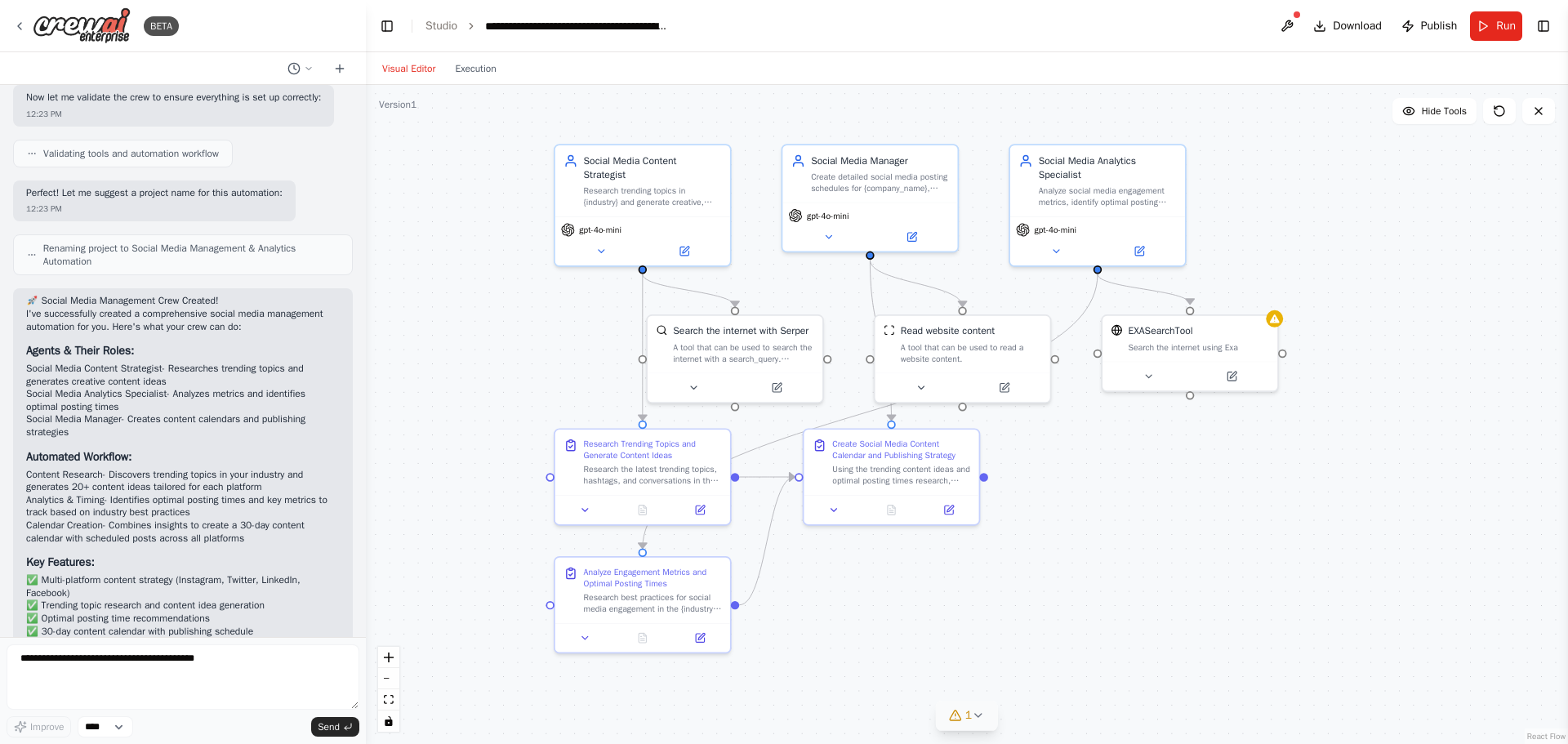 scroll, scrollTop: 942, scrollLeft: 0, axis: vertical 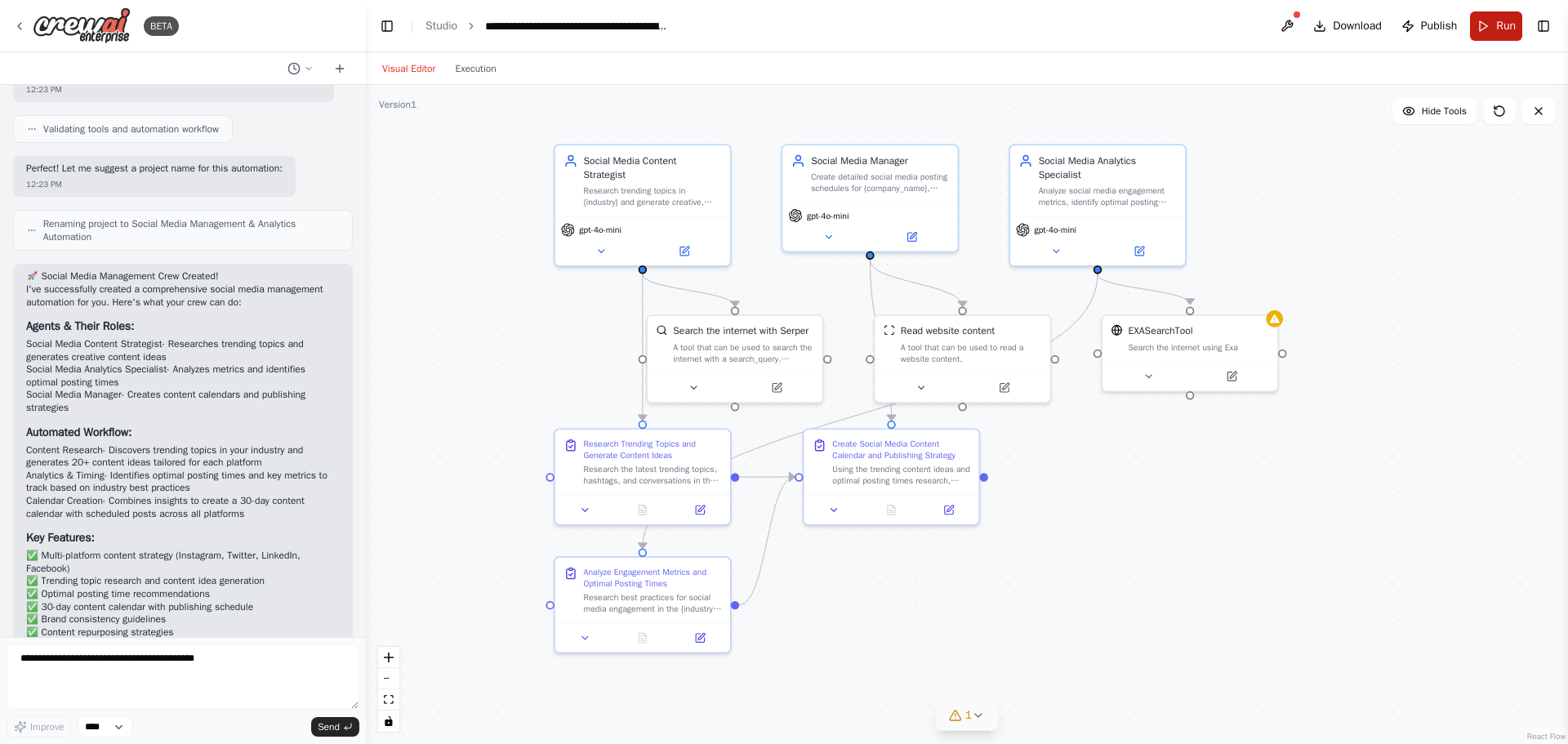 click on "Run" at bounding box center (1496, 26) 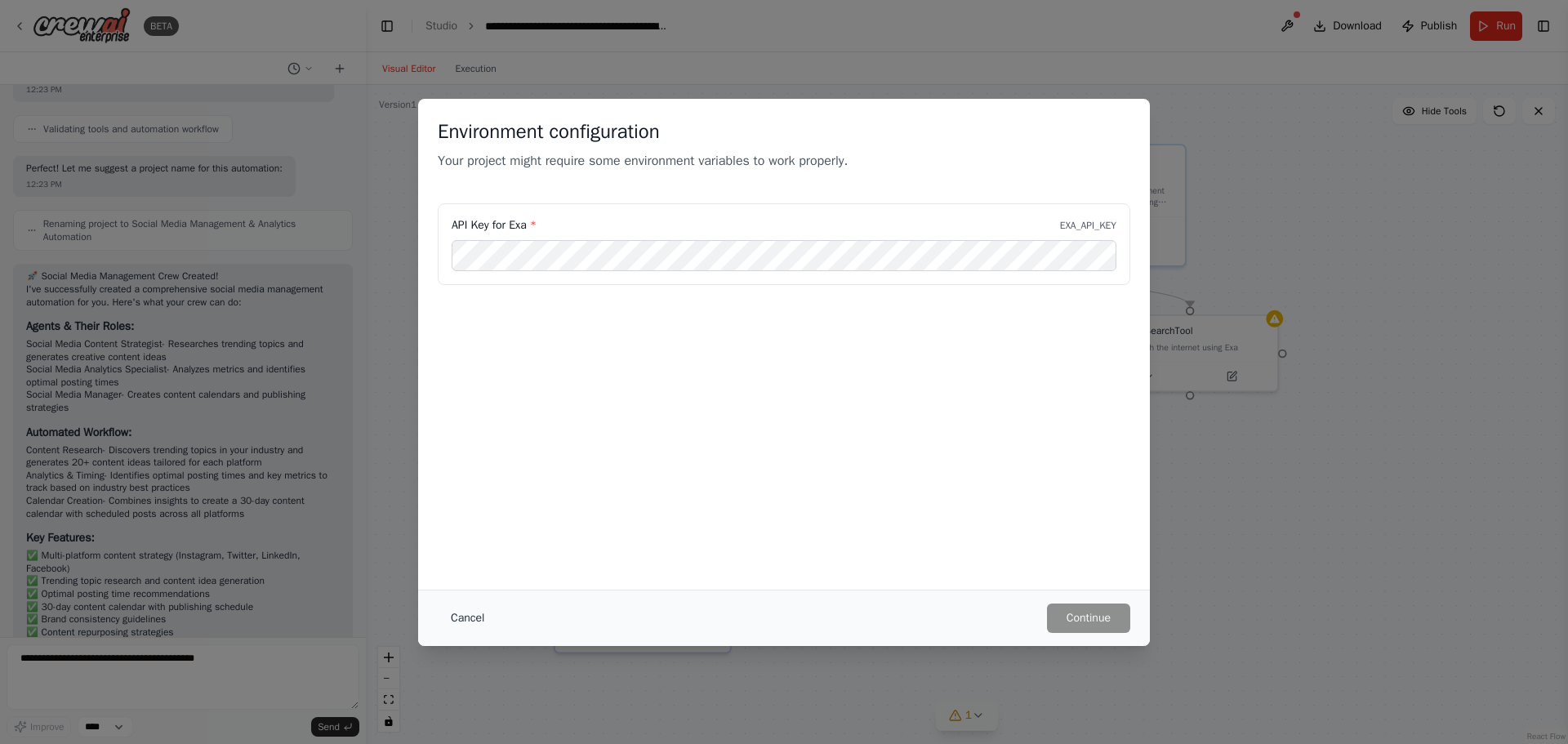 click on "Cancel" at bounding box center [467, 618] 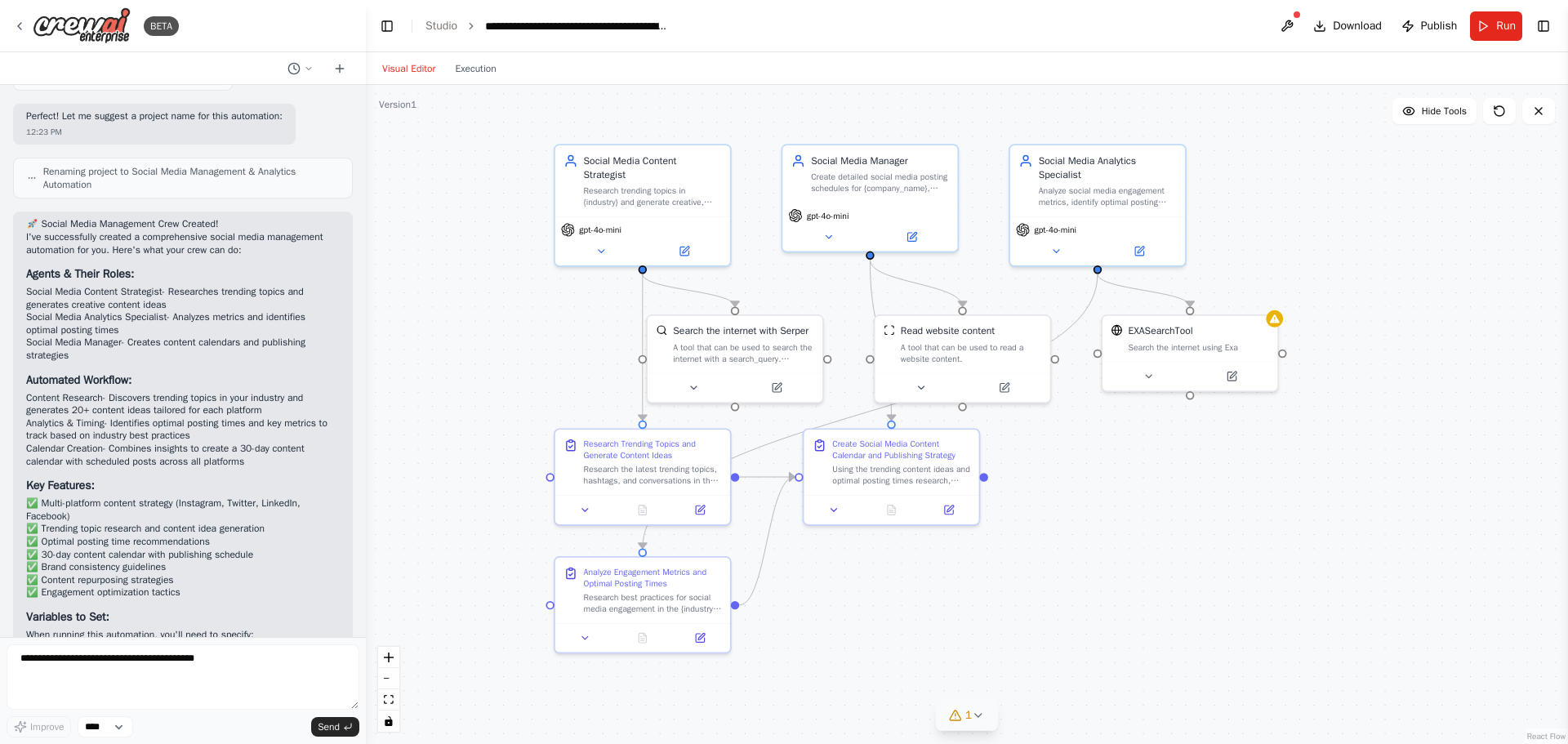 scroll, scrollTop: 1024, scrollLeft: 0, axis: vertical 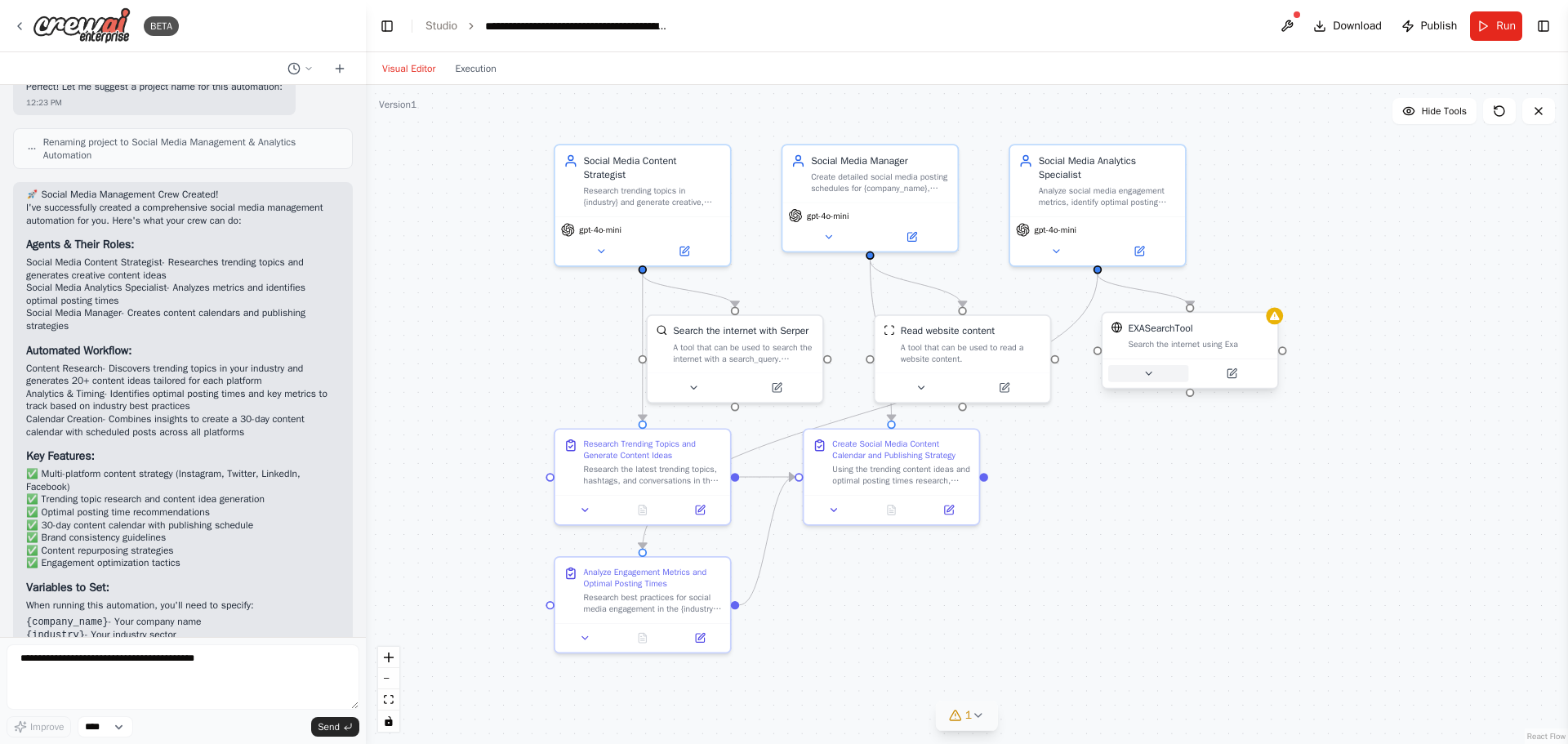 click 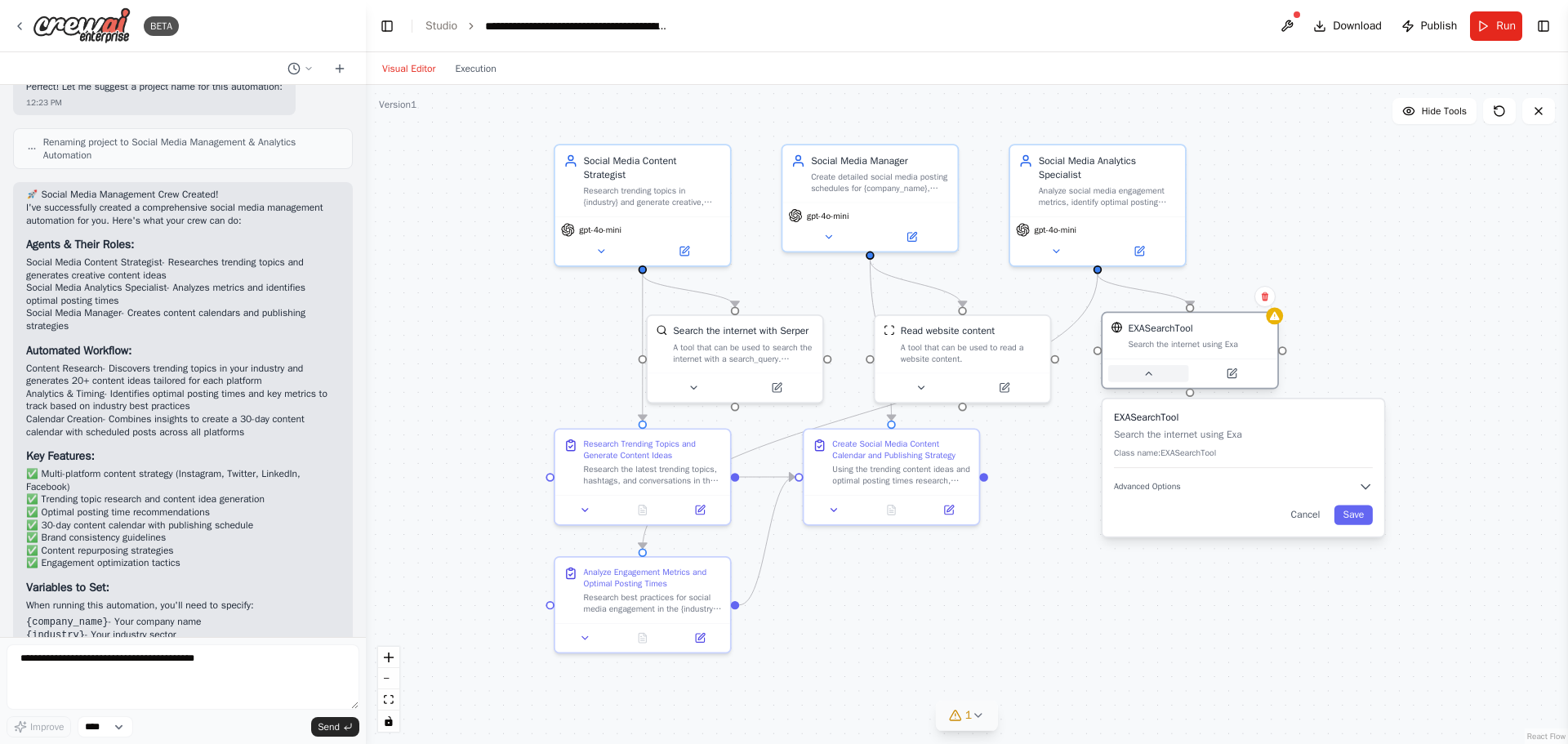click 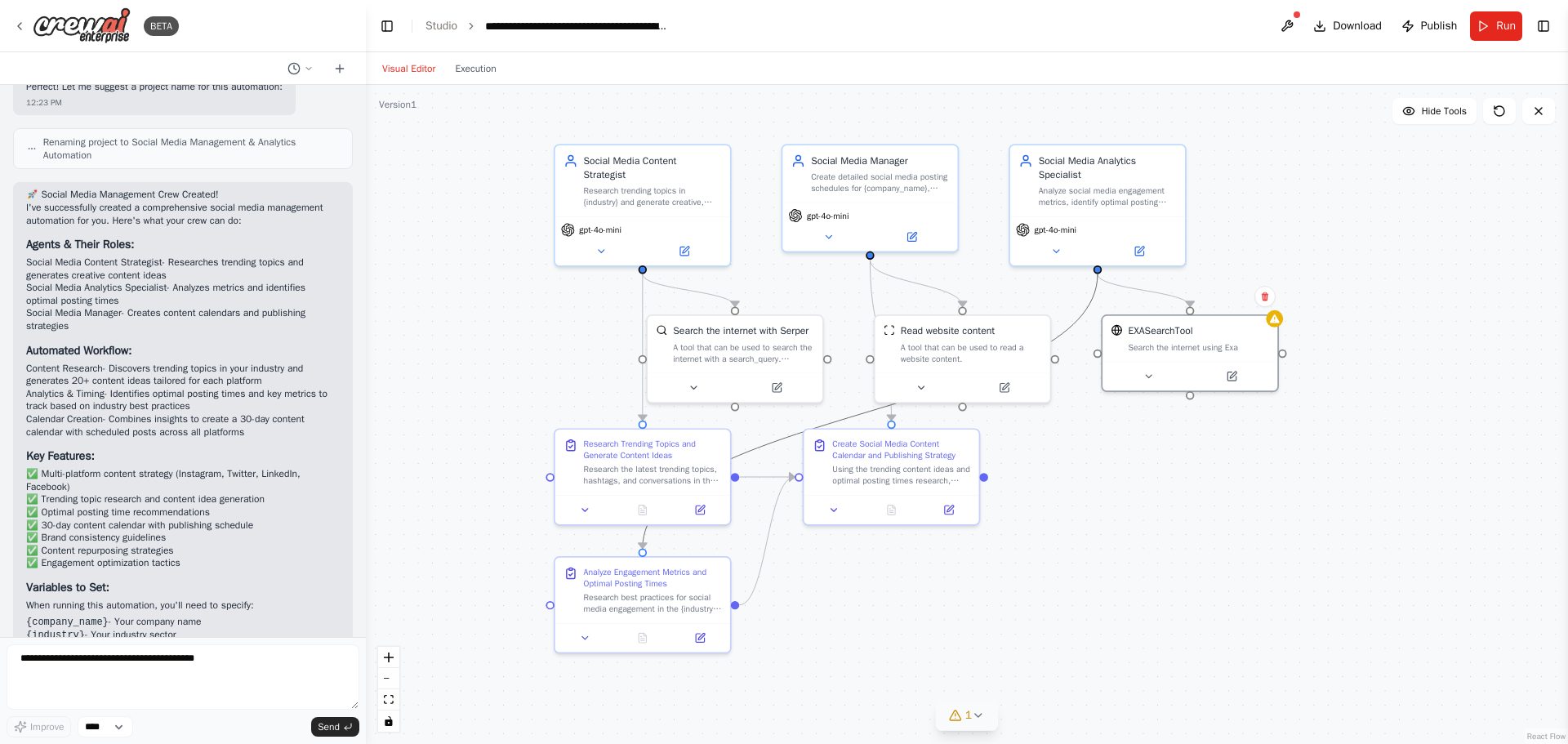 click 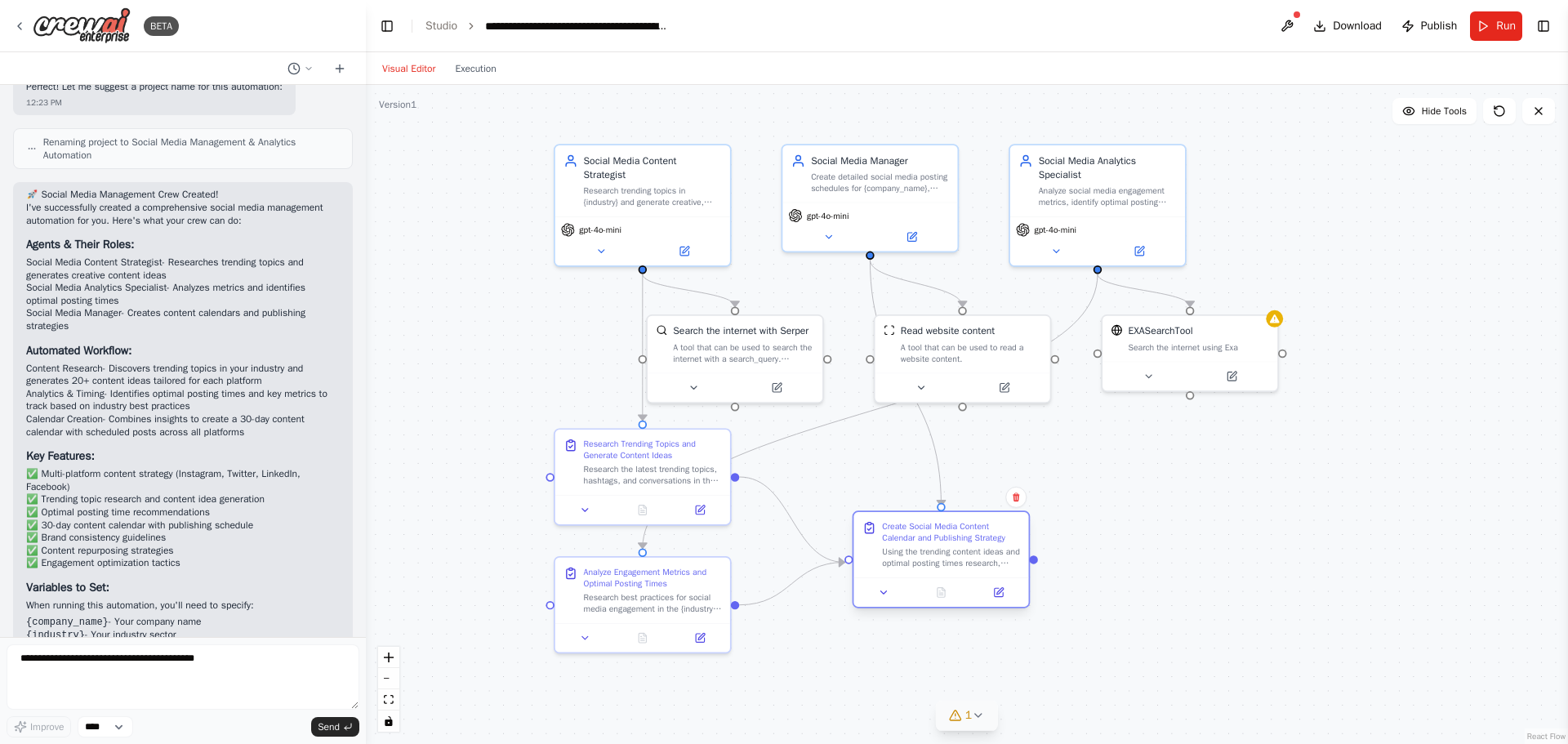 drag, startPoint x: 936, startPoint y: 456, endPoint x: 982, endPoint y: 545, distance: 100.18483 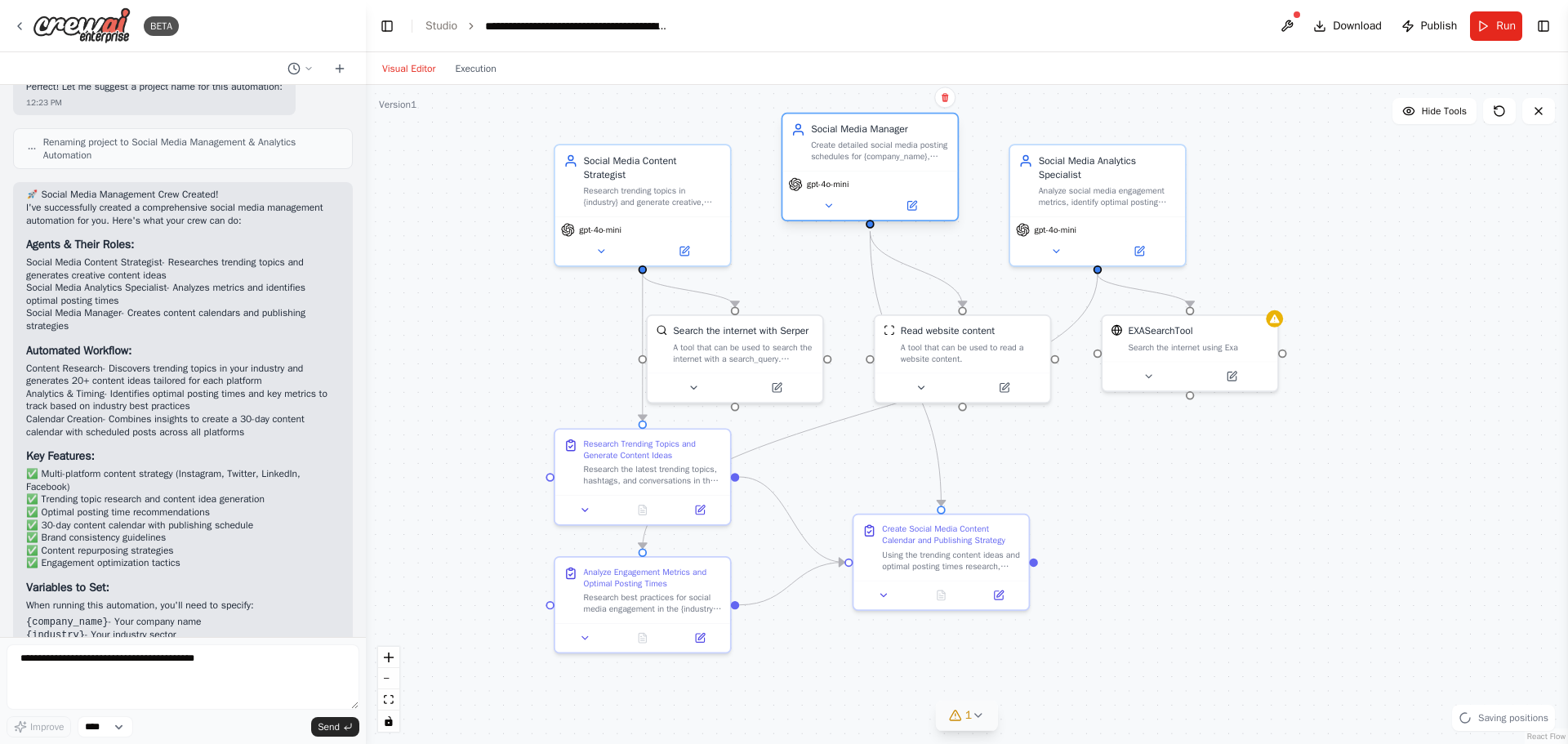 drag, startPoint x: 902, startPoint y: 205, endPoint x: 888, endPoint y: 164, distance: 43.324358 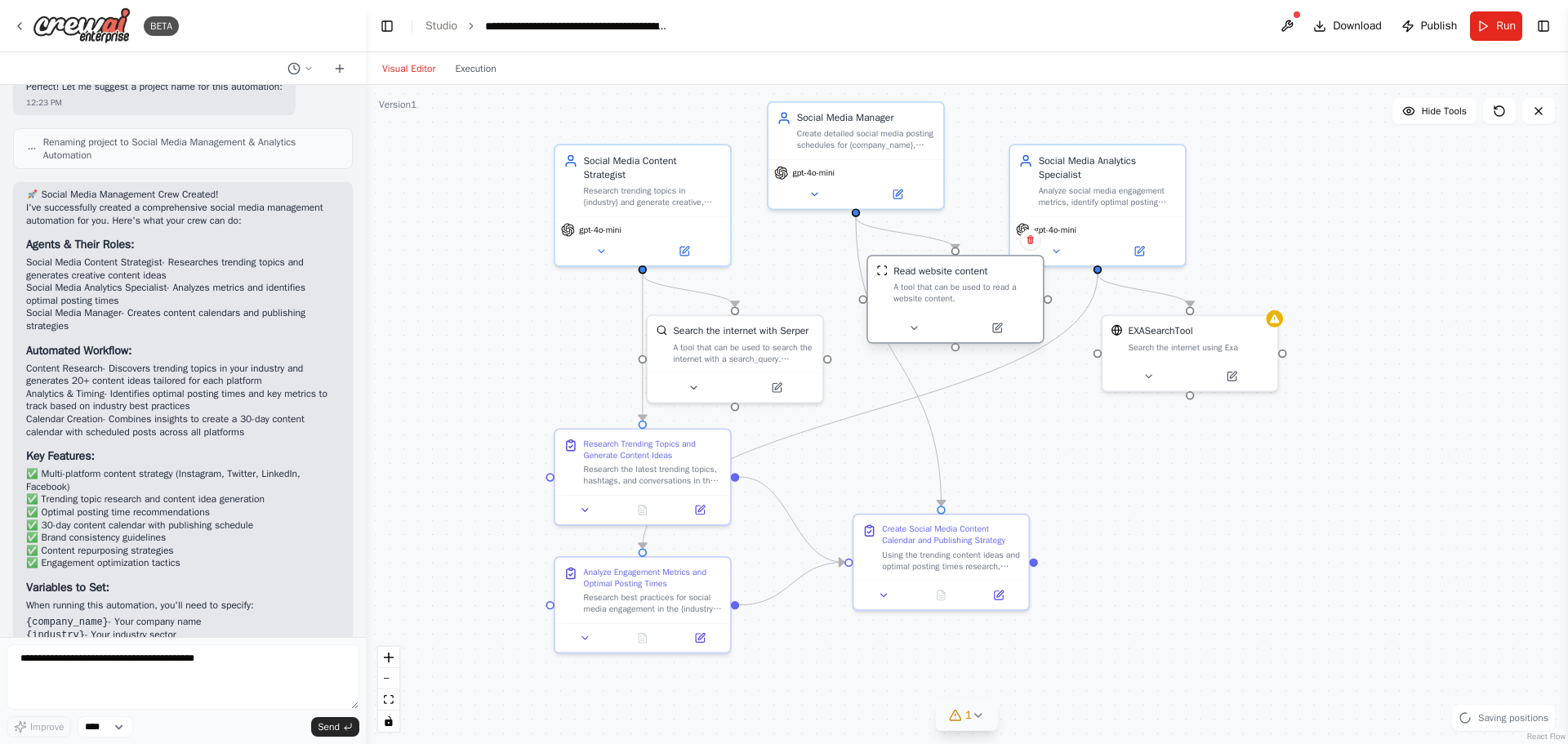drag, startPoint x: 960, startPoint y: 330, endPoint x: 958, endPoint y: 292, distance: 38.0526 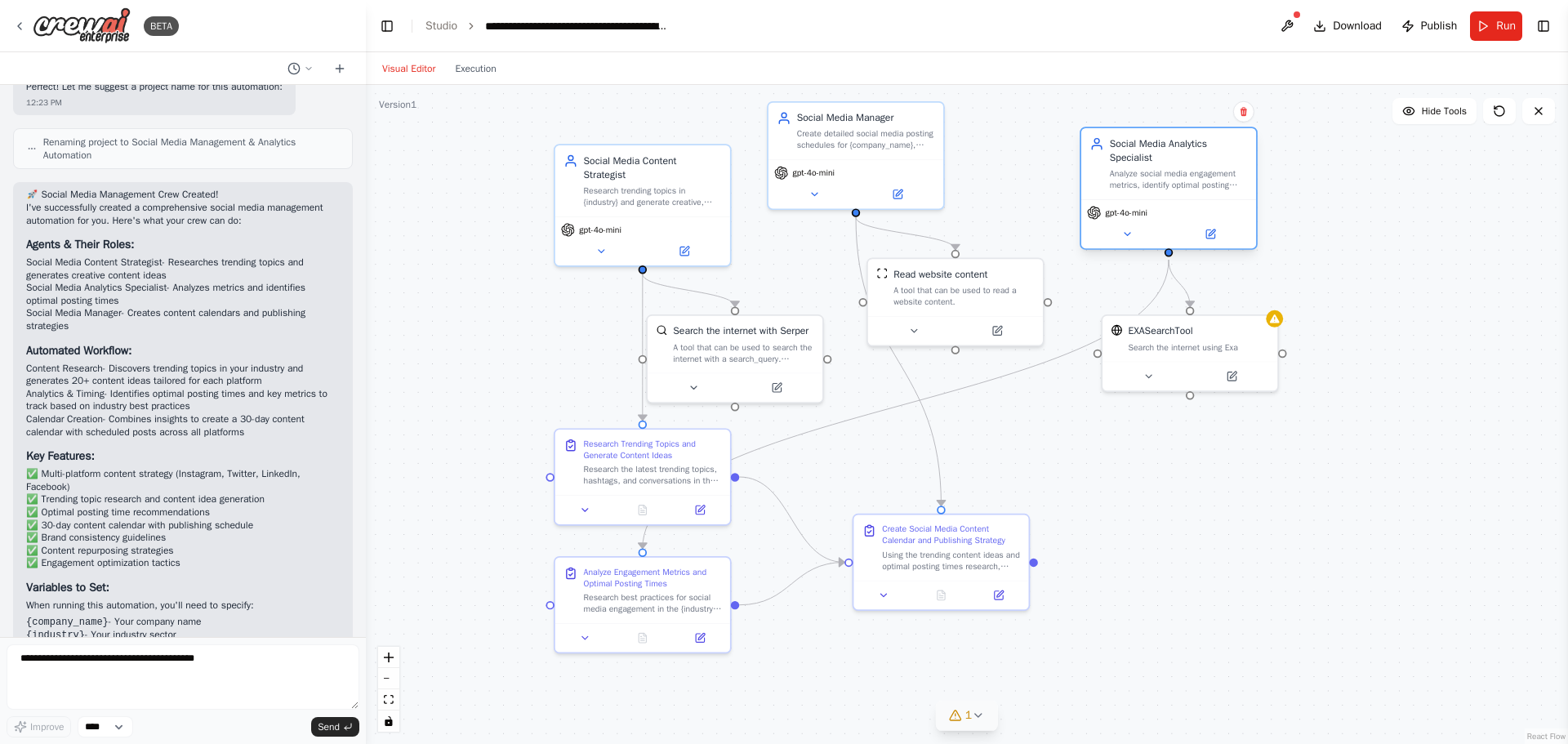 drag, startPoint x: 1134, startPoint y: 193, endPoint x: 1189, endPoint y: 179, distance: 56.75385 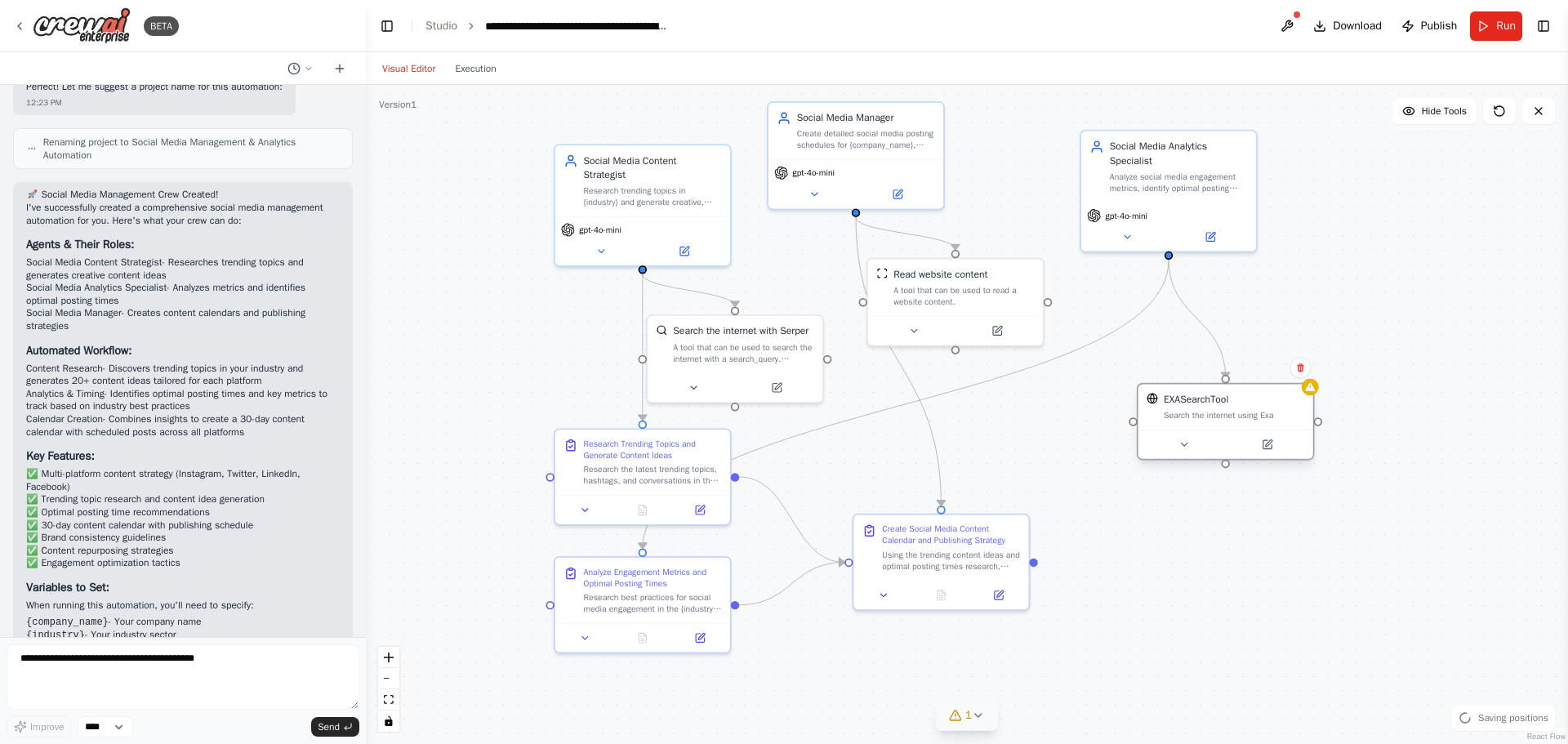 drag, startPoint x: 1196, startPoint y: 357, endPoint x: 1240, endPoint y: 430, distance: 85.23497 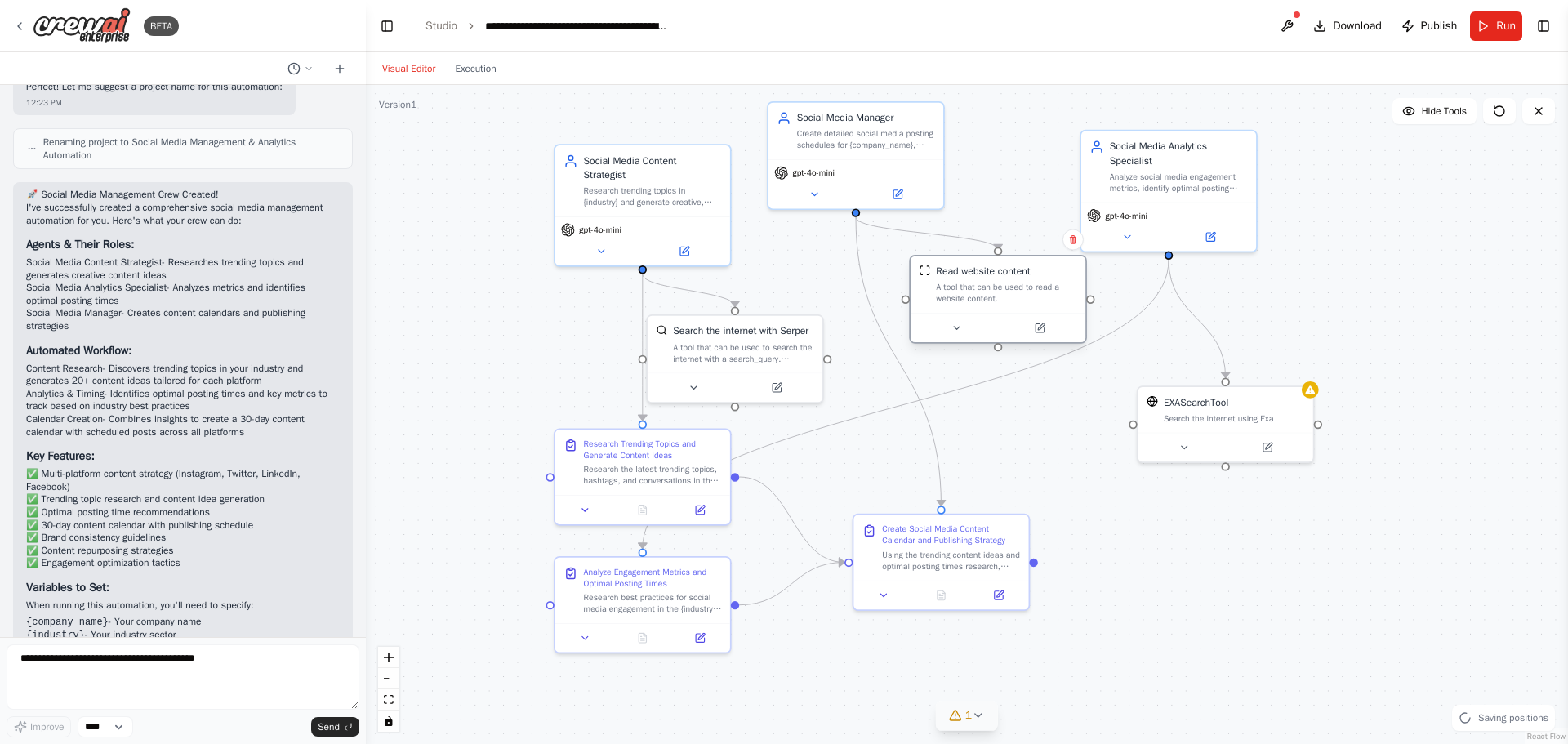 drag, startPoint x: 965, startPoint y: 314, endPoint x: 953, endPoint y: 319, distance: 13 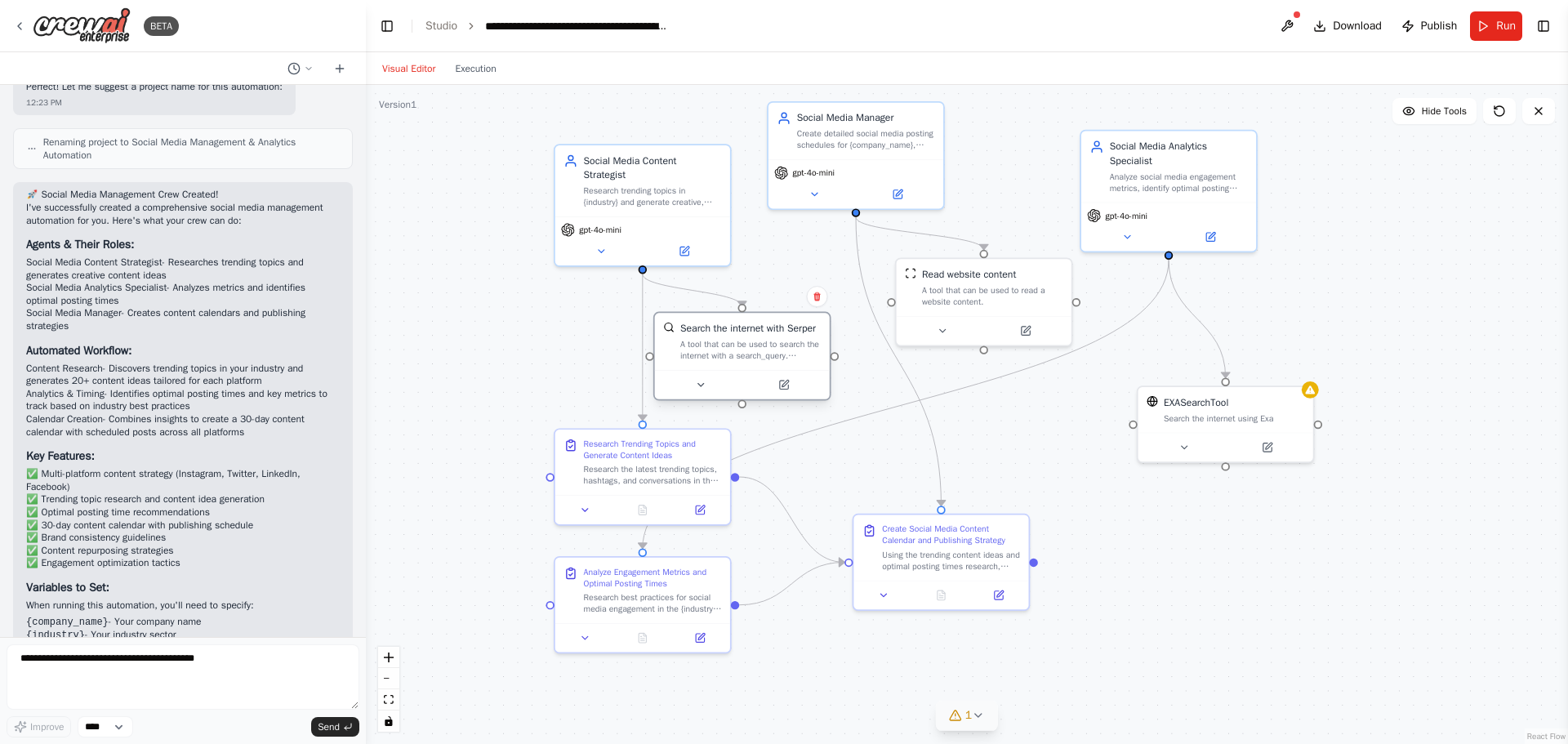 click on "A tool that can be used to search the internet with a search_query. Supports different search types: 'search' (default), 'news'" at bounding box center (751, 350) 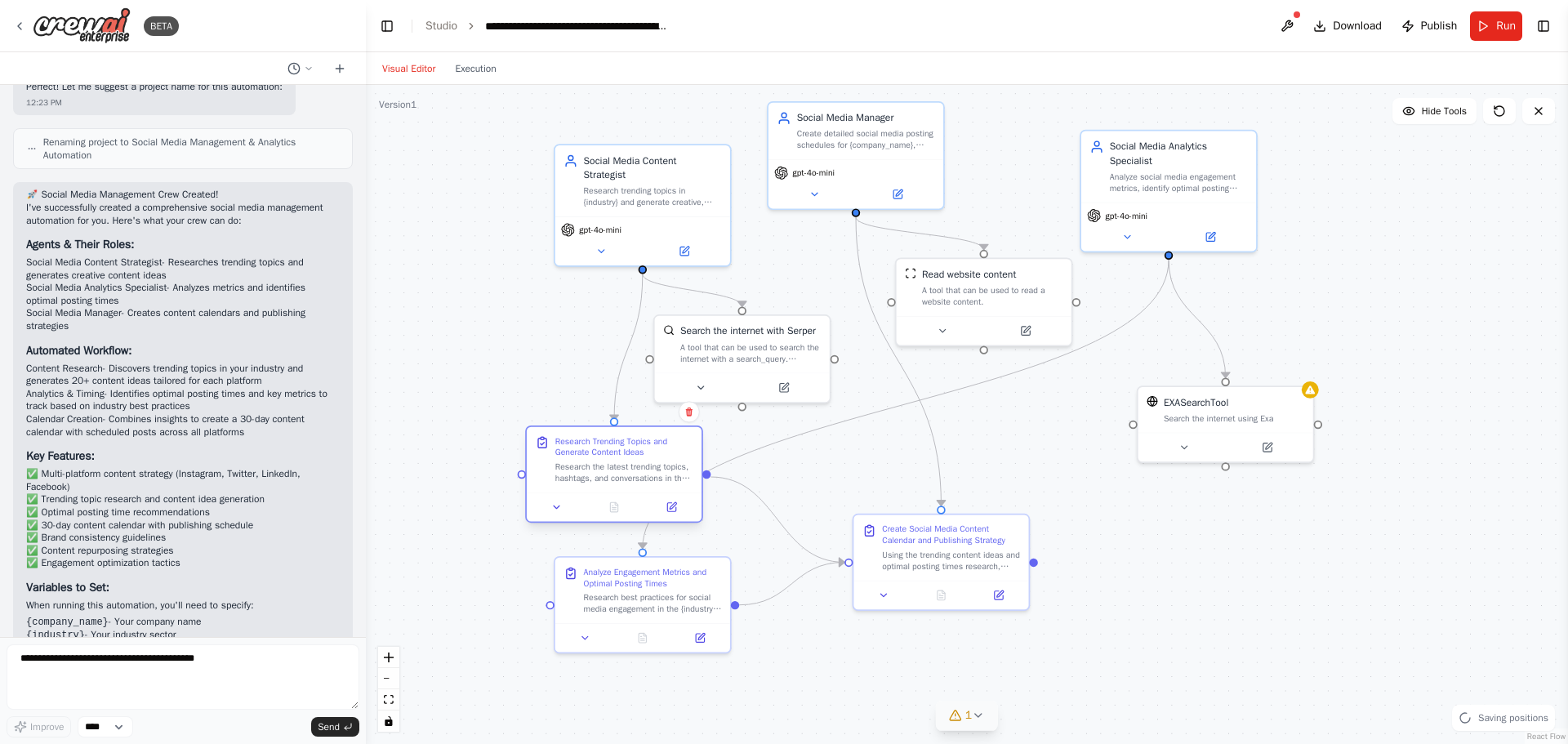 drag, startPoint x: 635, startPoint y: 491, endPoint x: 610, endPoint y: 486, distance: 25.495098 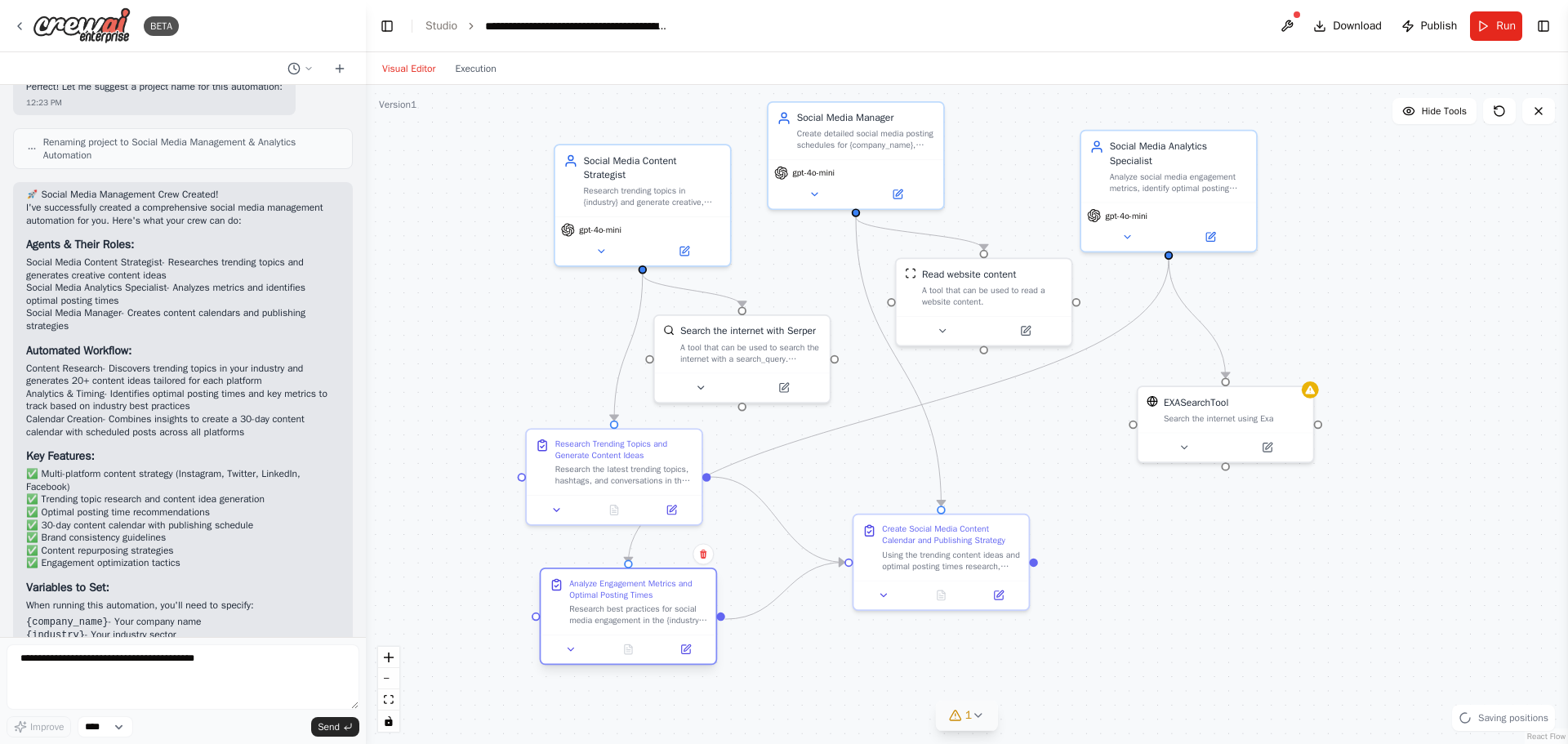 drag, startPoint x: 639, startPoint y: 586, endPoint x: 617, endPoint y: 607, distance: 30.413813 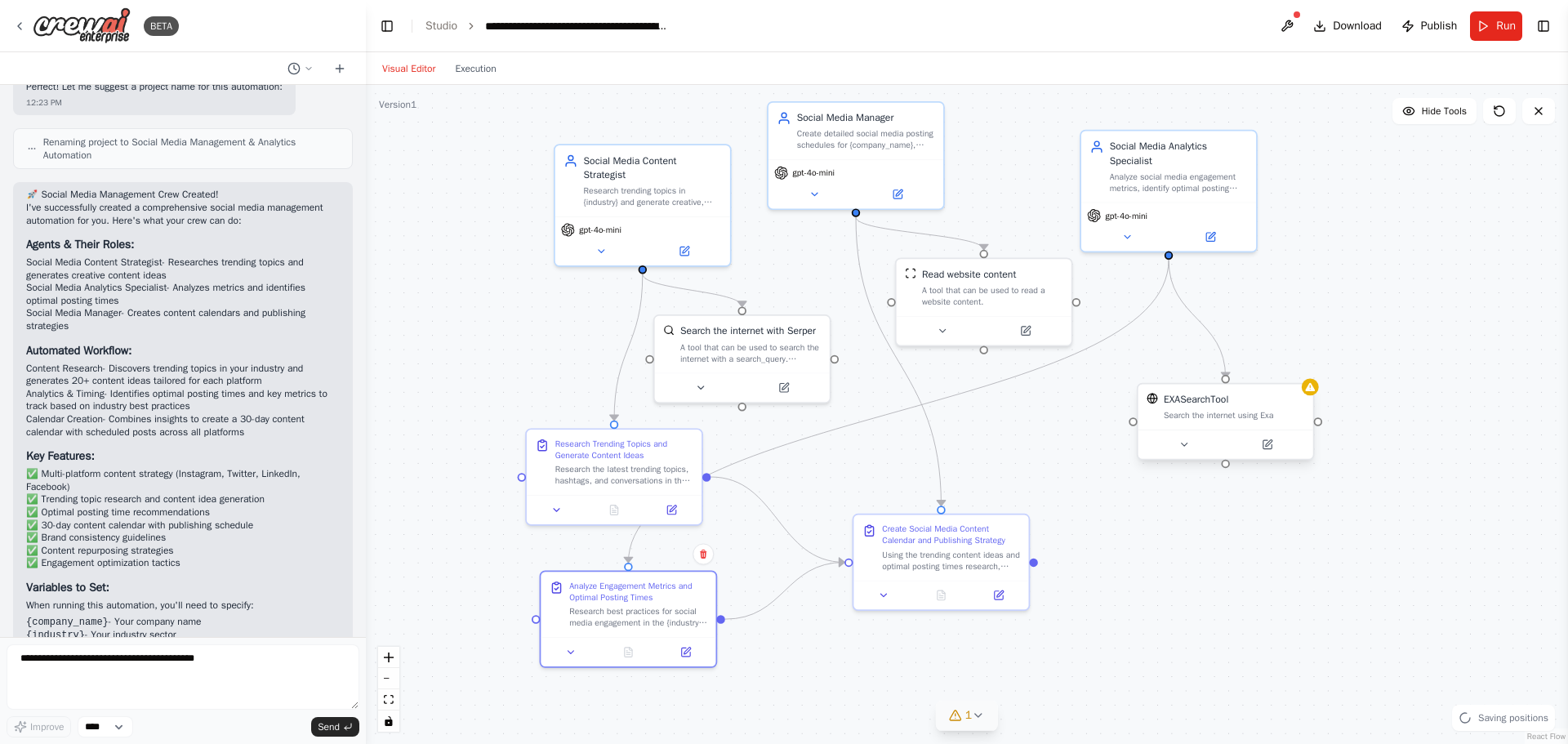 click on "EXASearchTool" at bounding box center [1234, 399] 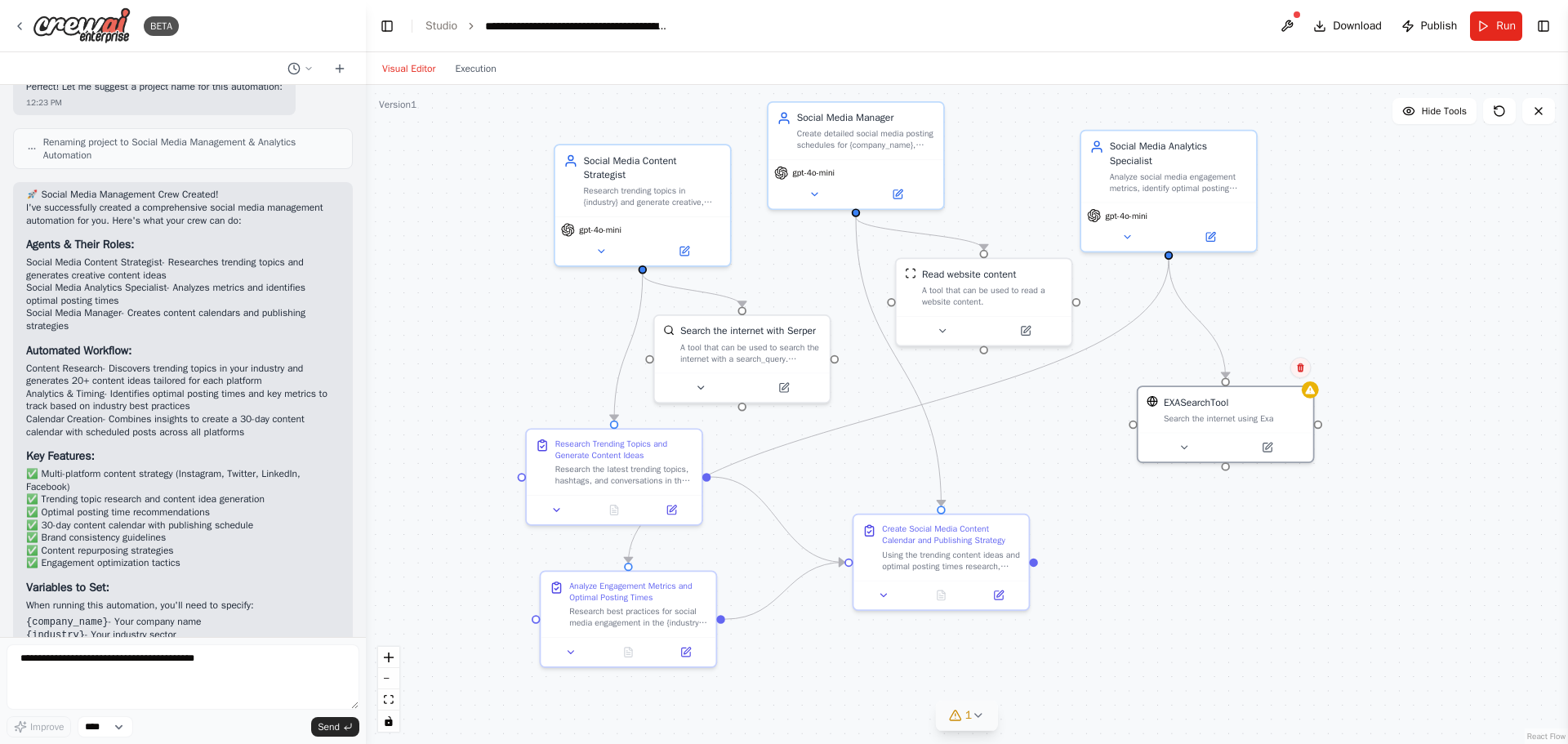 click 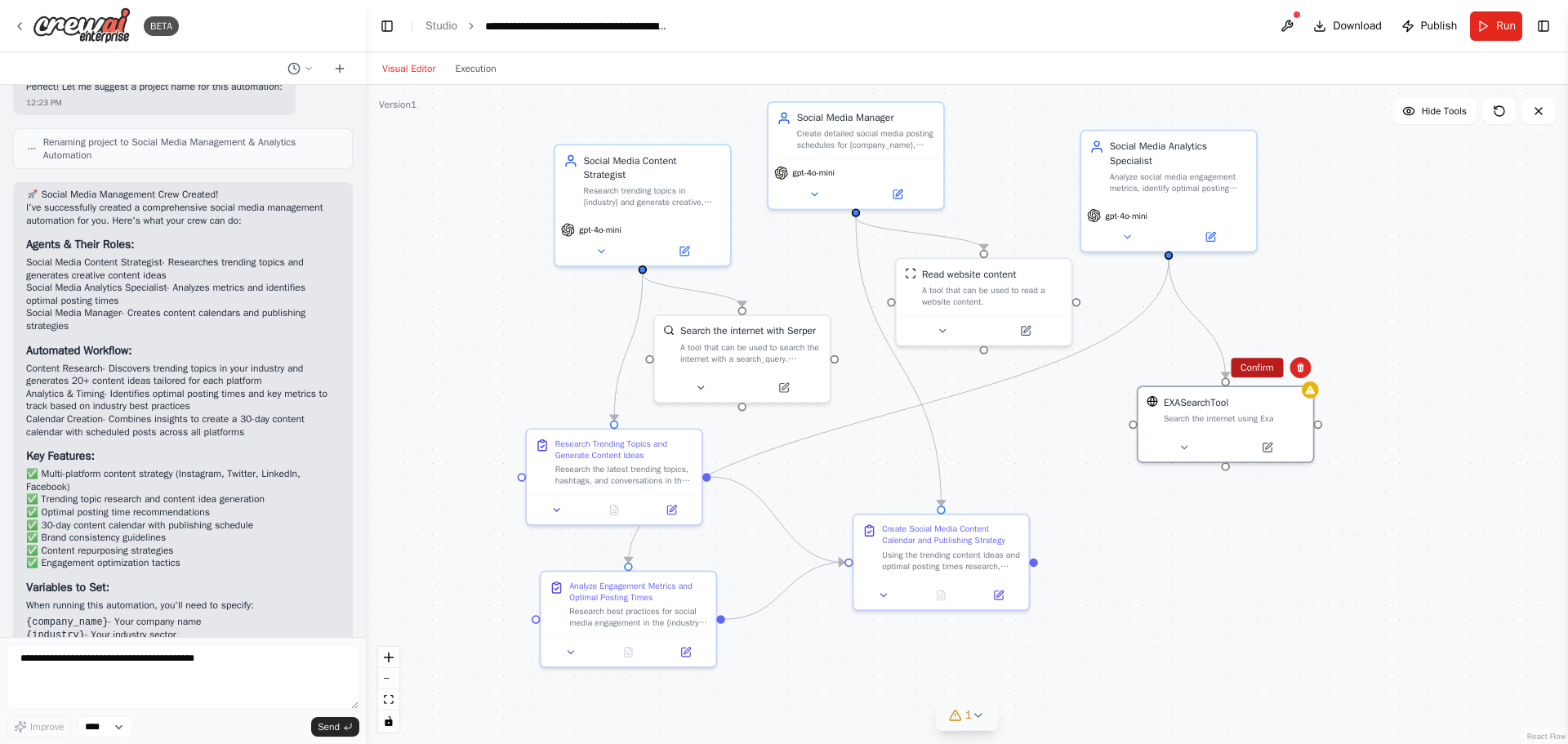 click on "Confirm" at bounding box center [1257, 368] 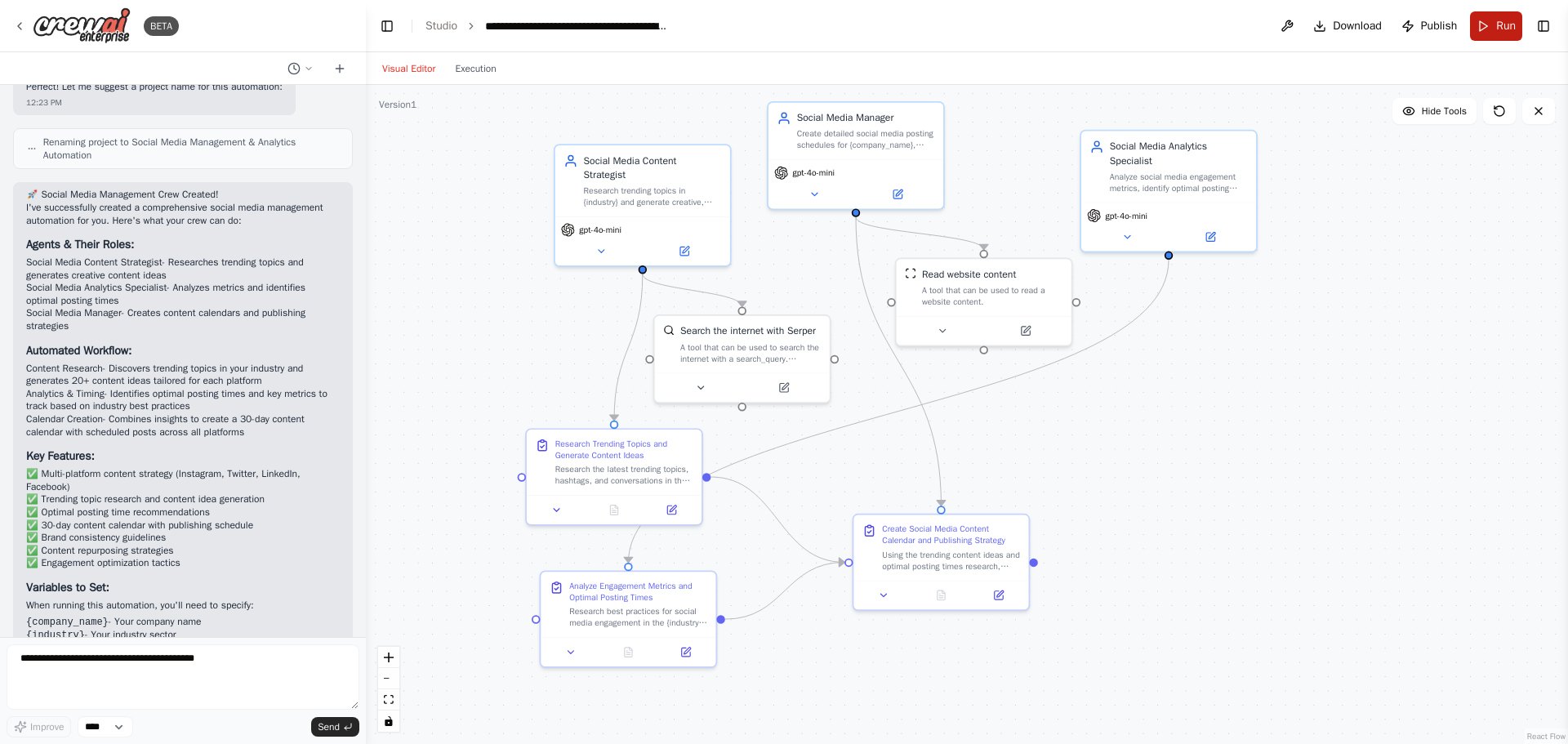 click on "Run" at bounding box center [1496, 26] 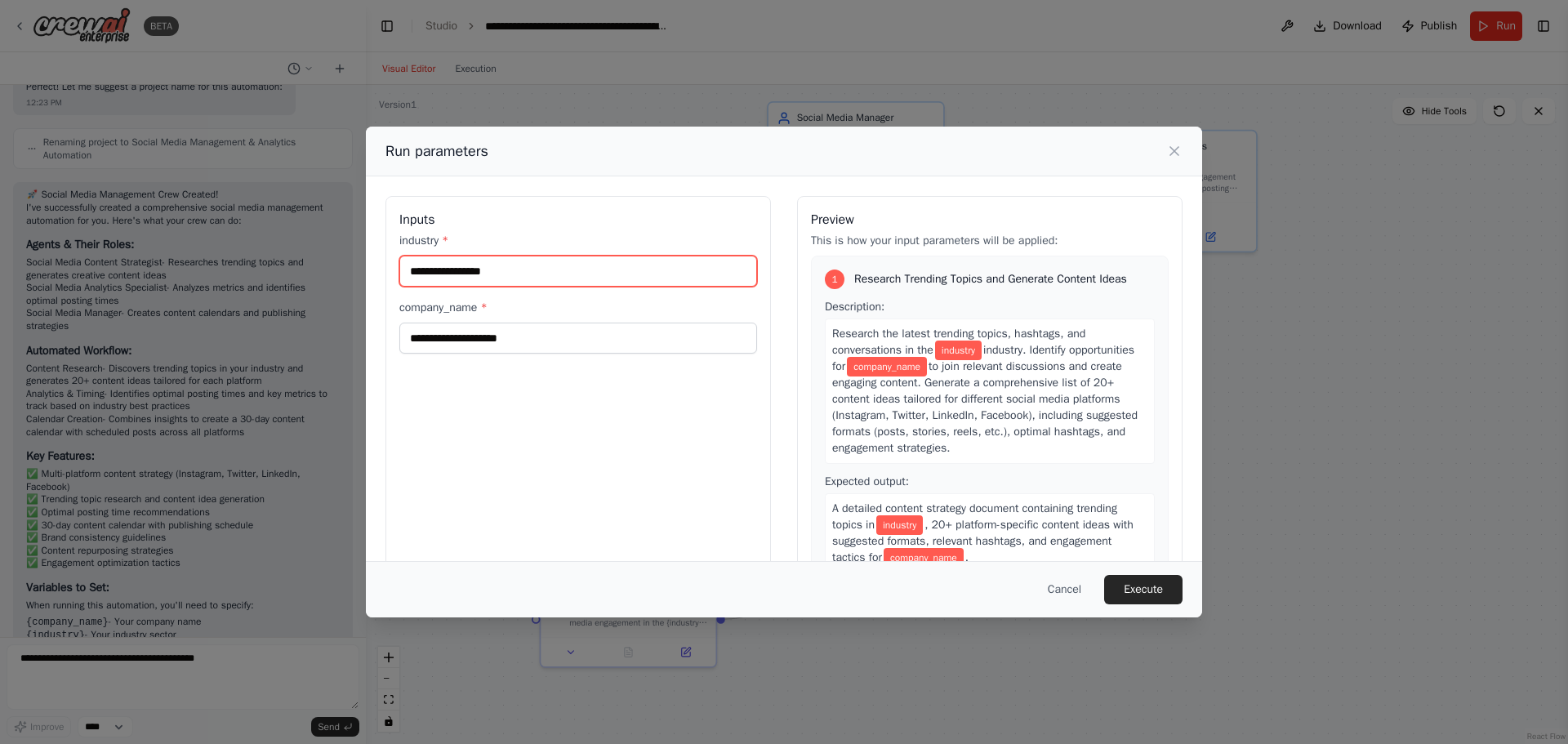 click on "industry *" at bounding box center (578, 271) 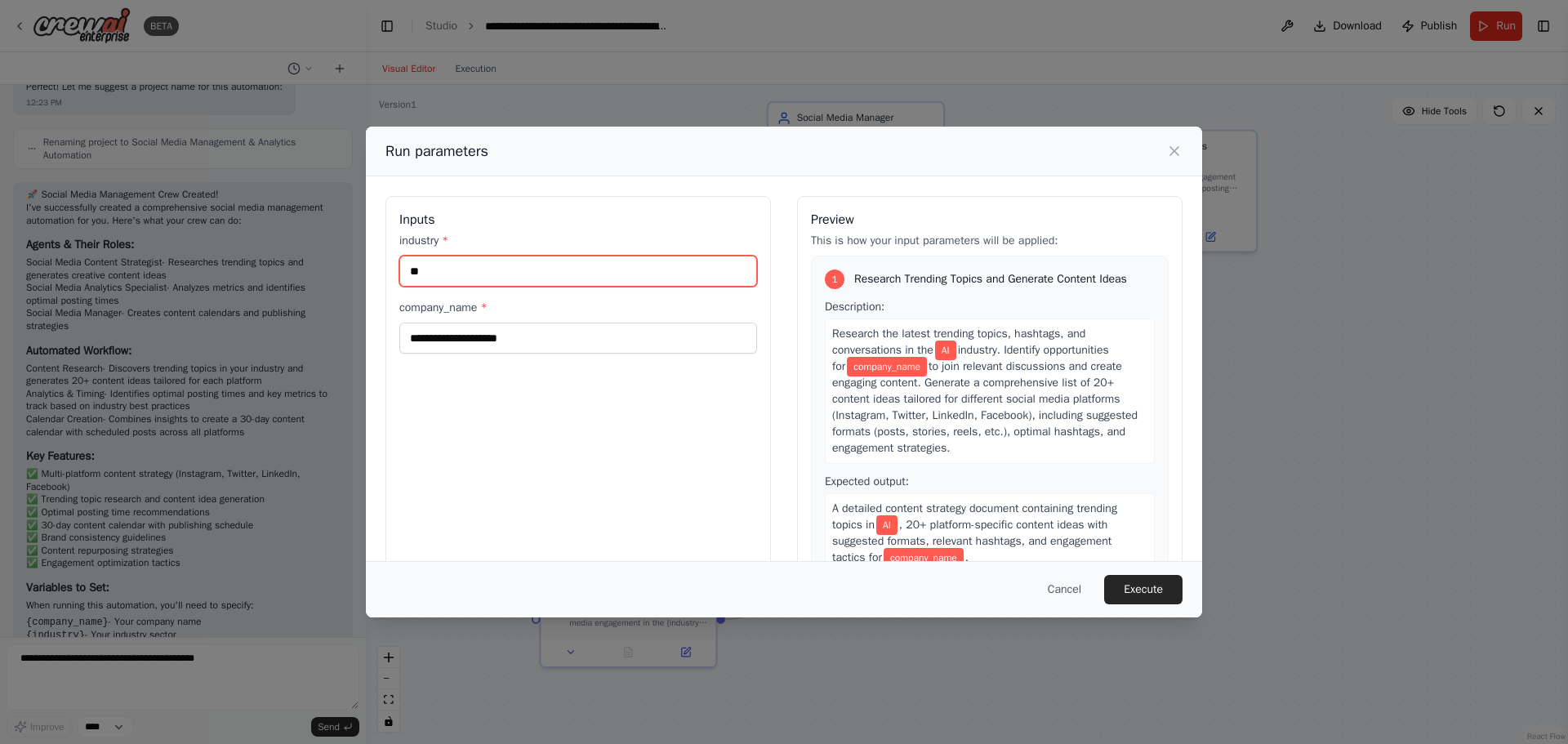 type on "**" 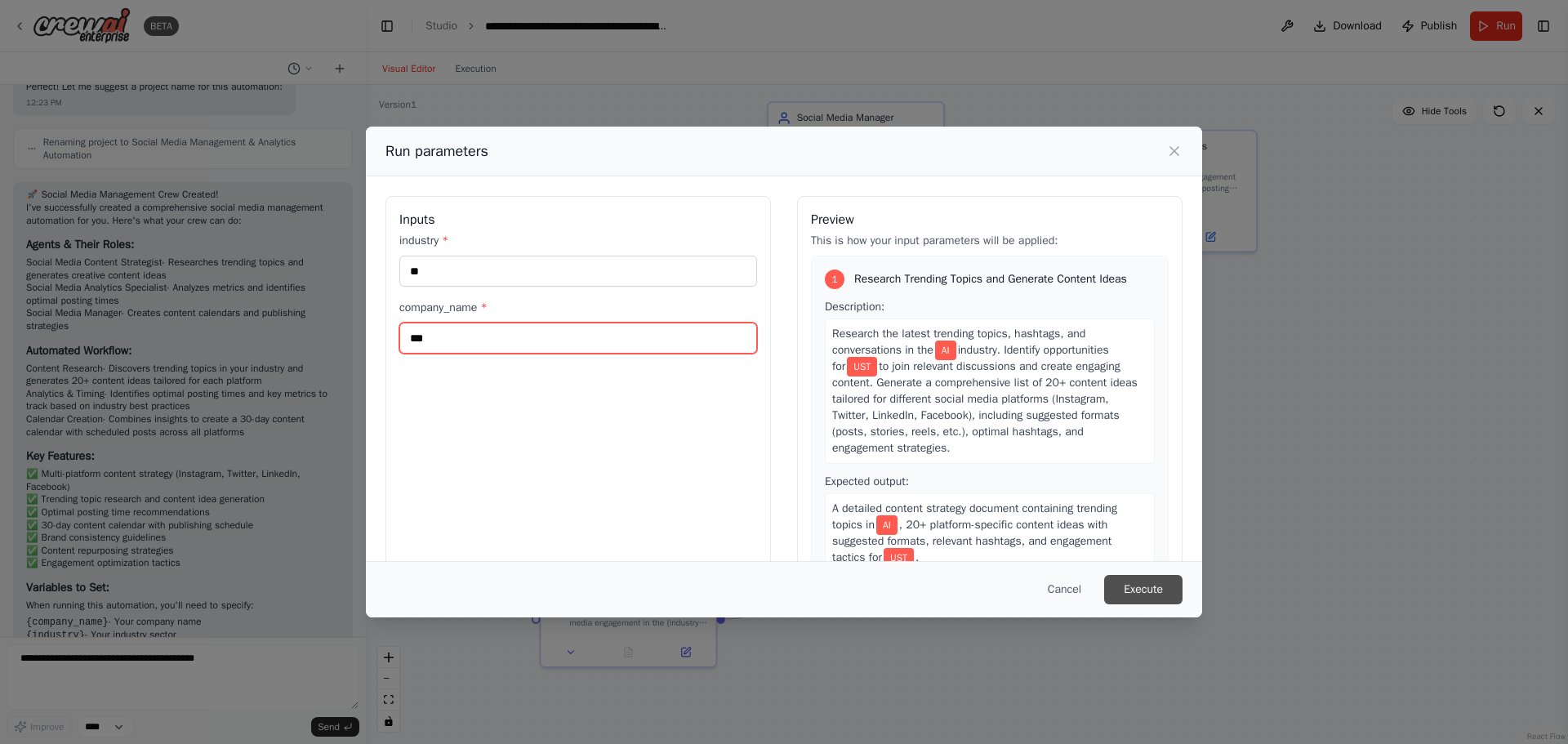 type on "***" 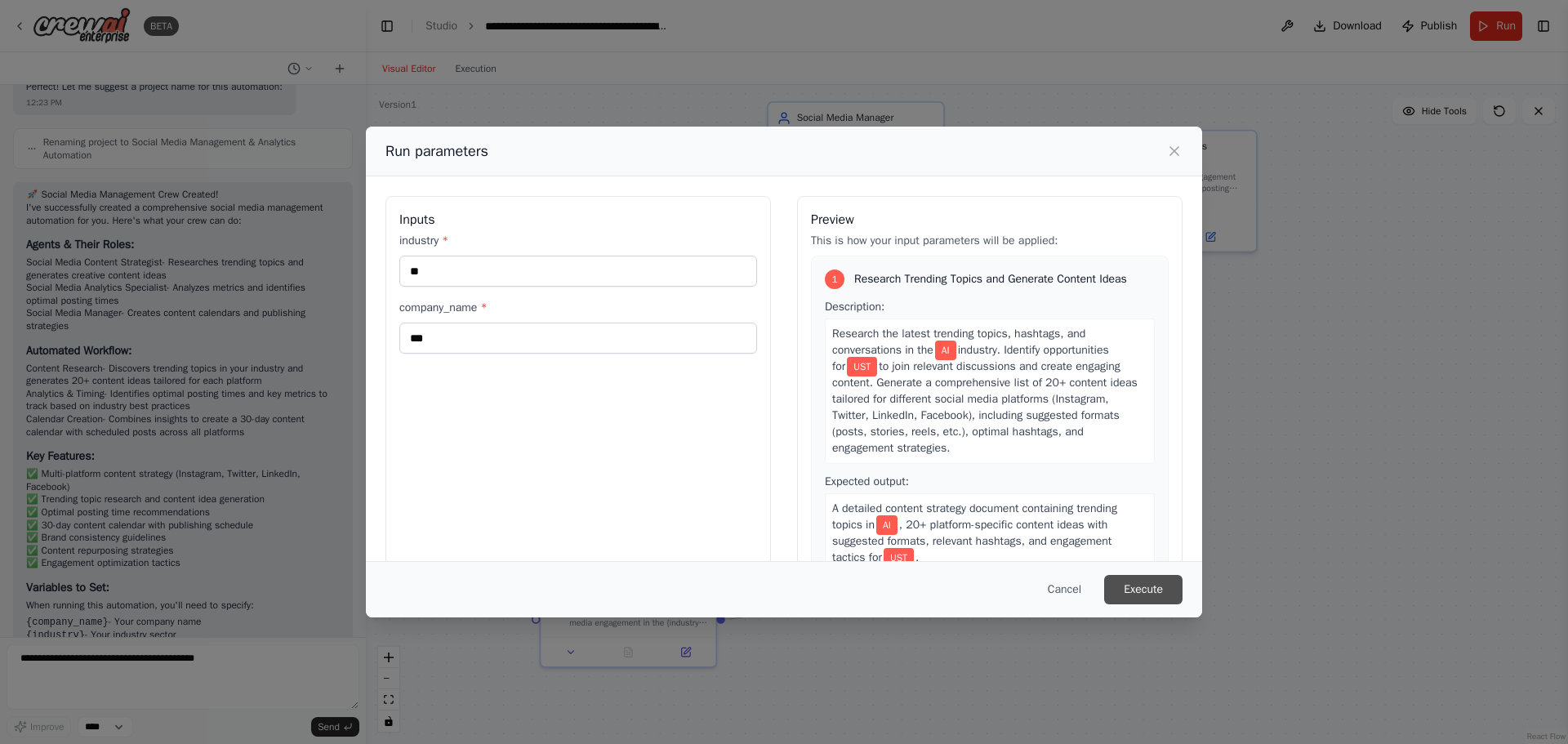 click on "Execute" at bounding box center [1143, 590] 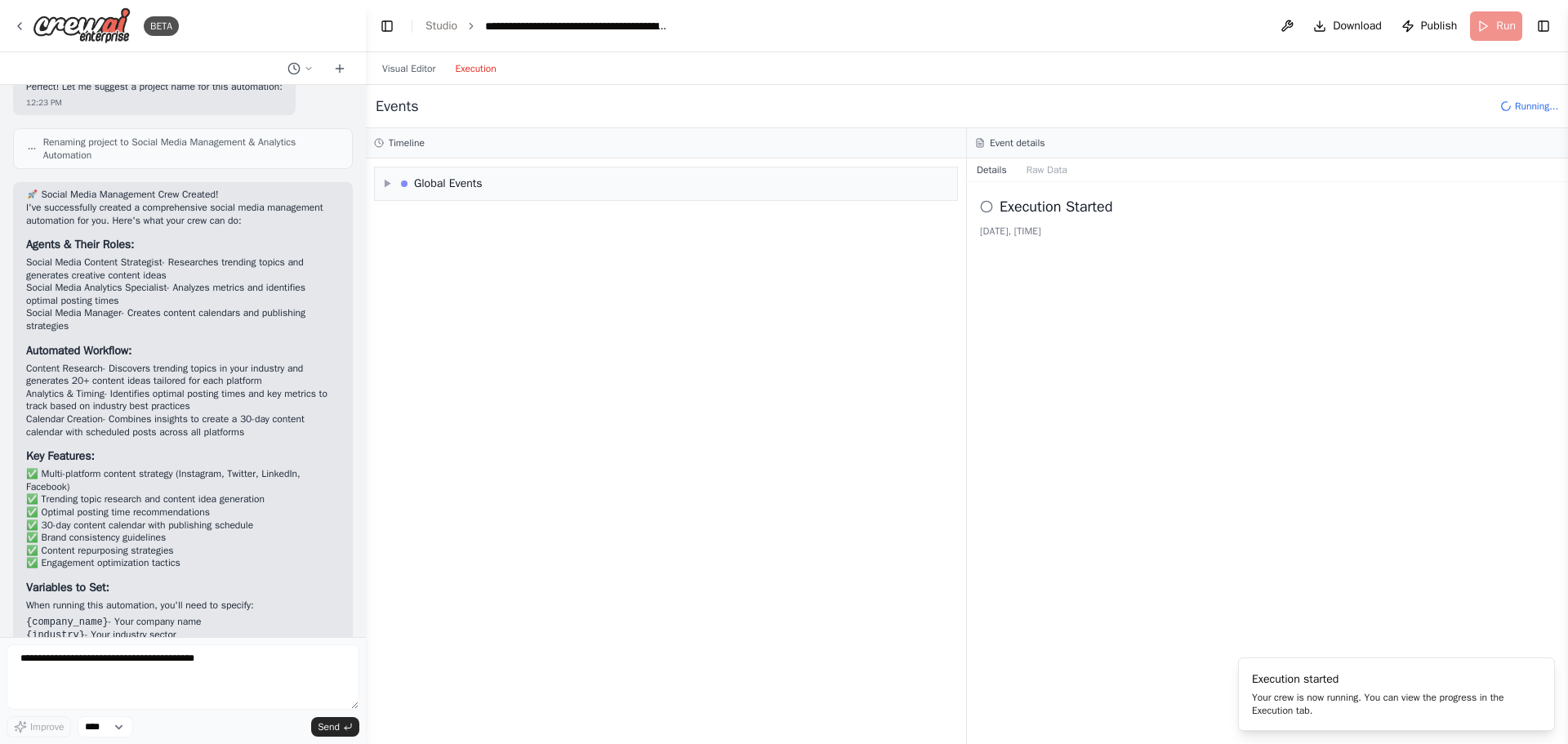 click on "Execution" at bounding box center [475, 69] 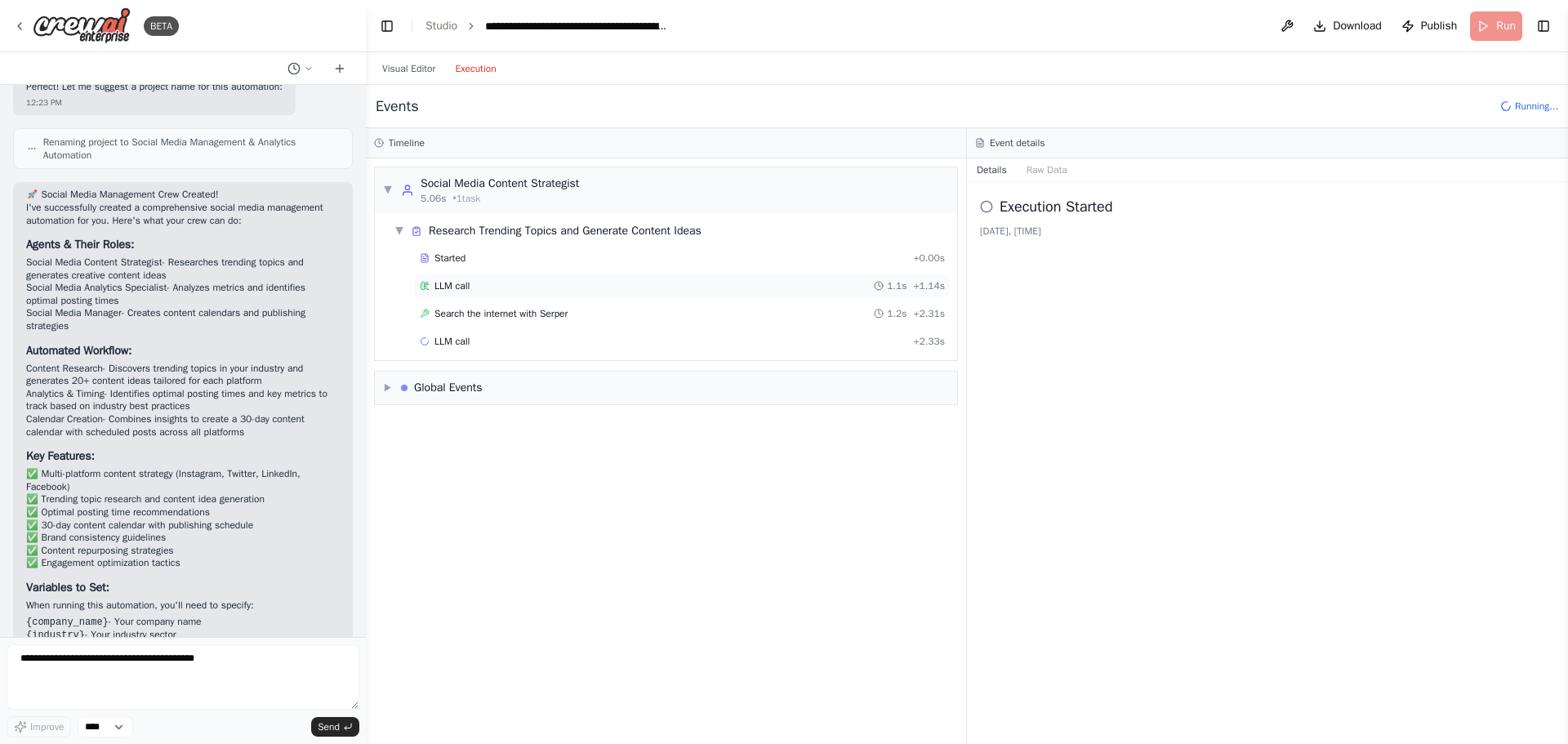 click on "LLM call 1.1s + 1.14s" at bounding box center (682, 286) 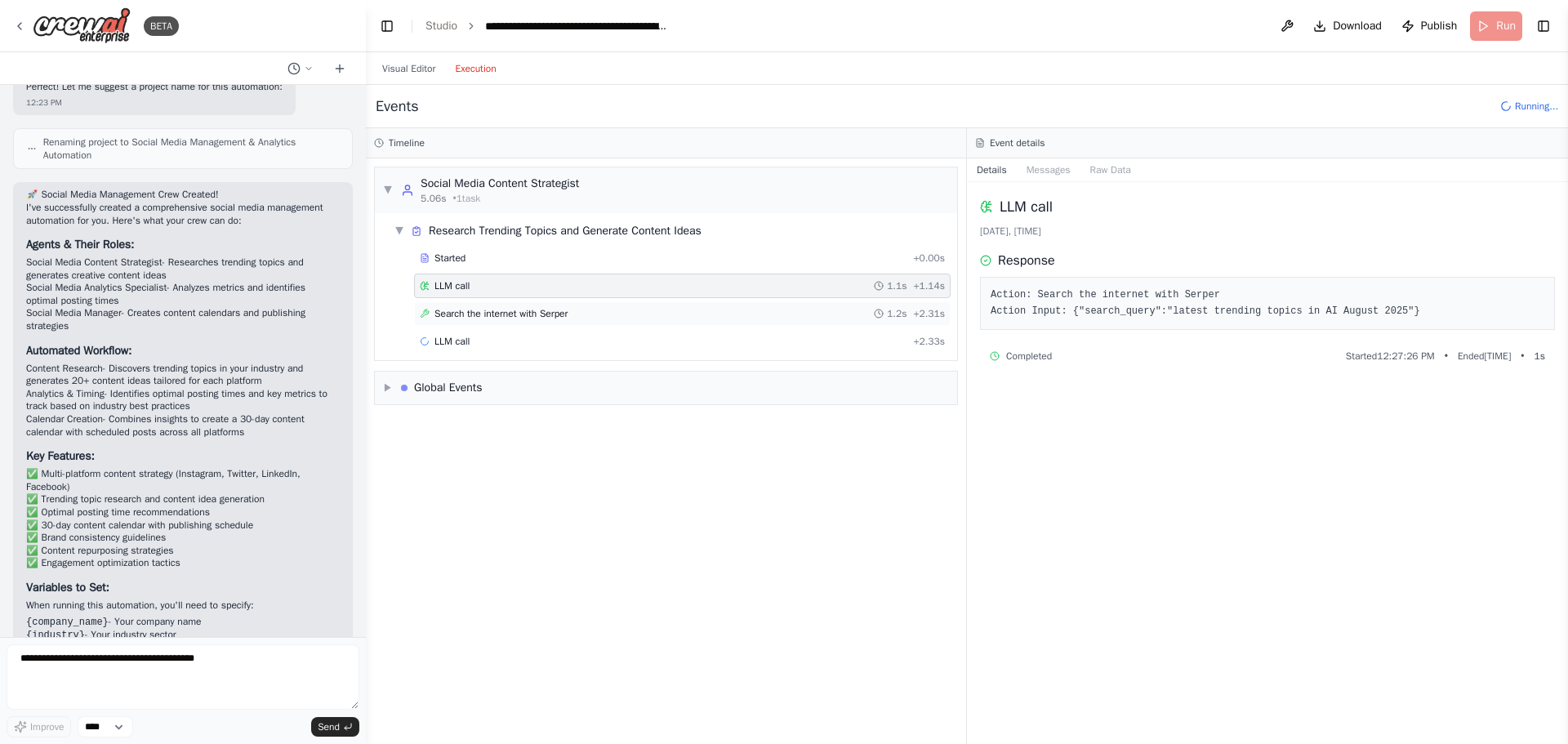 click on "Search the internet with Serper" at bounding box center (501, 314) 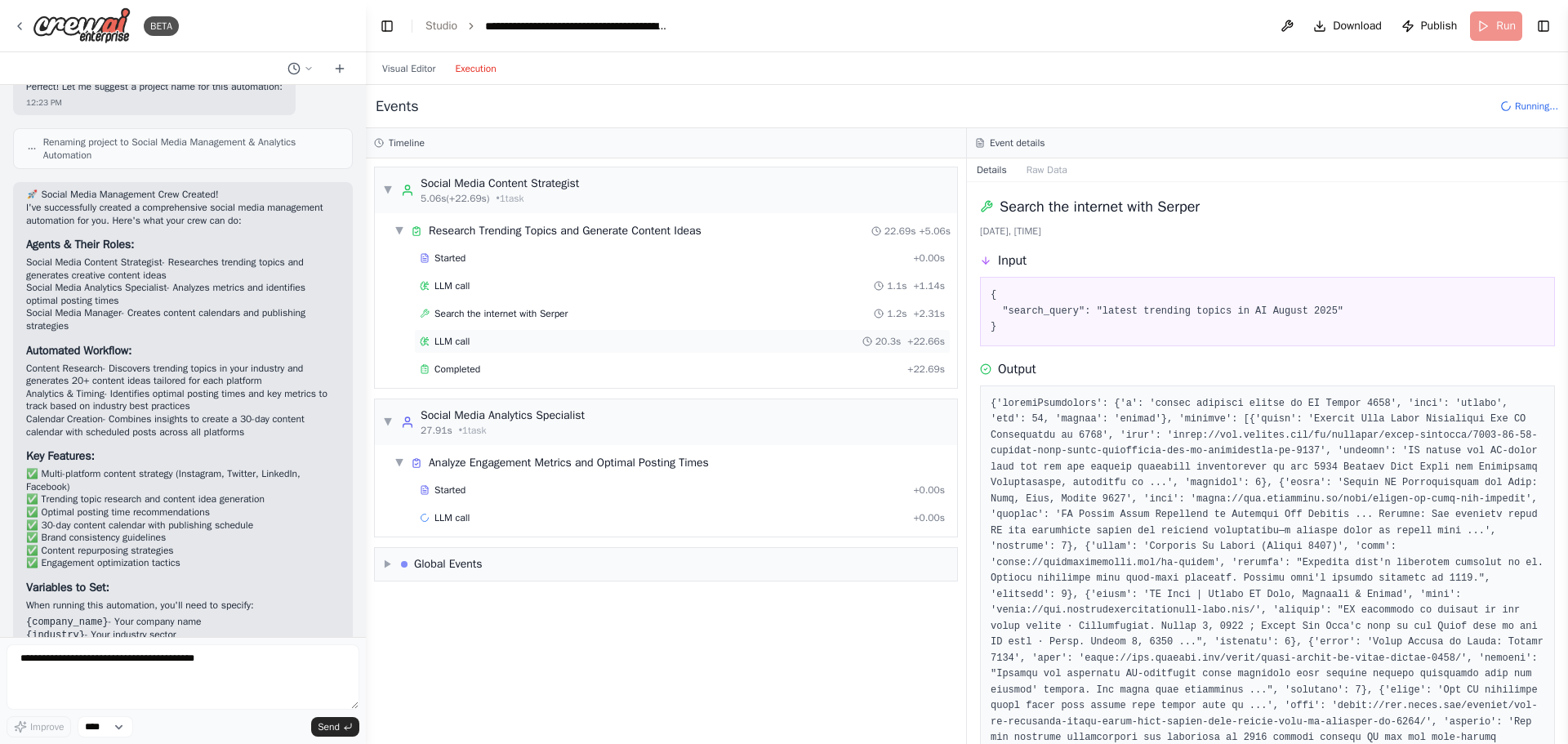 click on "LLM call 20.3s + 22.66s" at bounding box center (682, 341) 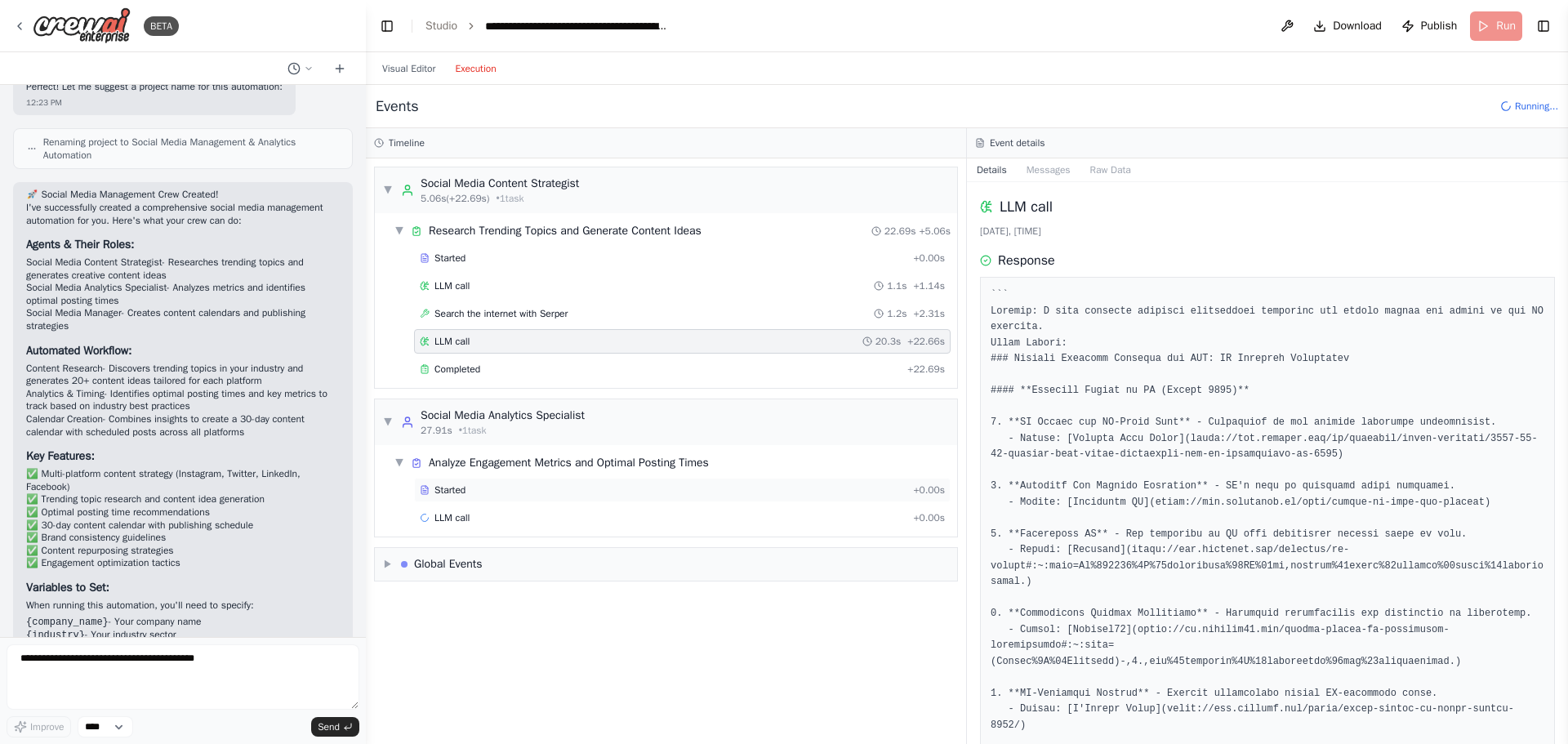 click on "Started" at bounding box center [663, 490] 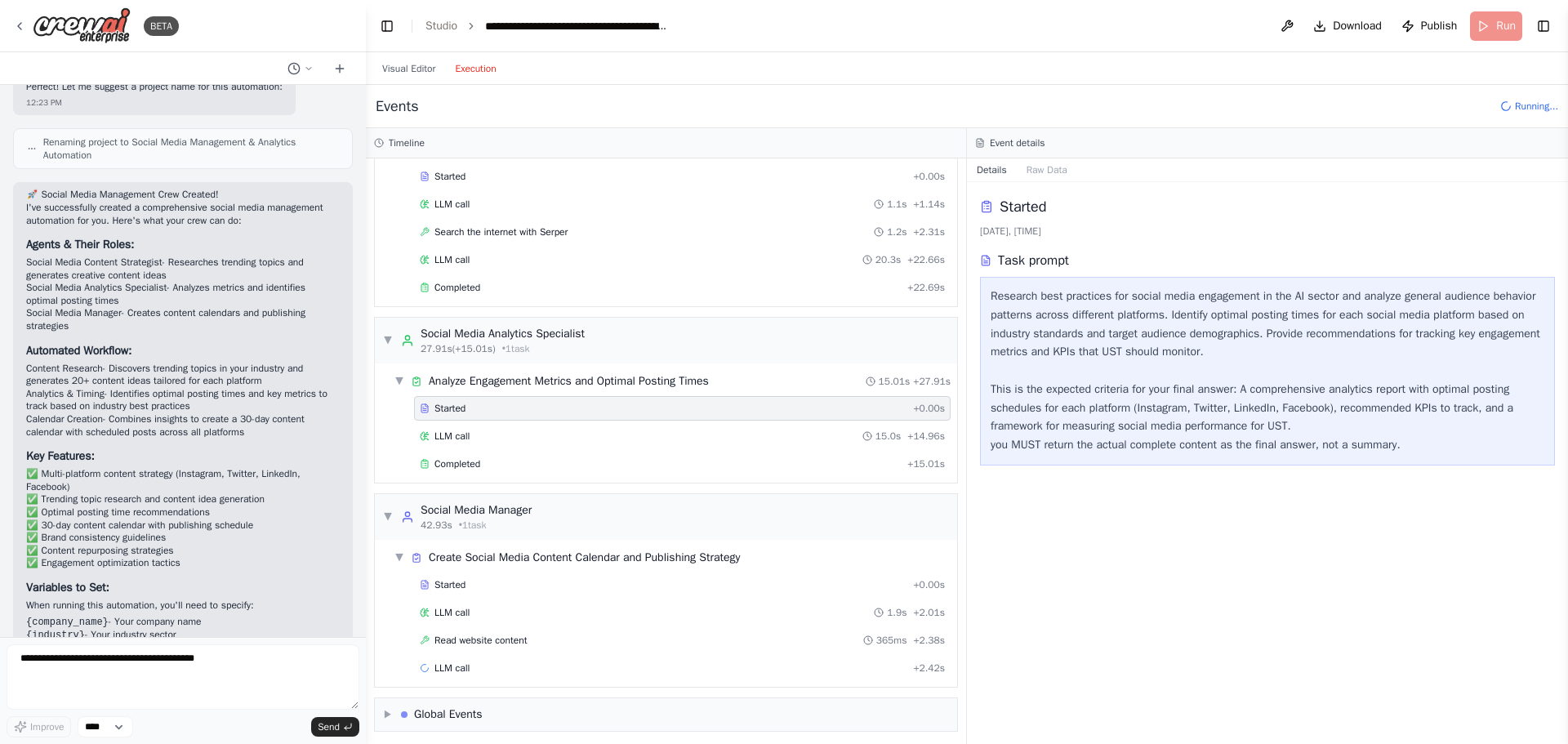 scroll, scrollTop: 87, scrollLeft: 0, axis: vertical 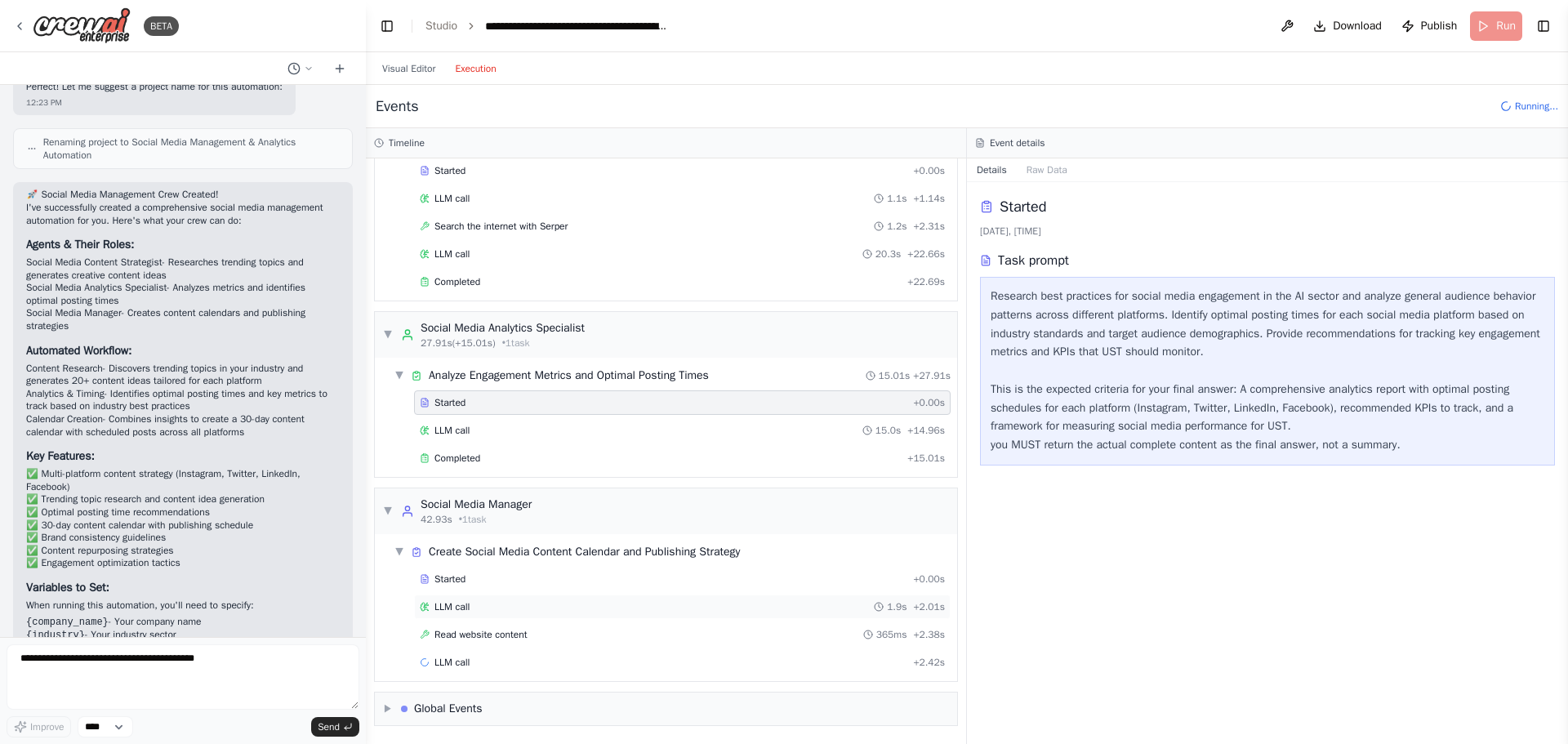 click on "LLM call 1.9s + 2.01s" at bounding box center (682, 607) 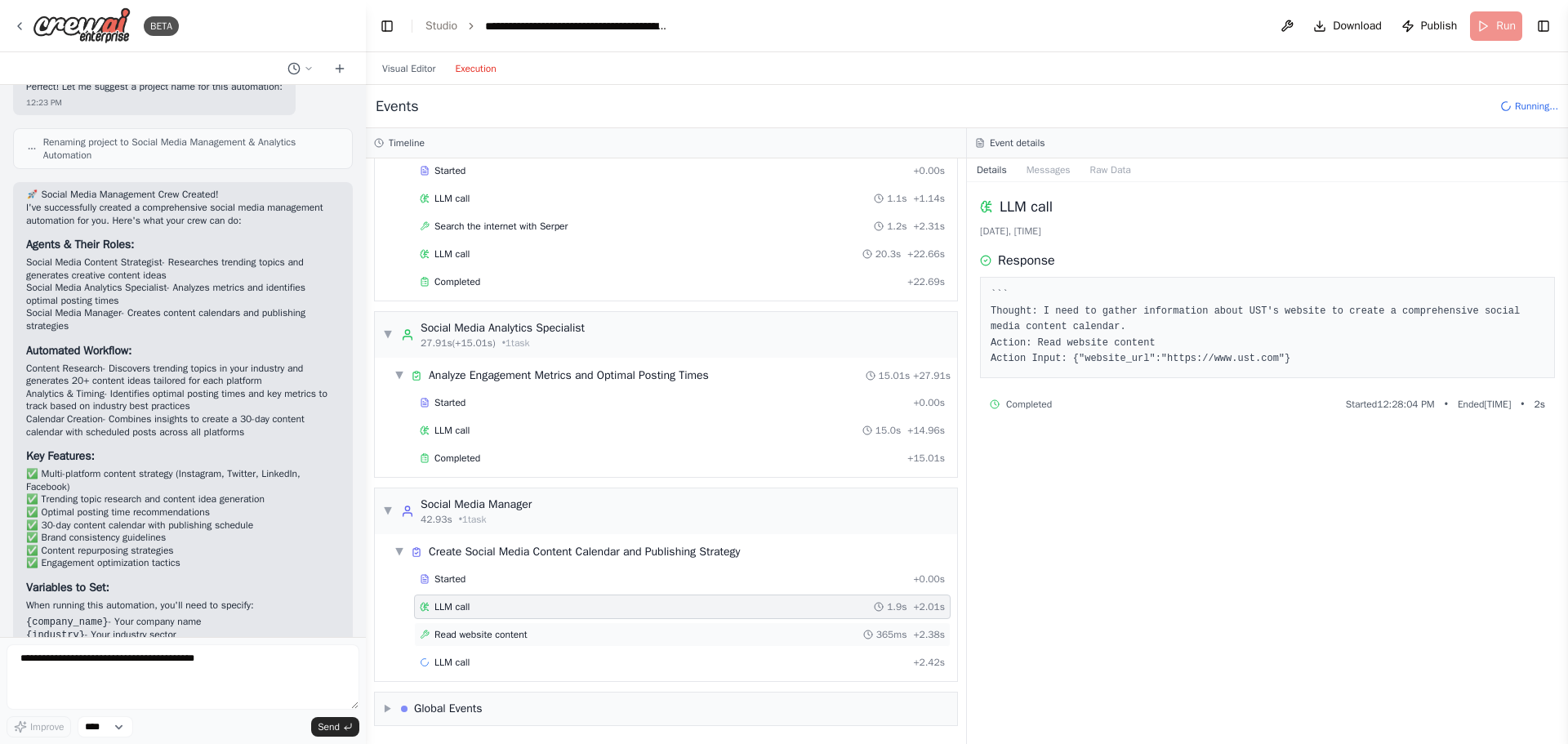 click on "Read website content 365ms + 2.38s" at bounding box center [682, 635] 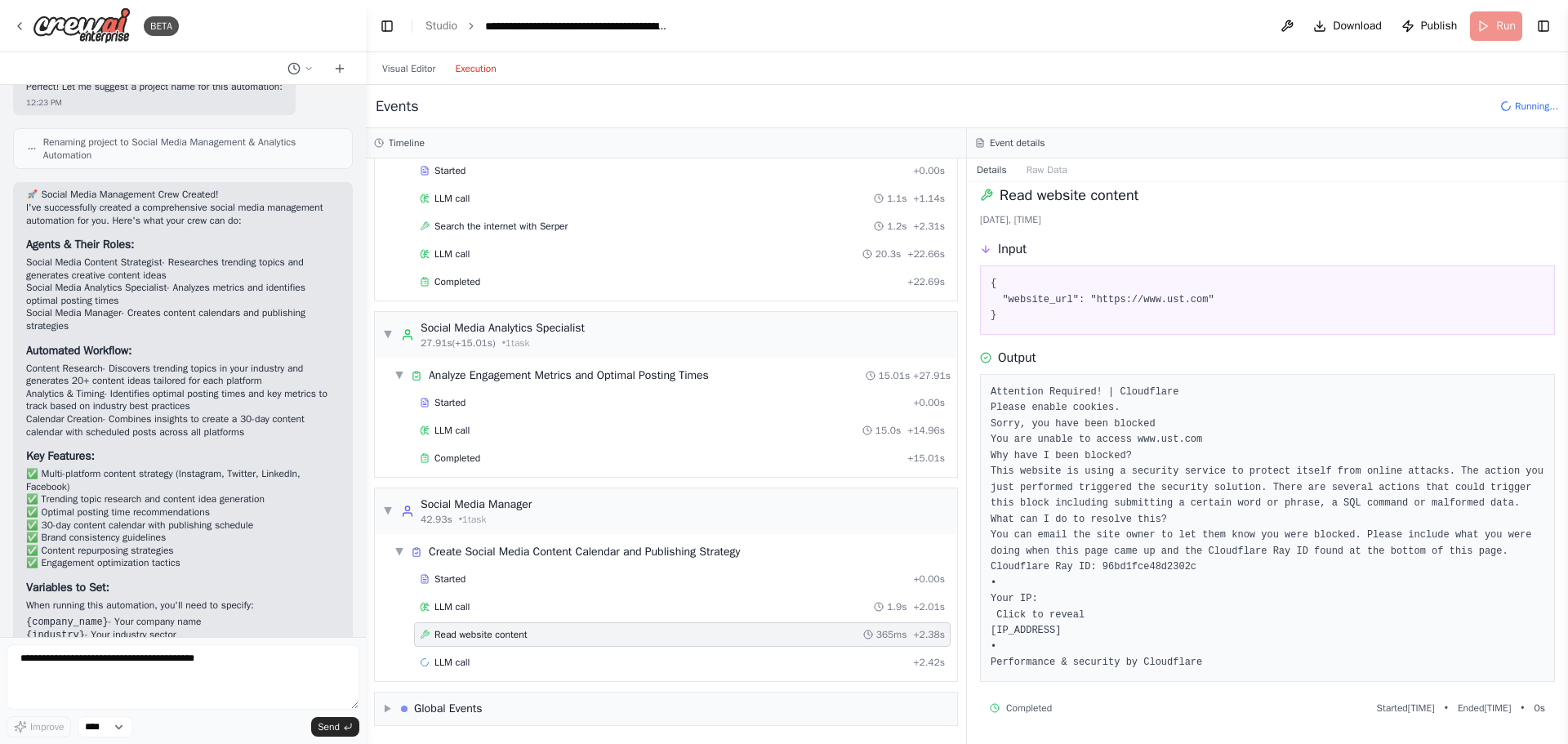 scroll, scrollTop: 27, scrollLeft: 0, axis: vertical 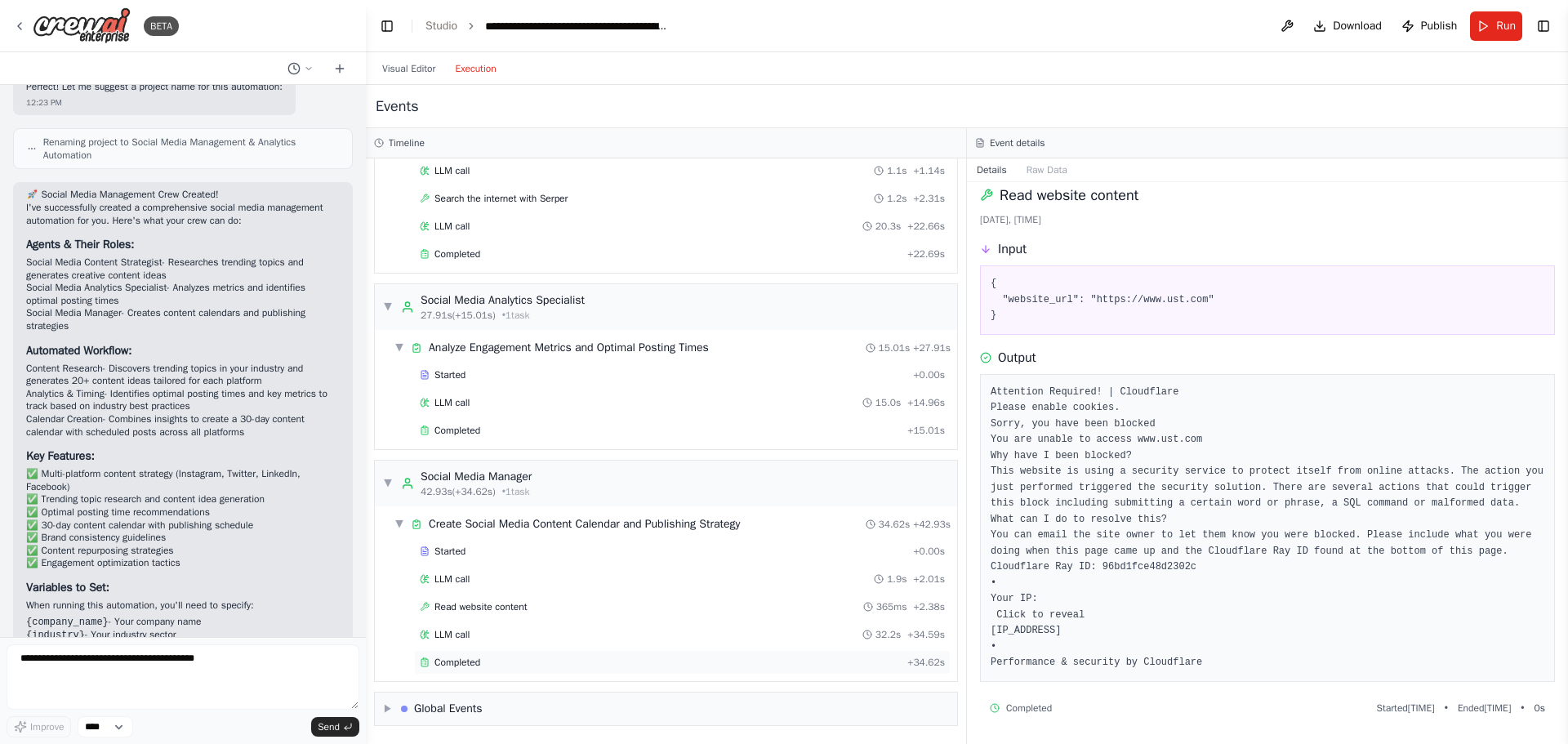 click on "Completed" at bounding box center (660, 662) 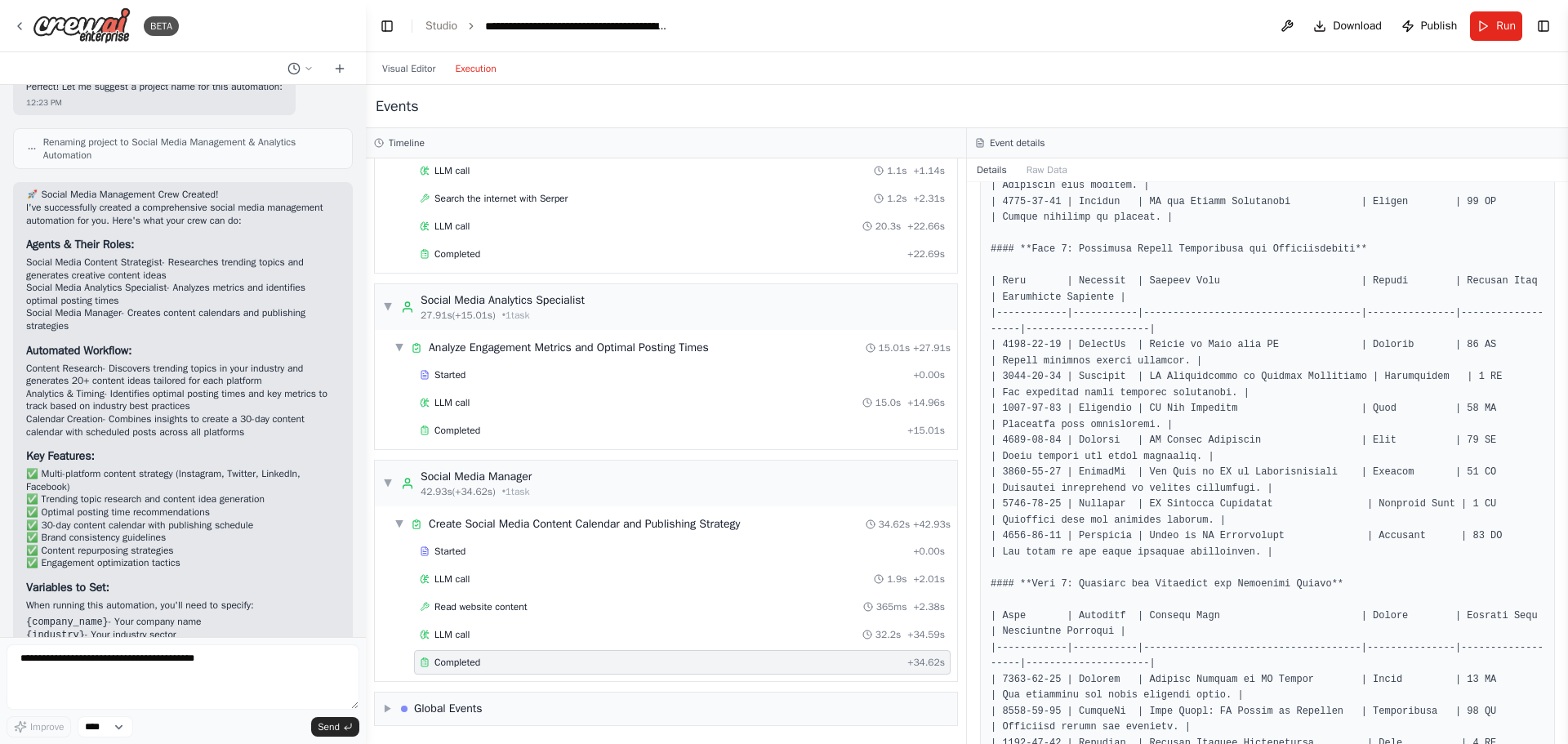 scroll, scrollTop: 338, scrollLeft: 0, axis: vertical 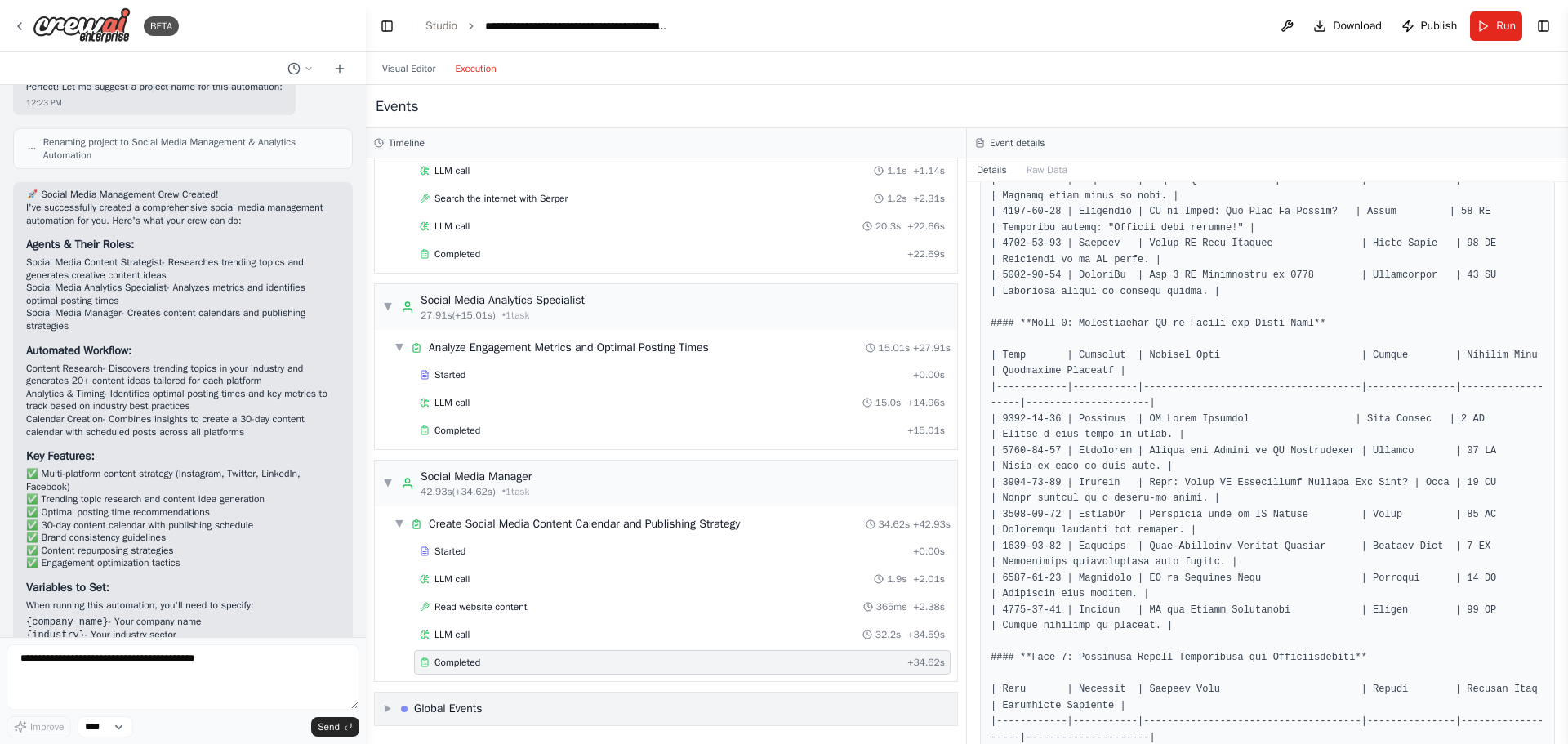 click on "▶ Global Events" at bounding box center (666, 709) 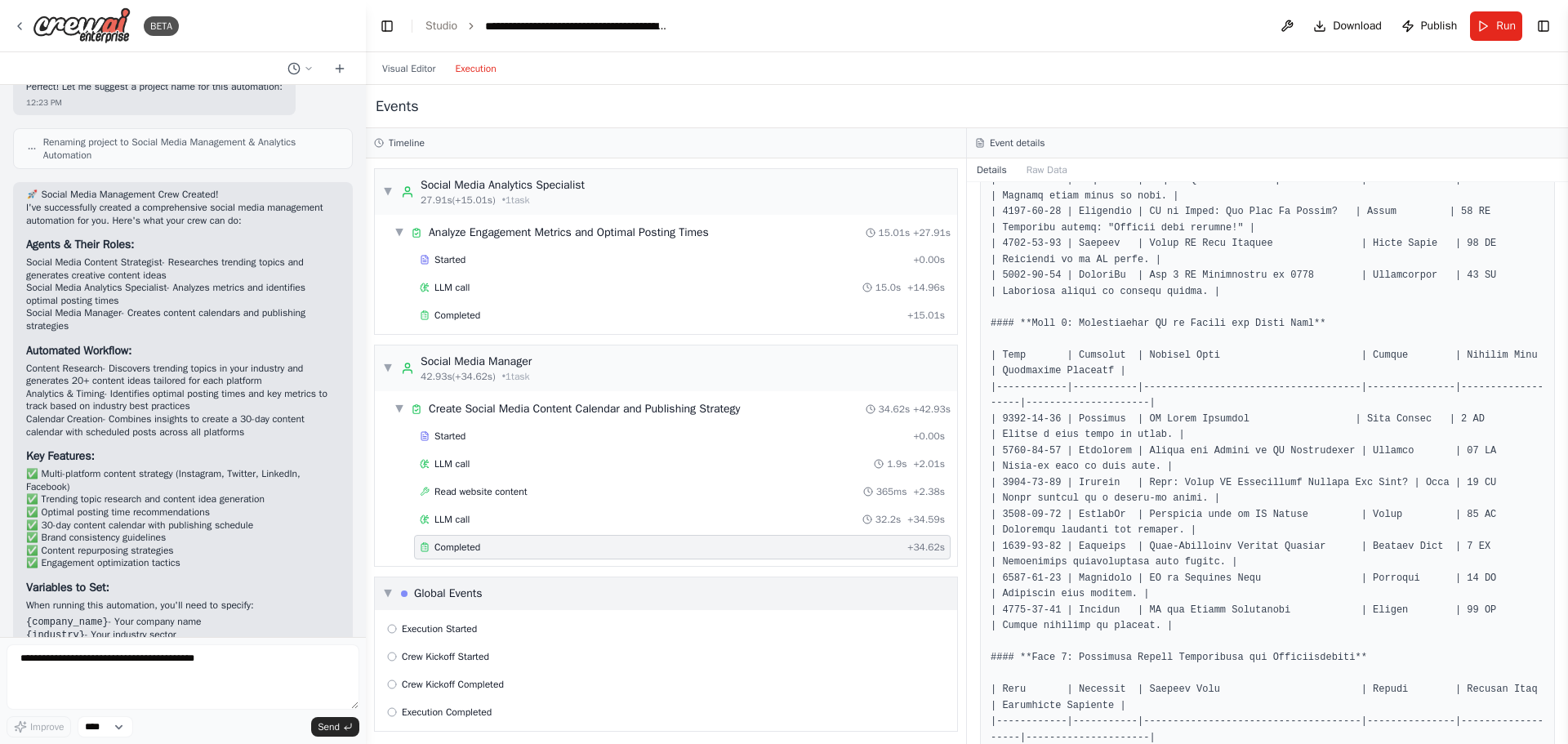scroll, scrollTop: 236, scrollLeft: 0, axis: vertical 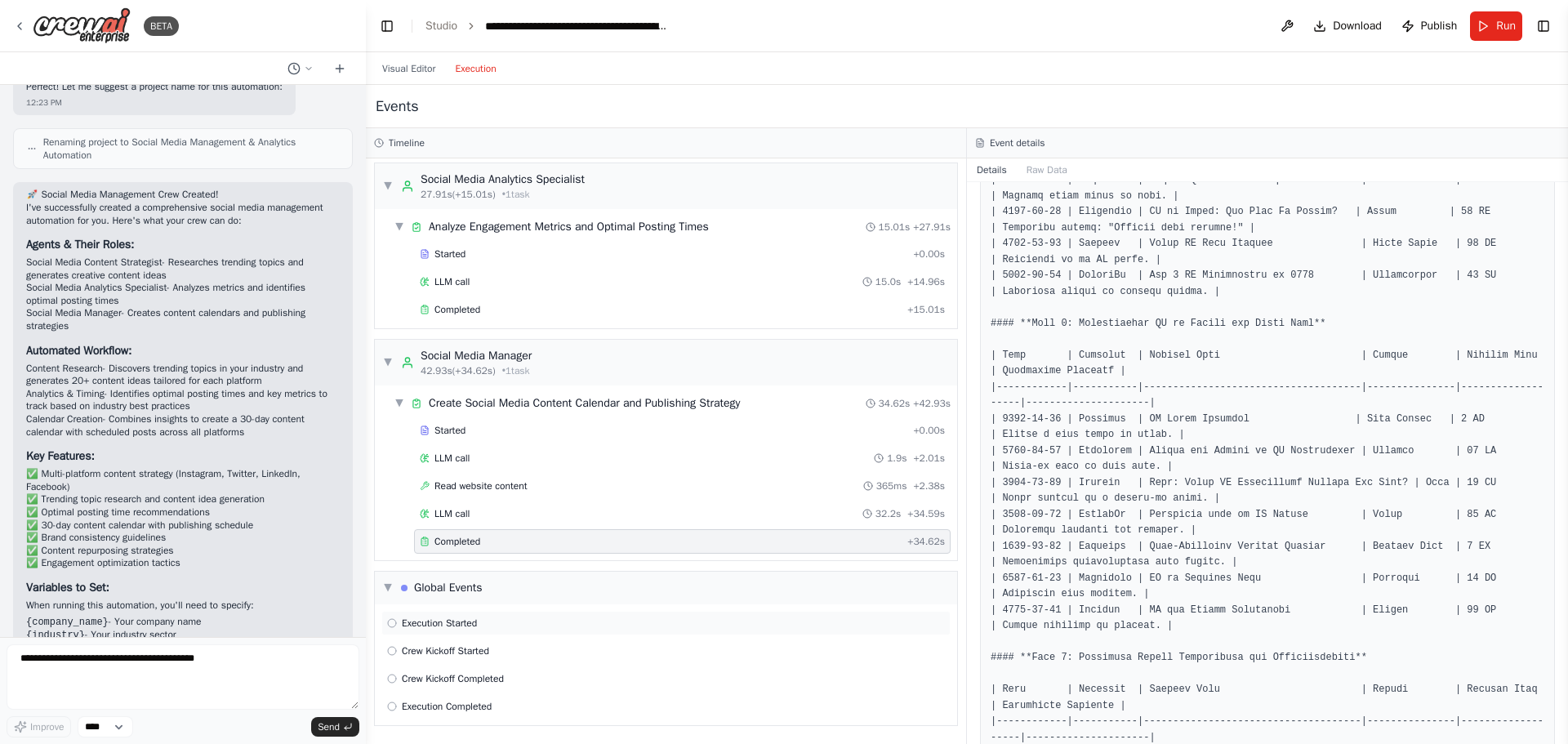 click on "Execution Started" at bounding box center [666, 623] 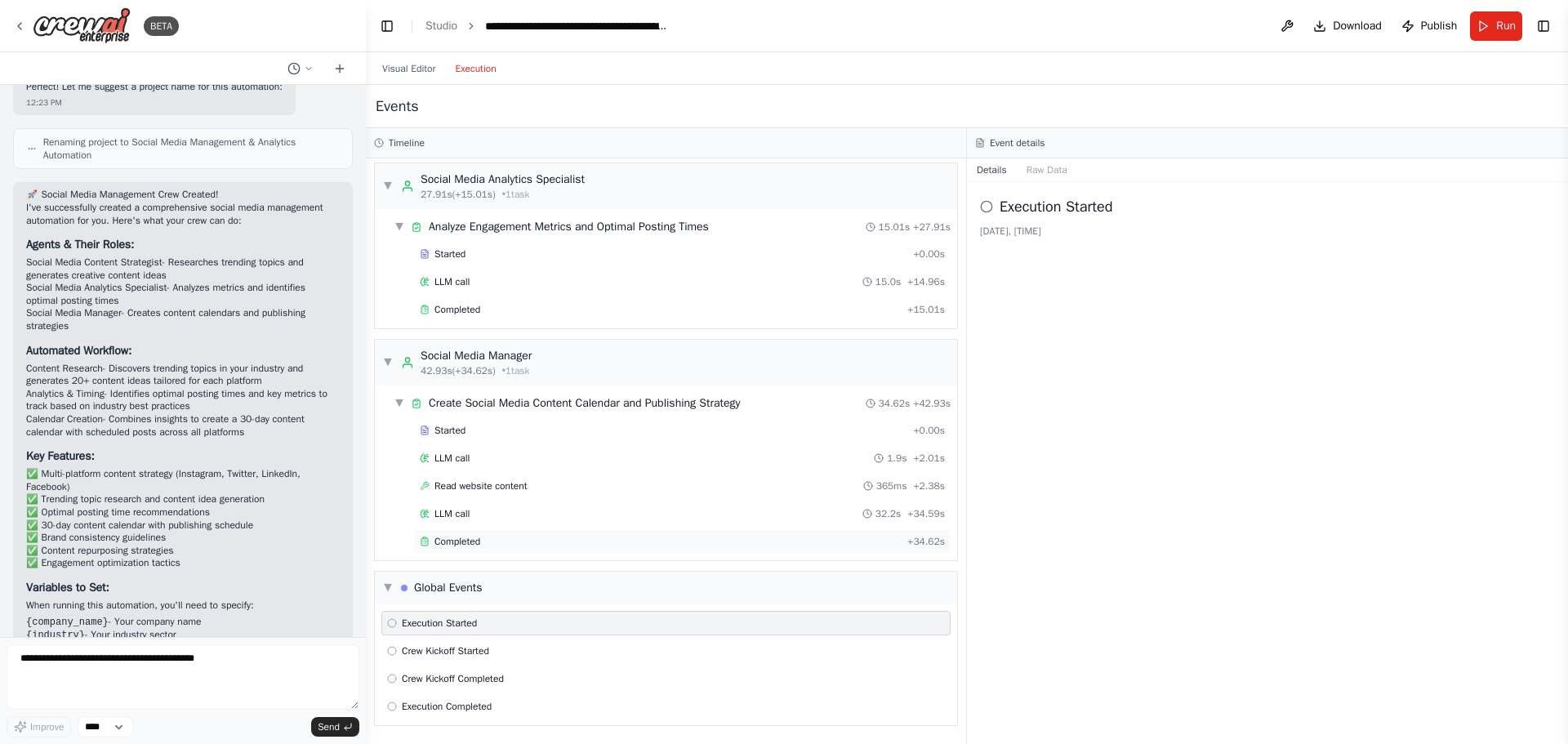 click on "Completed" at bounding box center [660, 541] 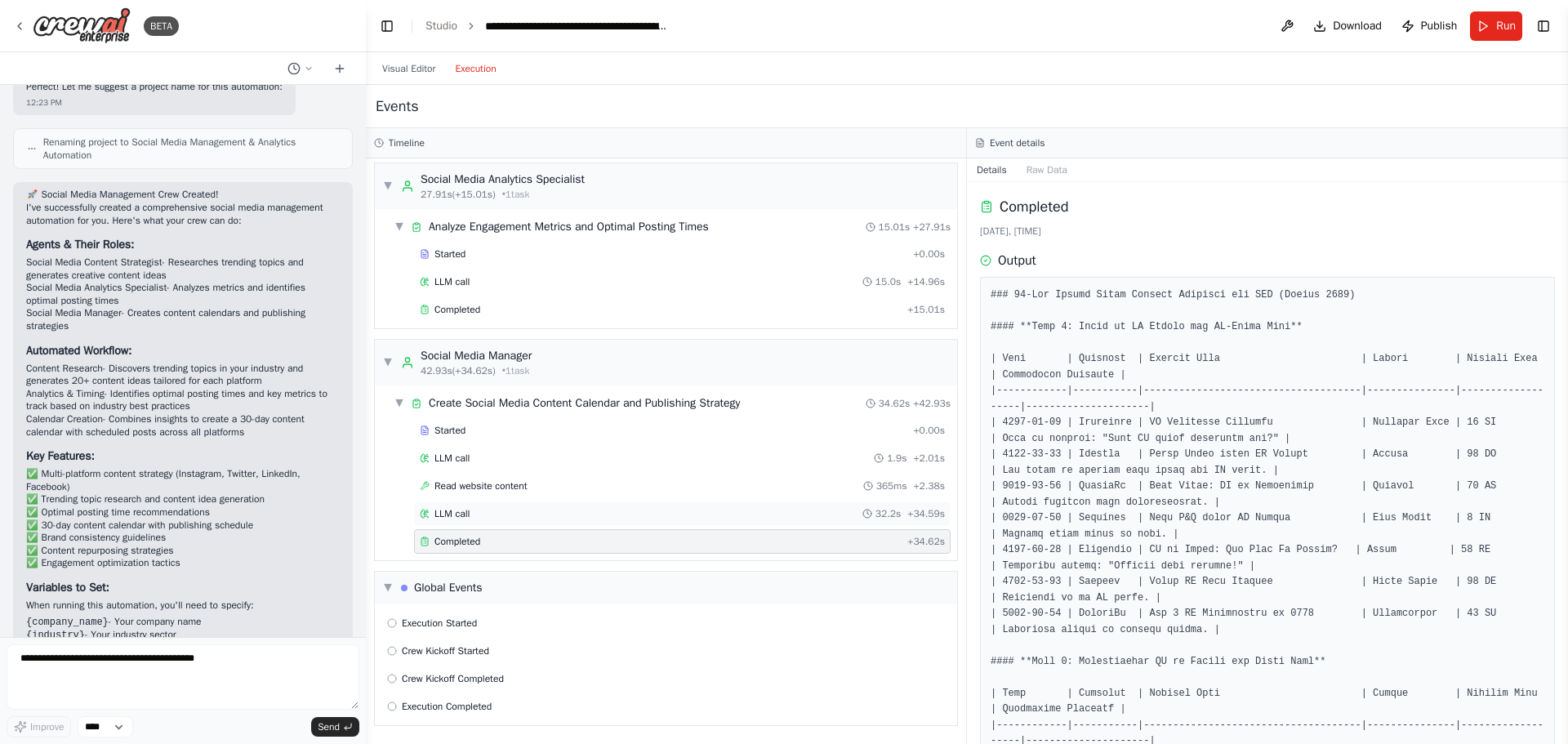 click on "LLM call 32.2s + 34.59s" at bounding box center (682, 514) 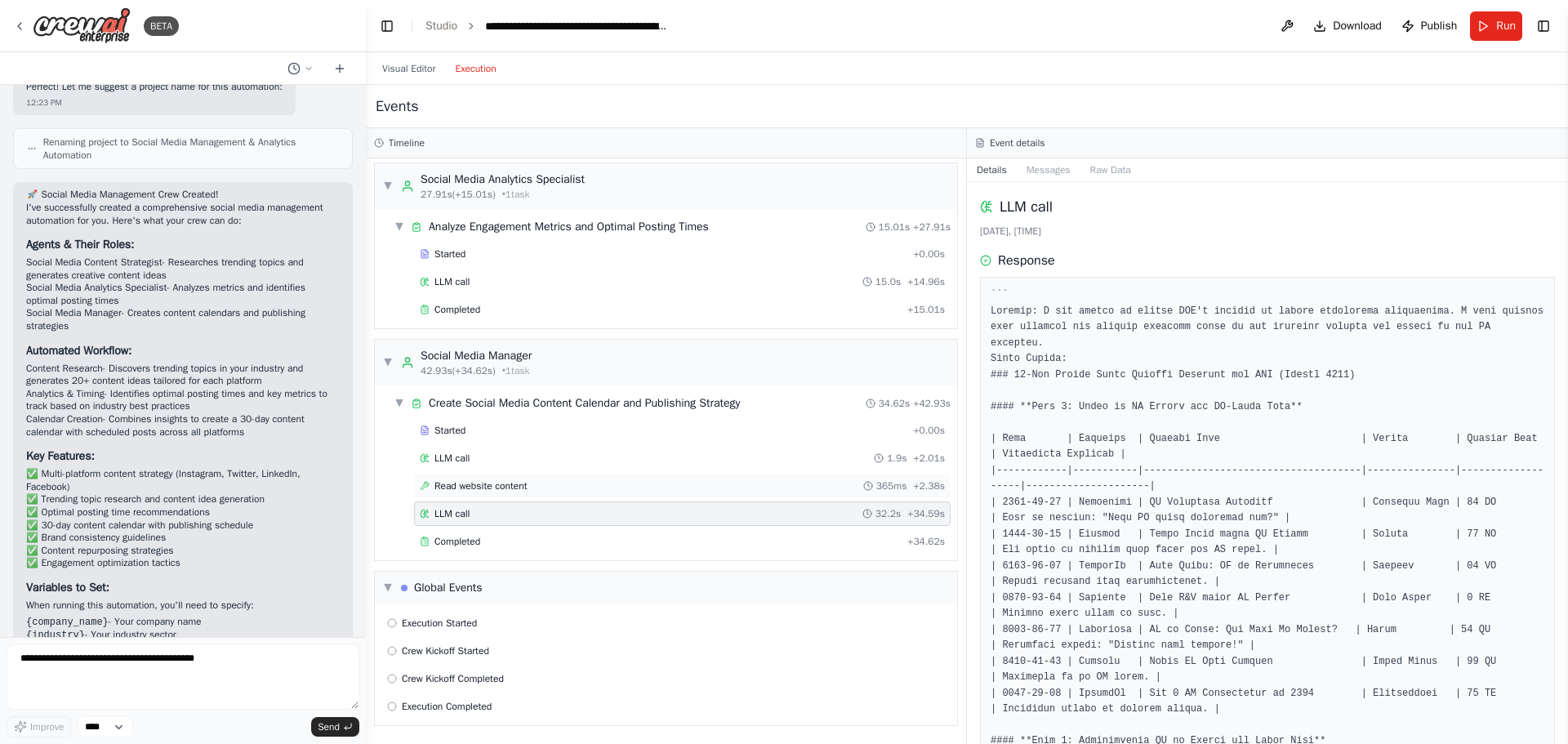 click on "Read website content 365ms + 2.38s" at bounding box center [682, 486] 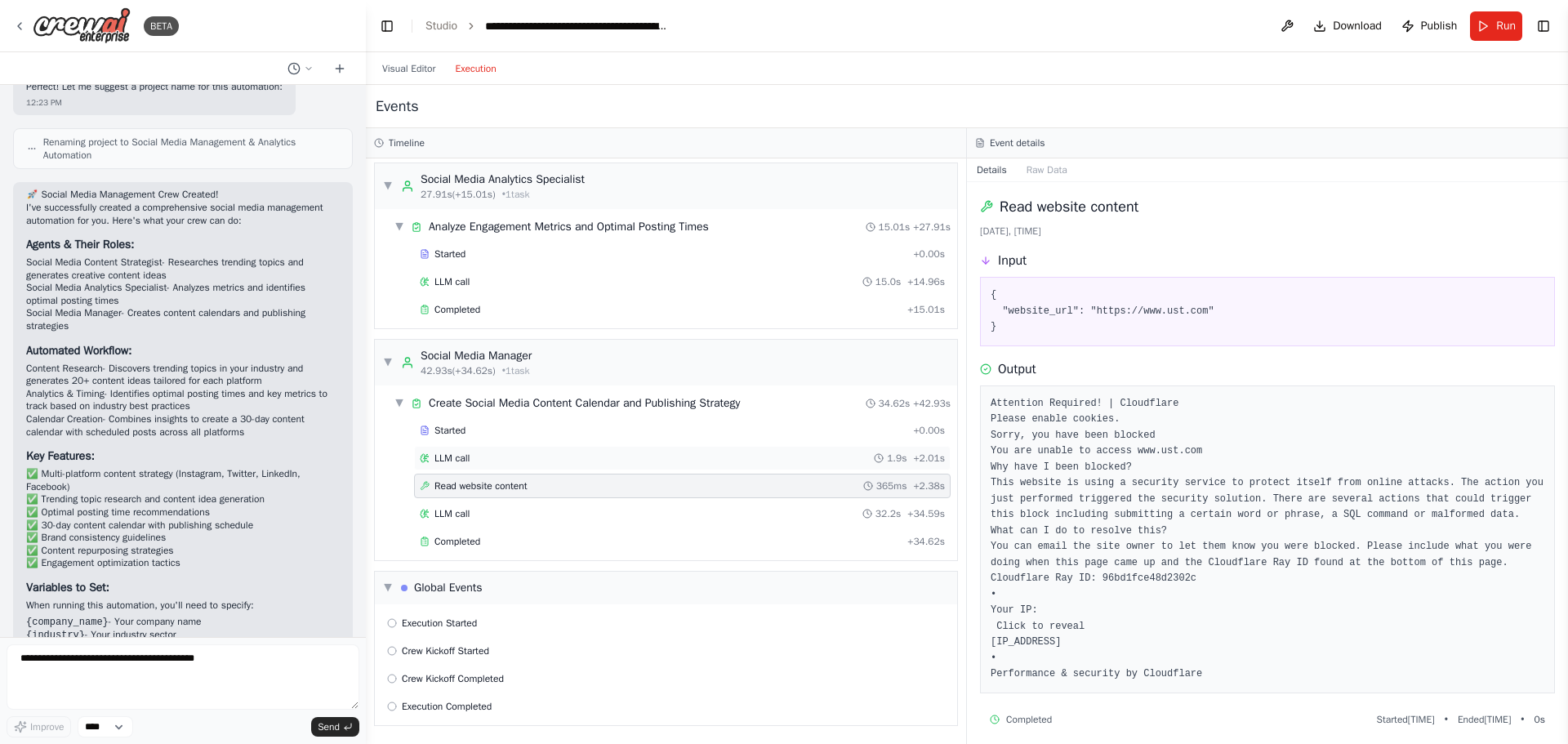 click on "LLM call 1.9s + 2.01s" at bounding box center (682, 458) 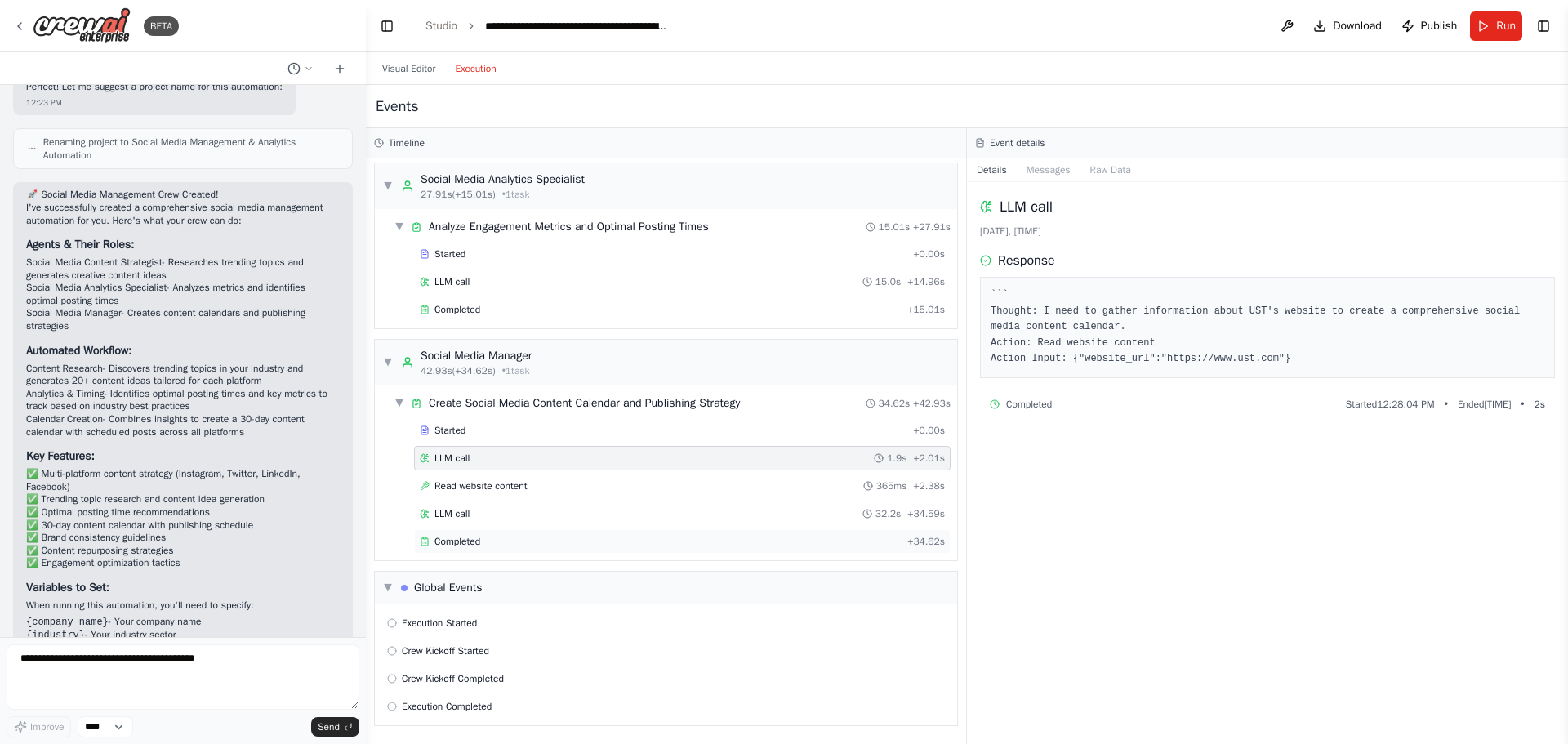 click on "Completed" at bounding box center (660, 541) 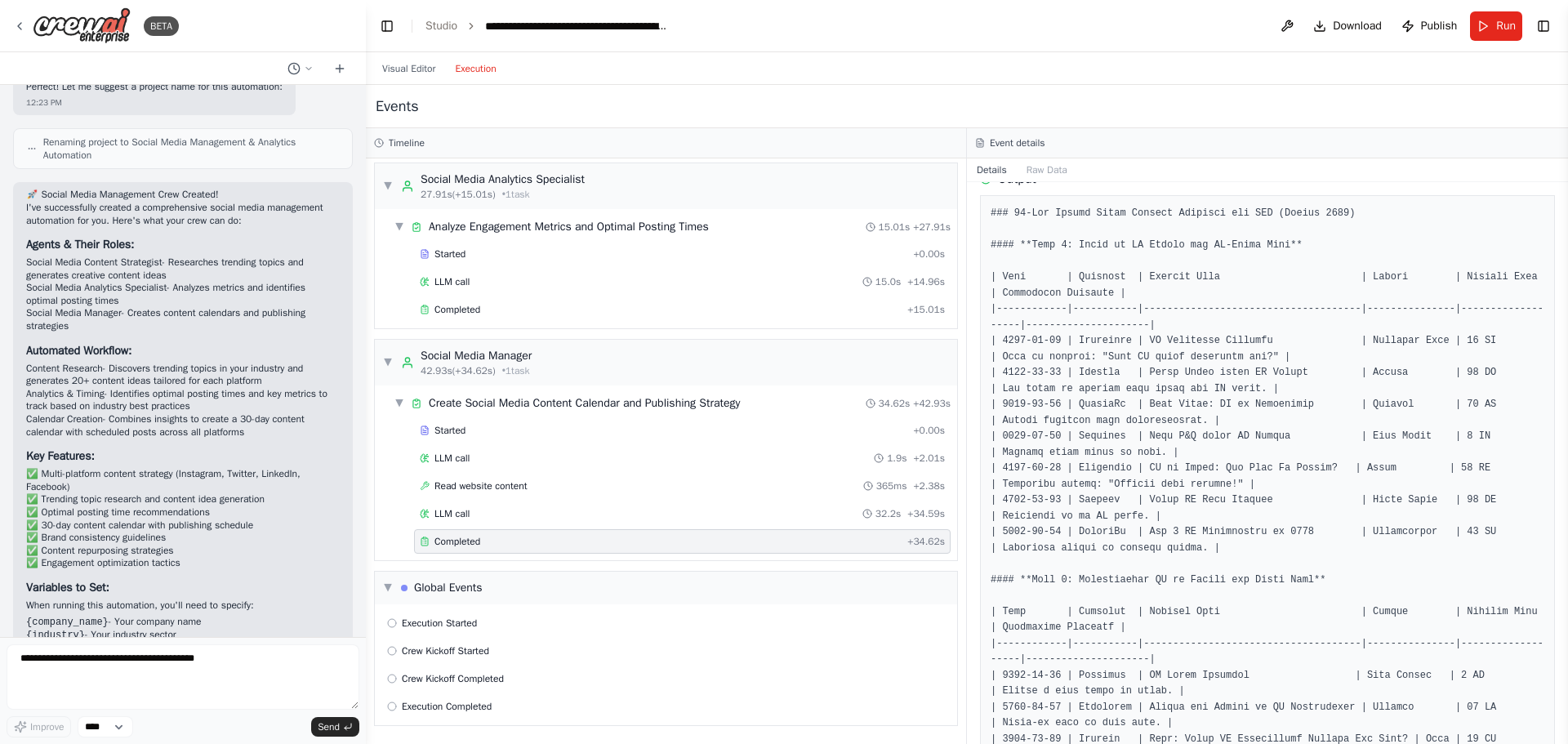 scroll, scrollTop: 0, scrollLeft: 0, axis: both 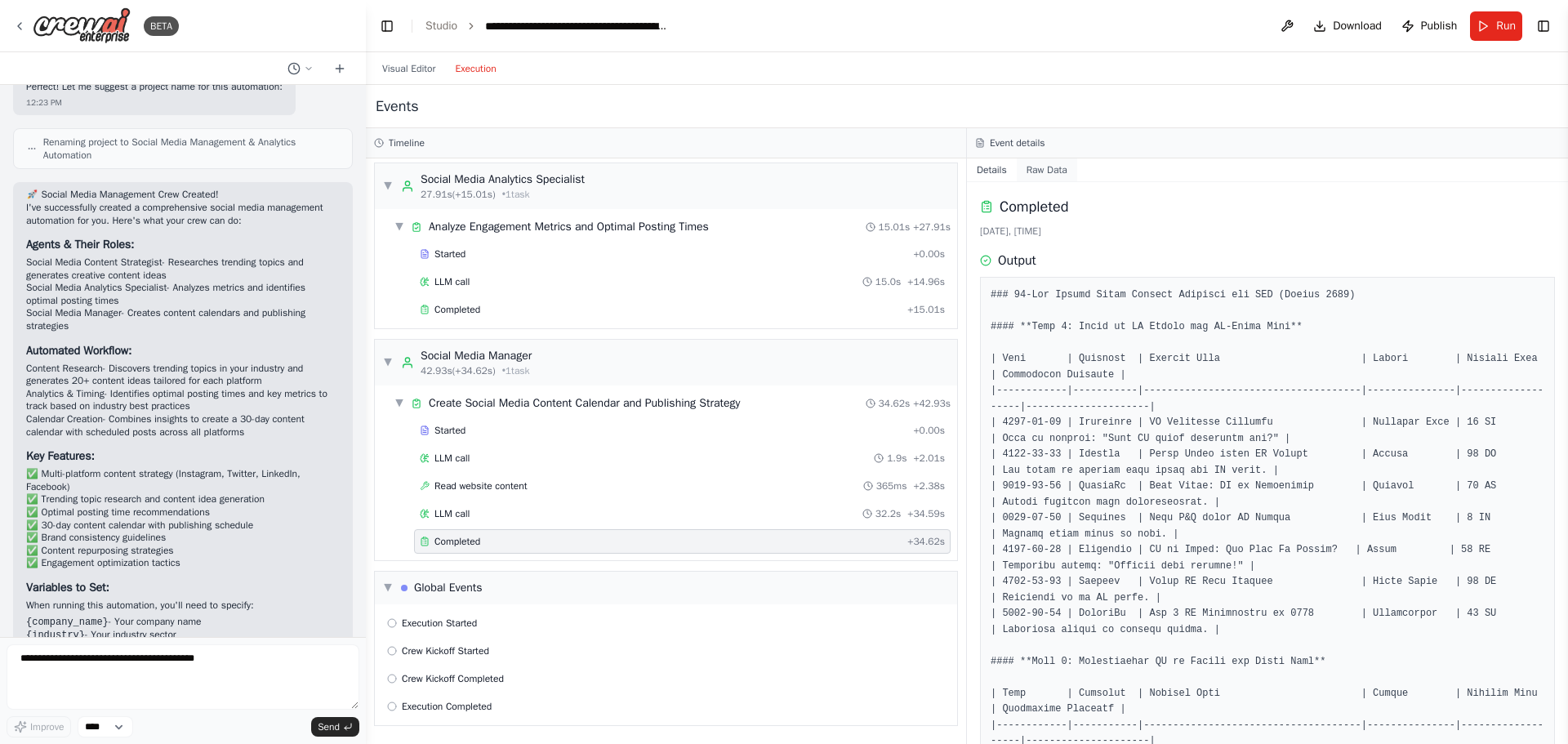 click on "Raw Data" at bounding box center (1047, 170) 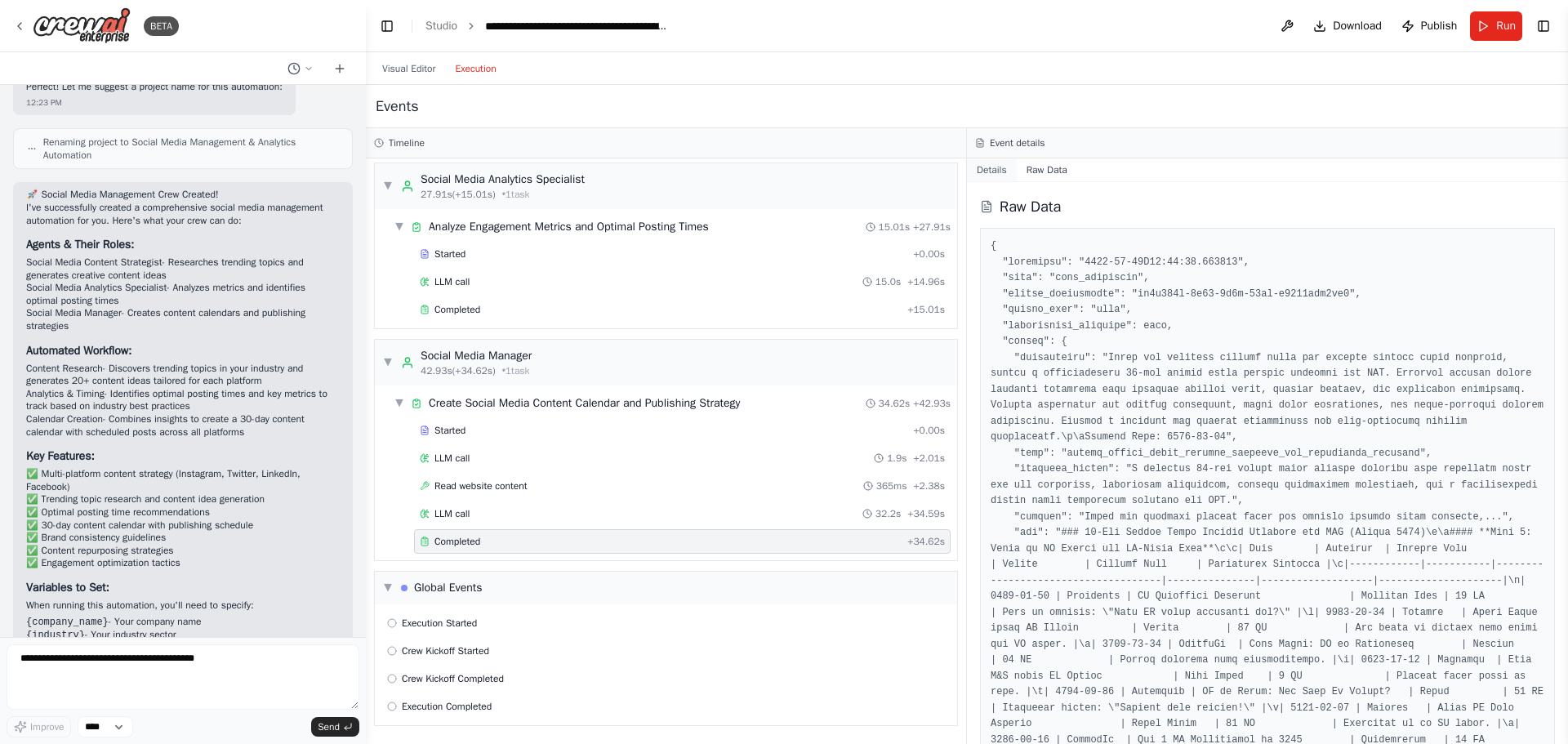 click on "Details" at bounding box center [991, 170] 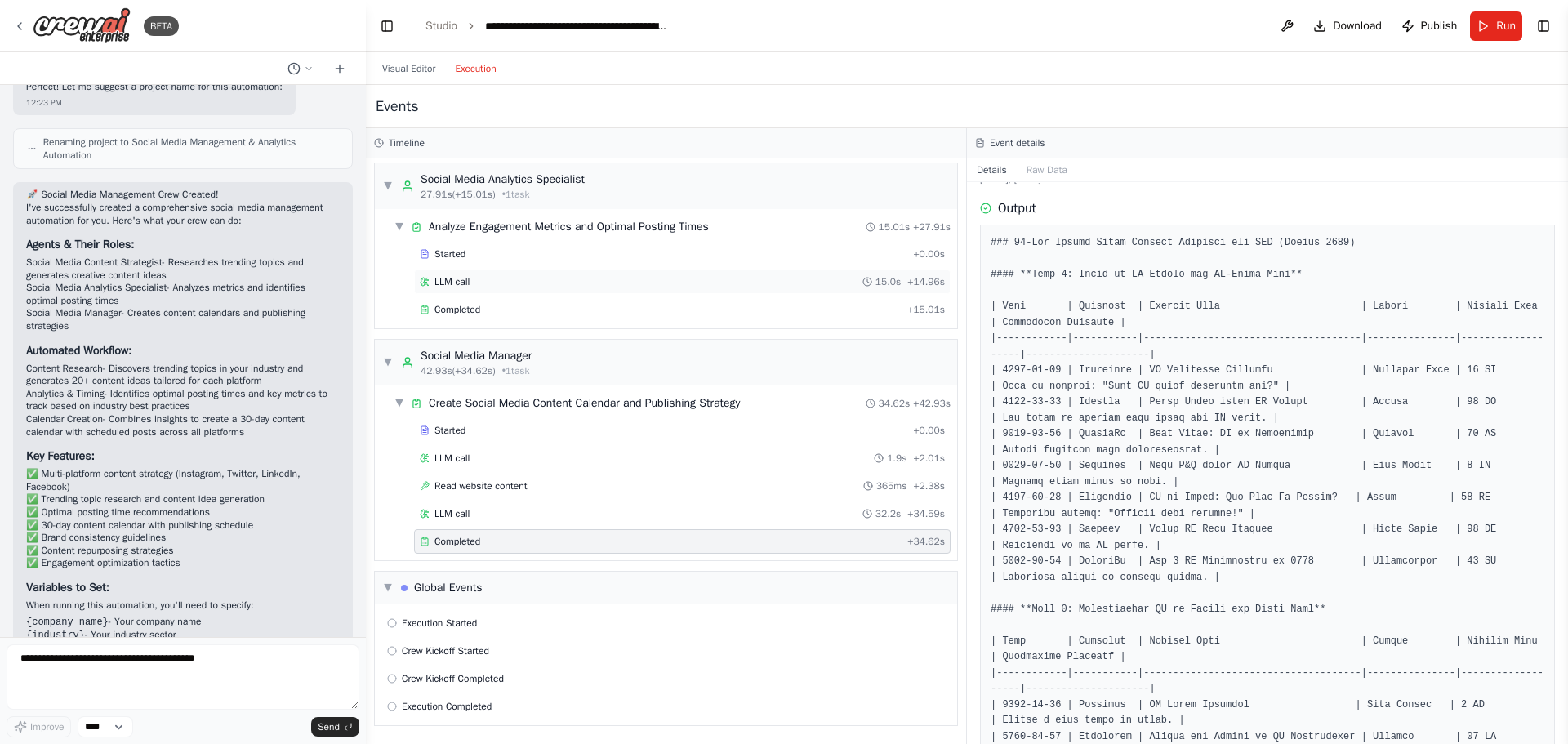 scroll, scrollTop: 0, scrollLeft: 0, axis: both 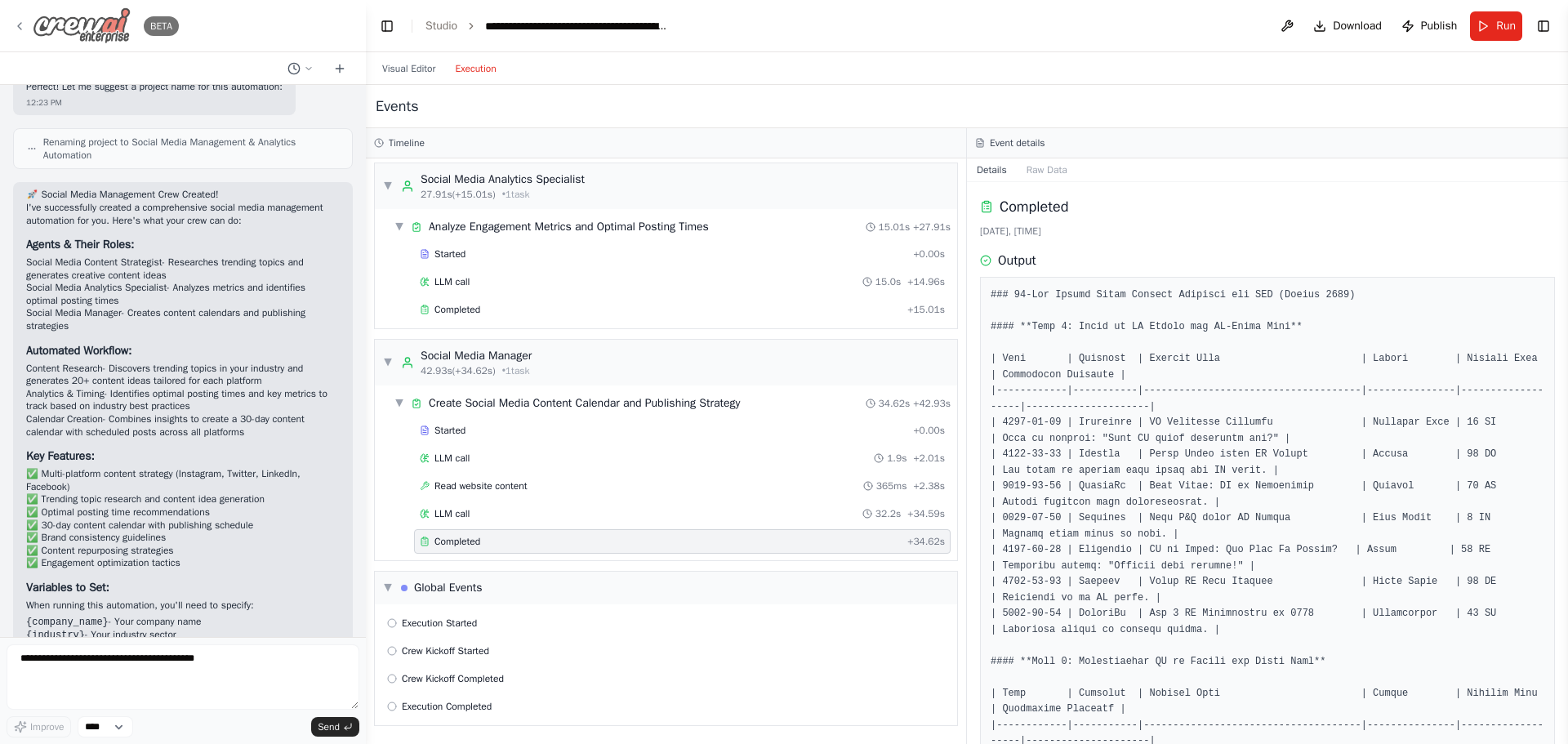 click 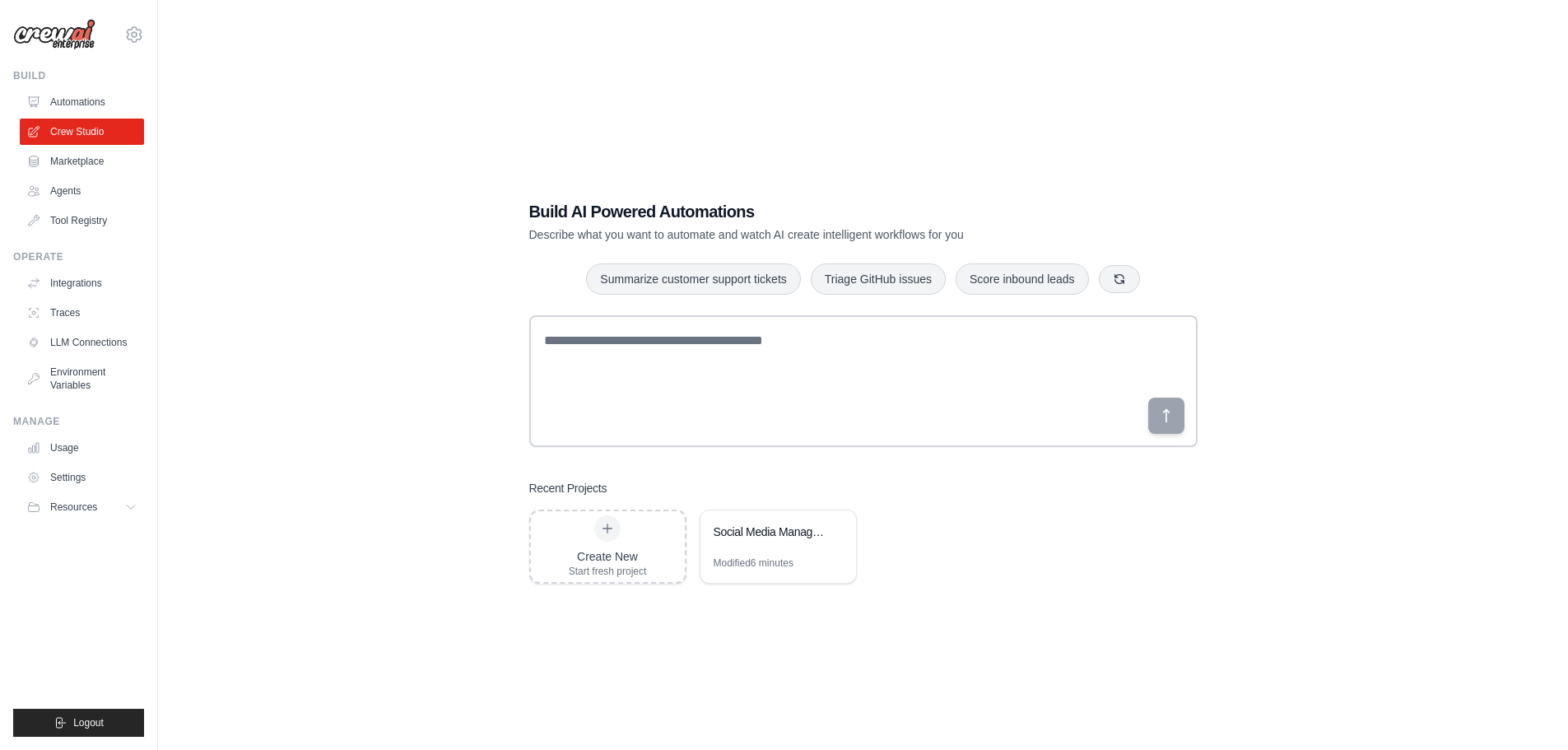 scroll, scrollTop: 0, scrollLeft: 0, axis: both 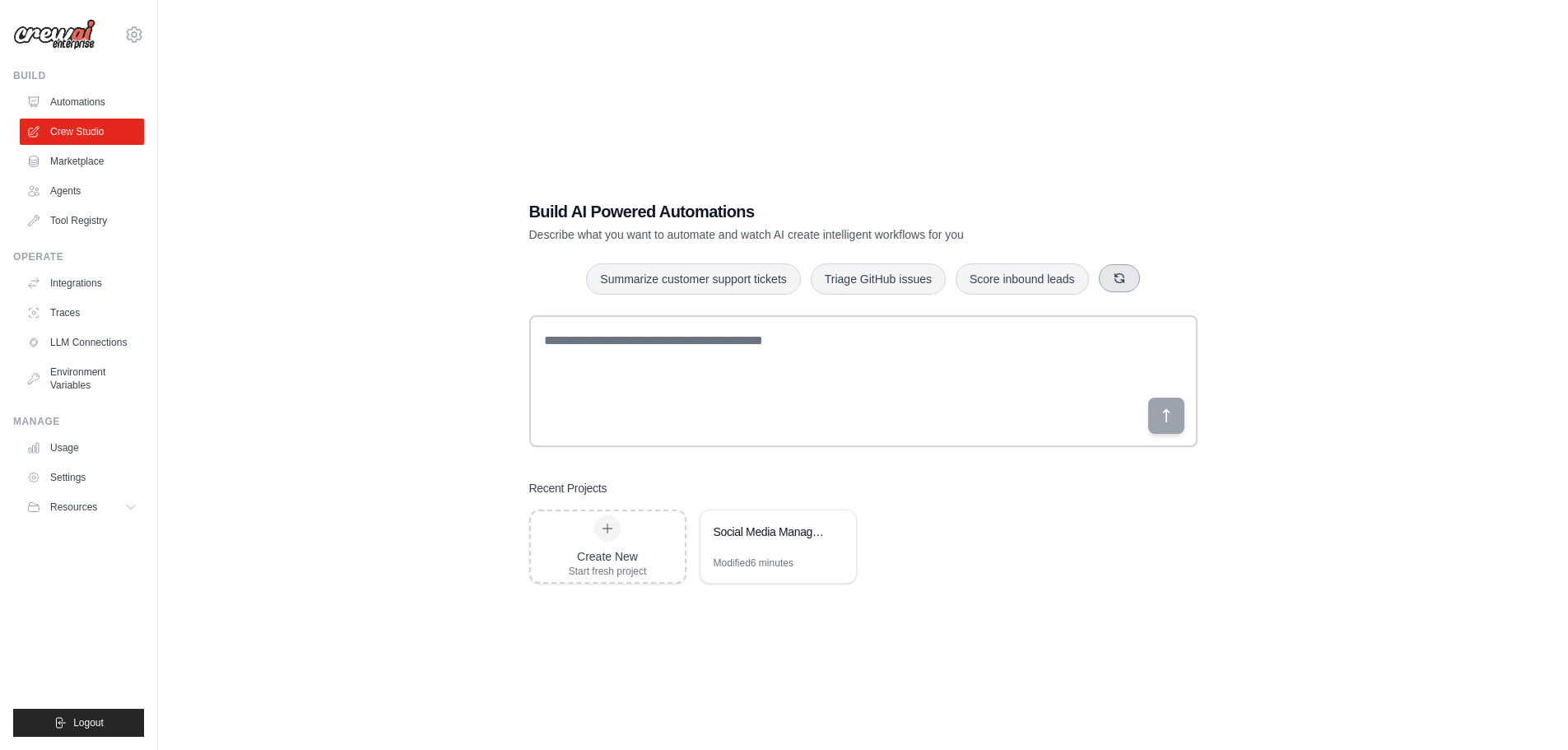 click 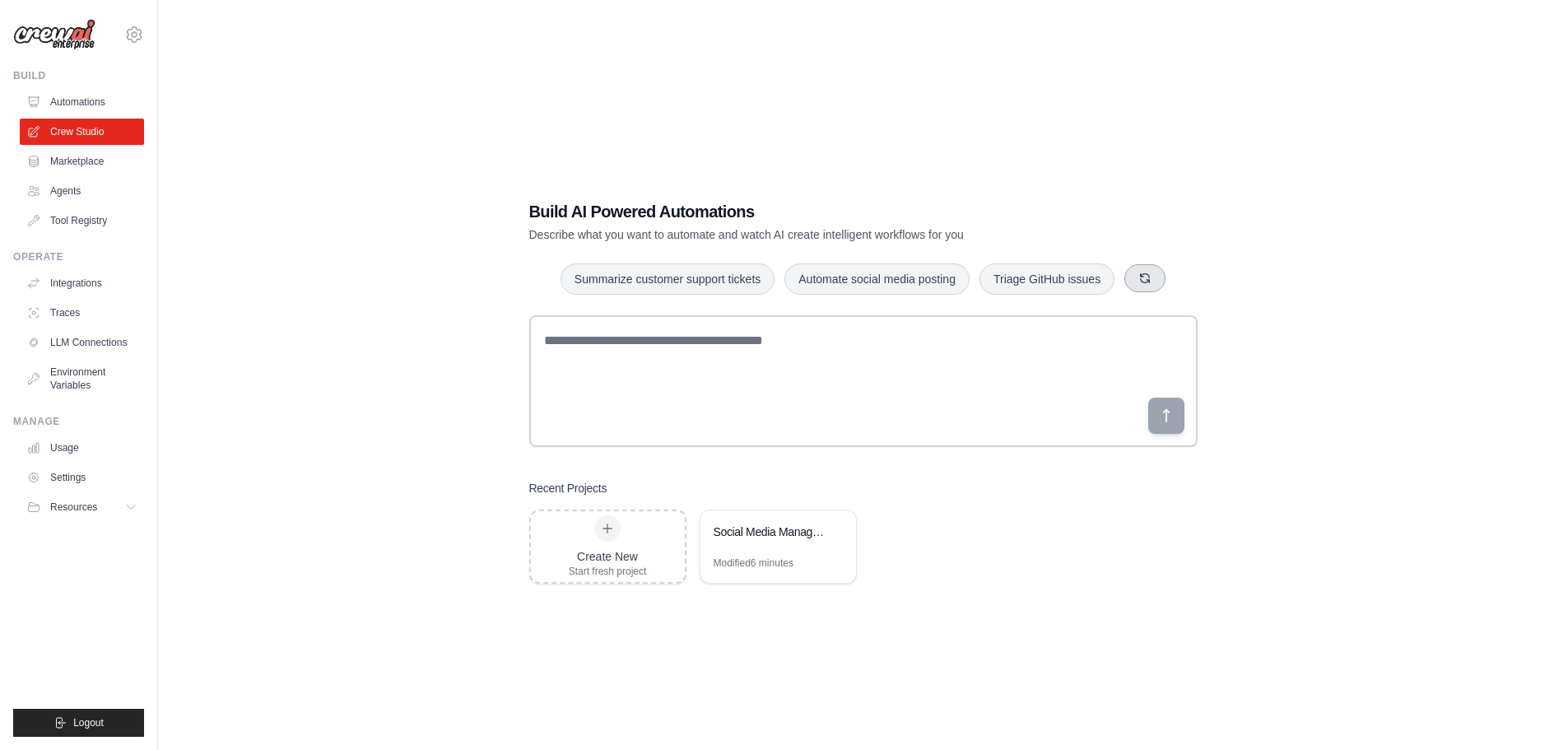 click at bounding box center [1145, 278] 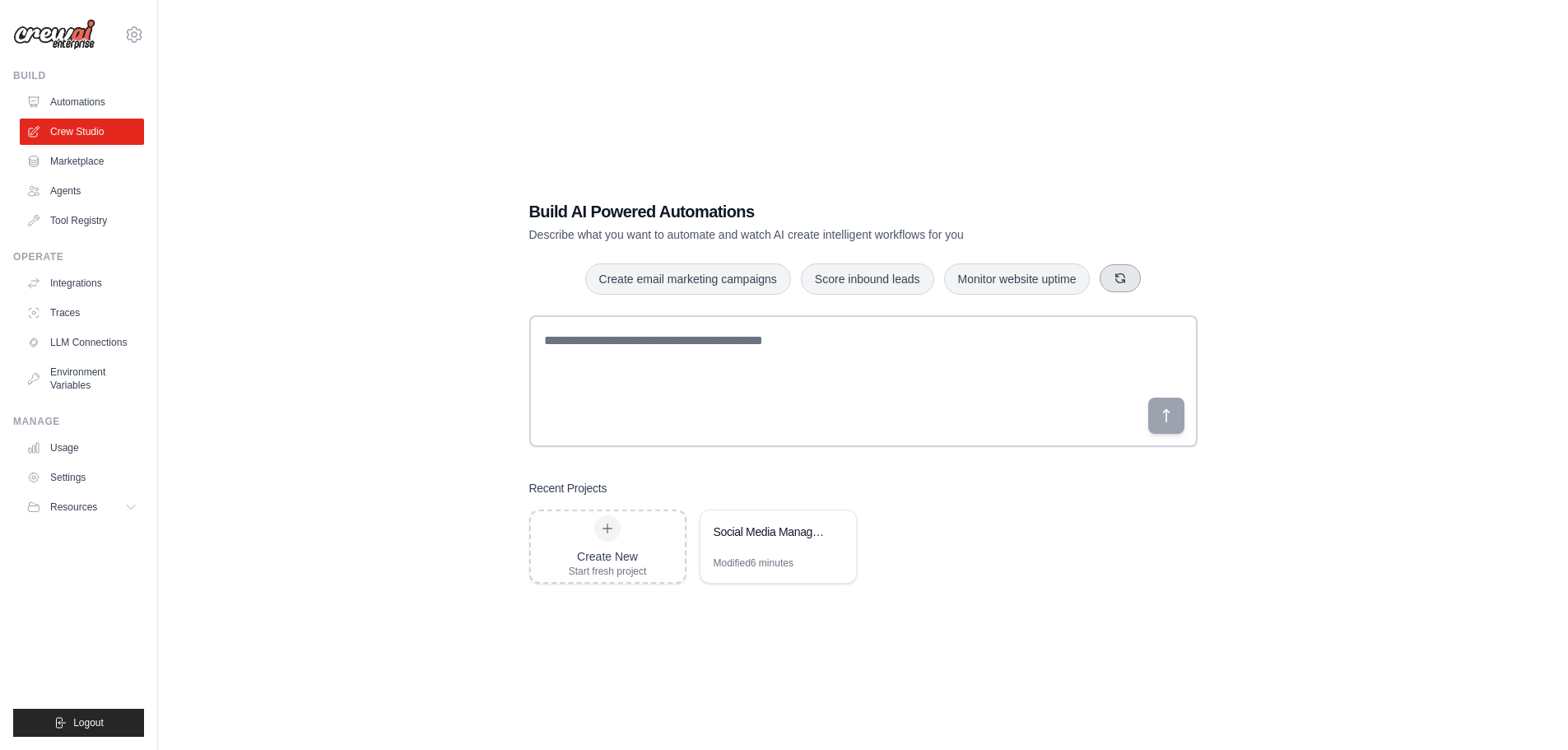 click at bounding box center (1120, 278) 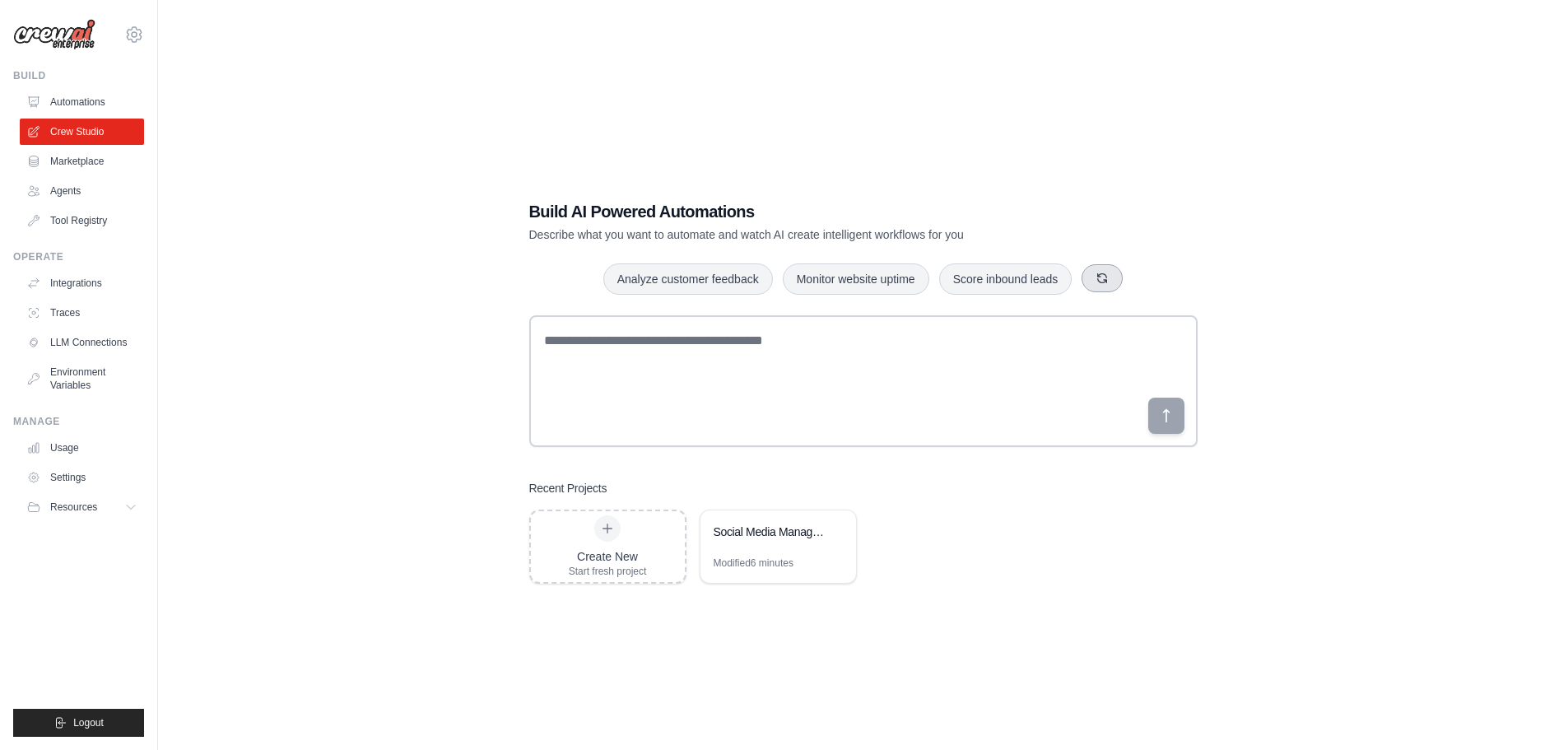 click 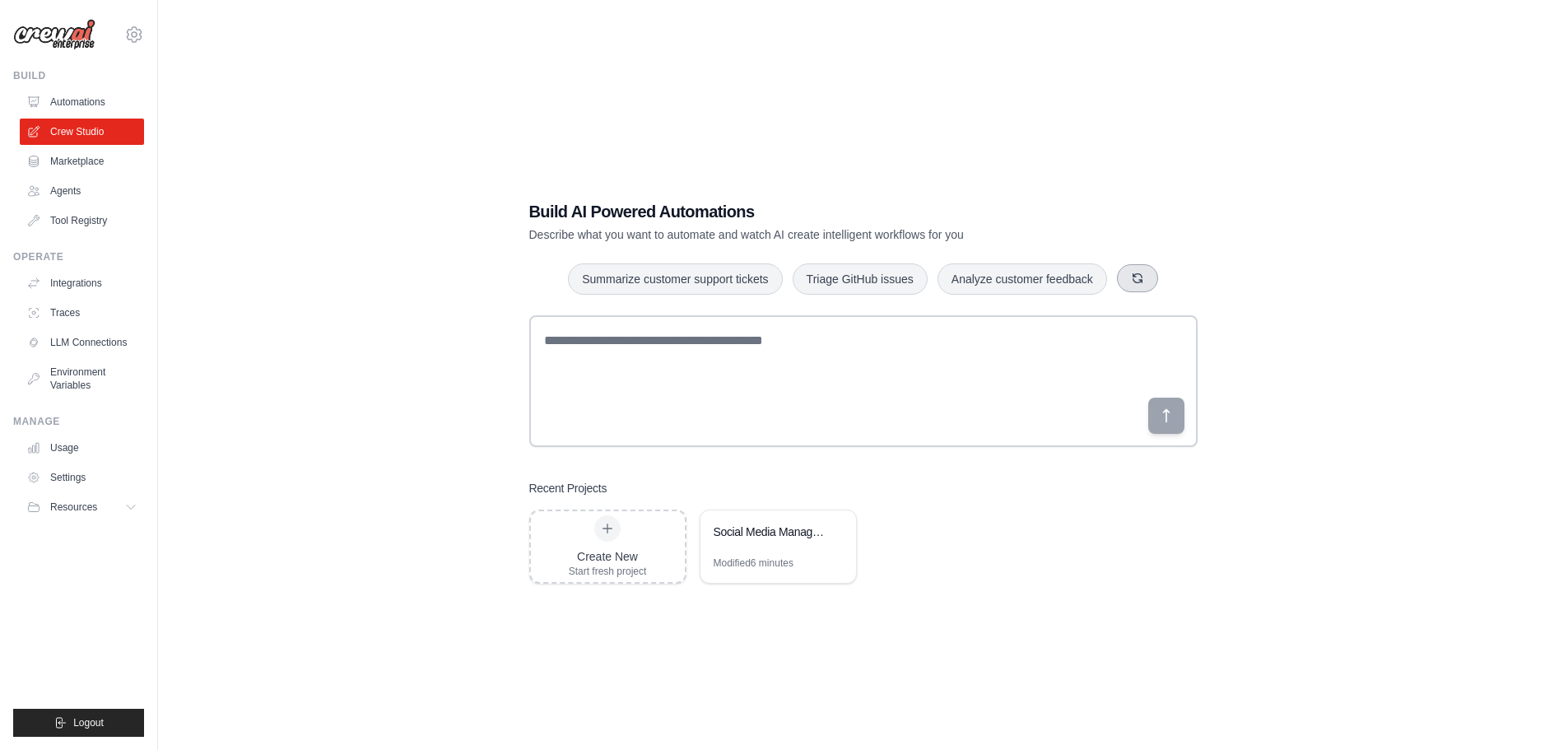 click 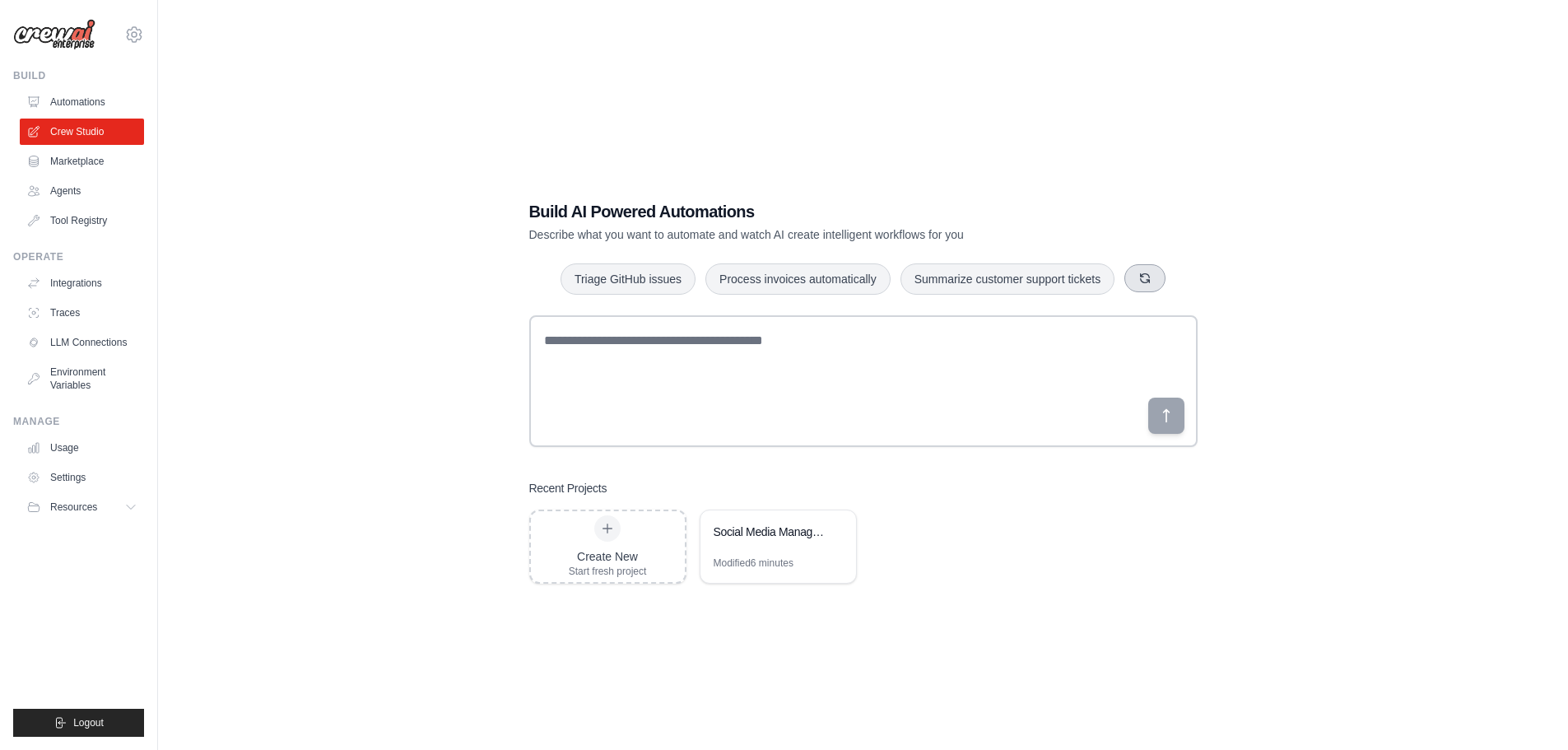 click at bounding box center [1145, 278] 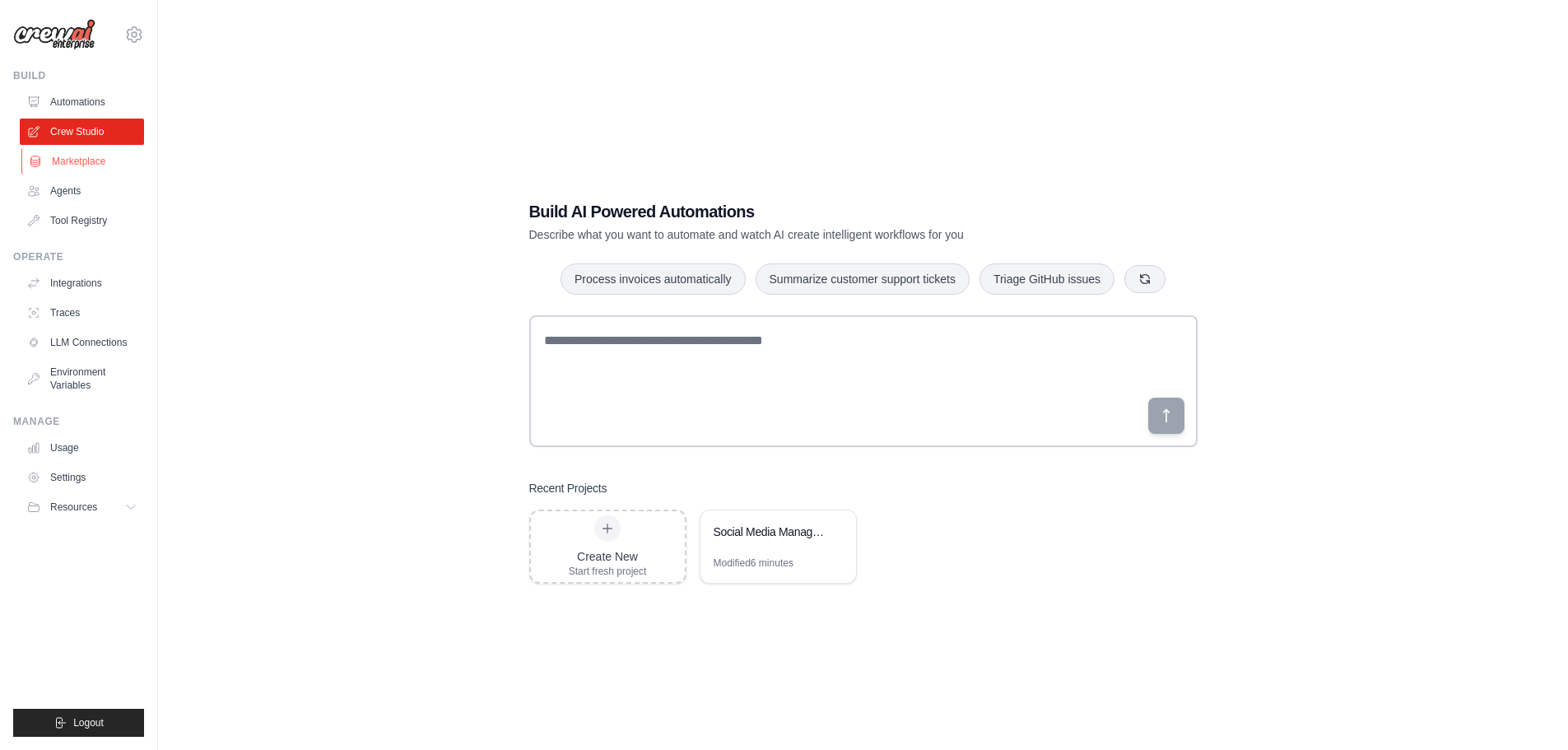 click on "Marketplace" at bounding box center (83, 161) 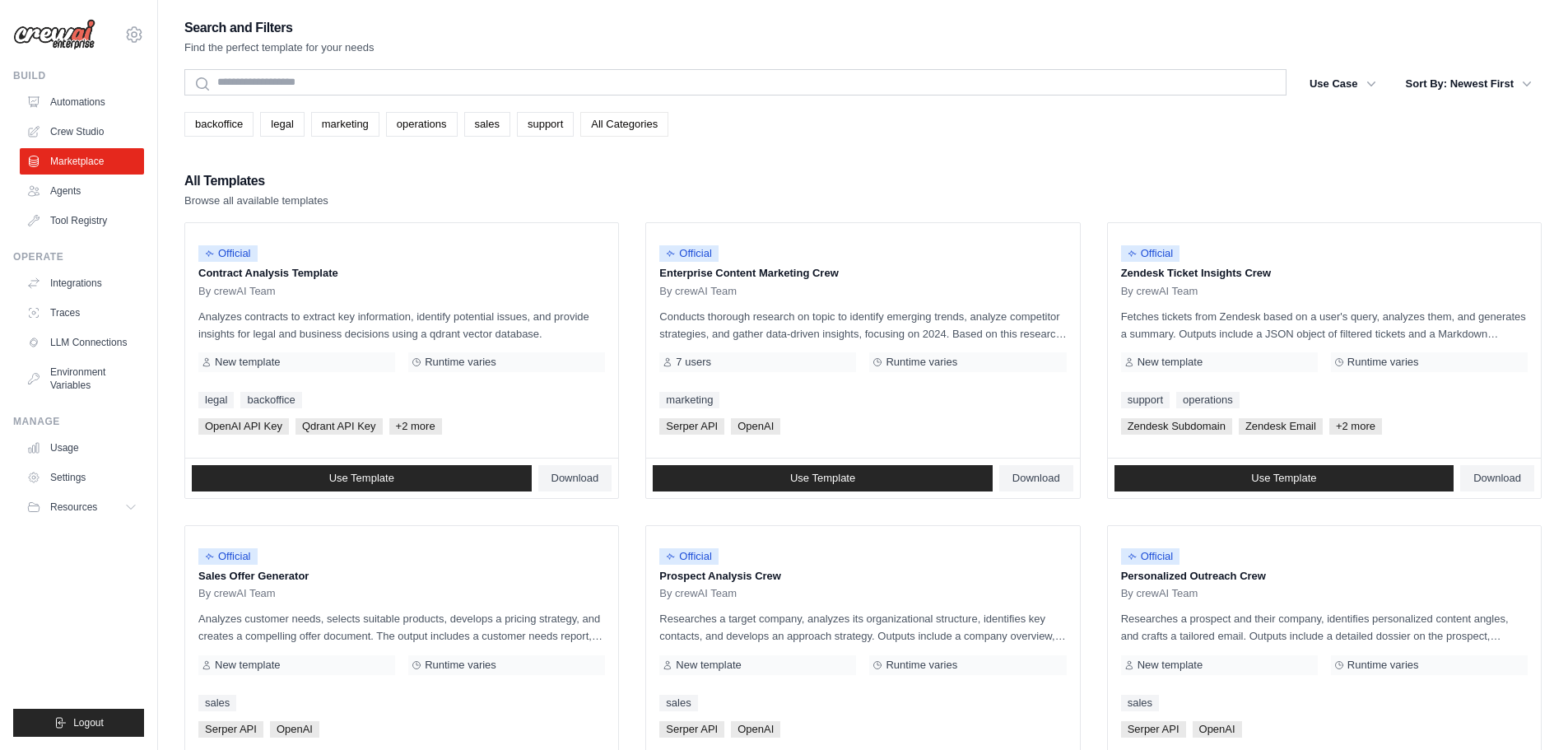 click on "All Categories" at bounding box center [624, 124] 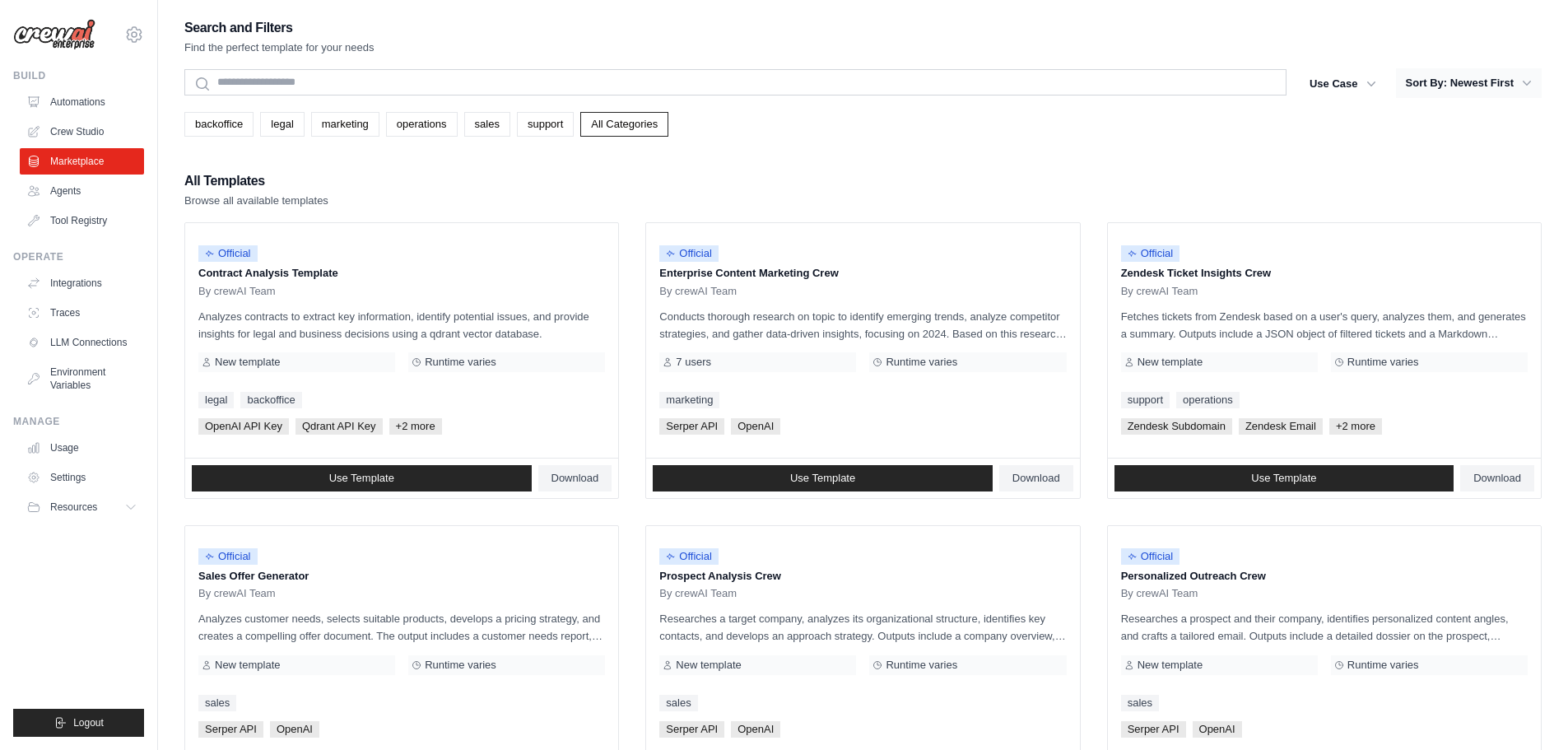 click on "Sort By:
Newest First" at bounding box center (1468, 83) 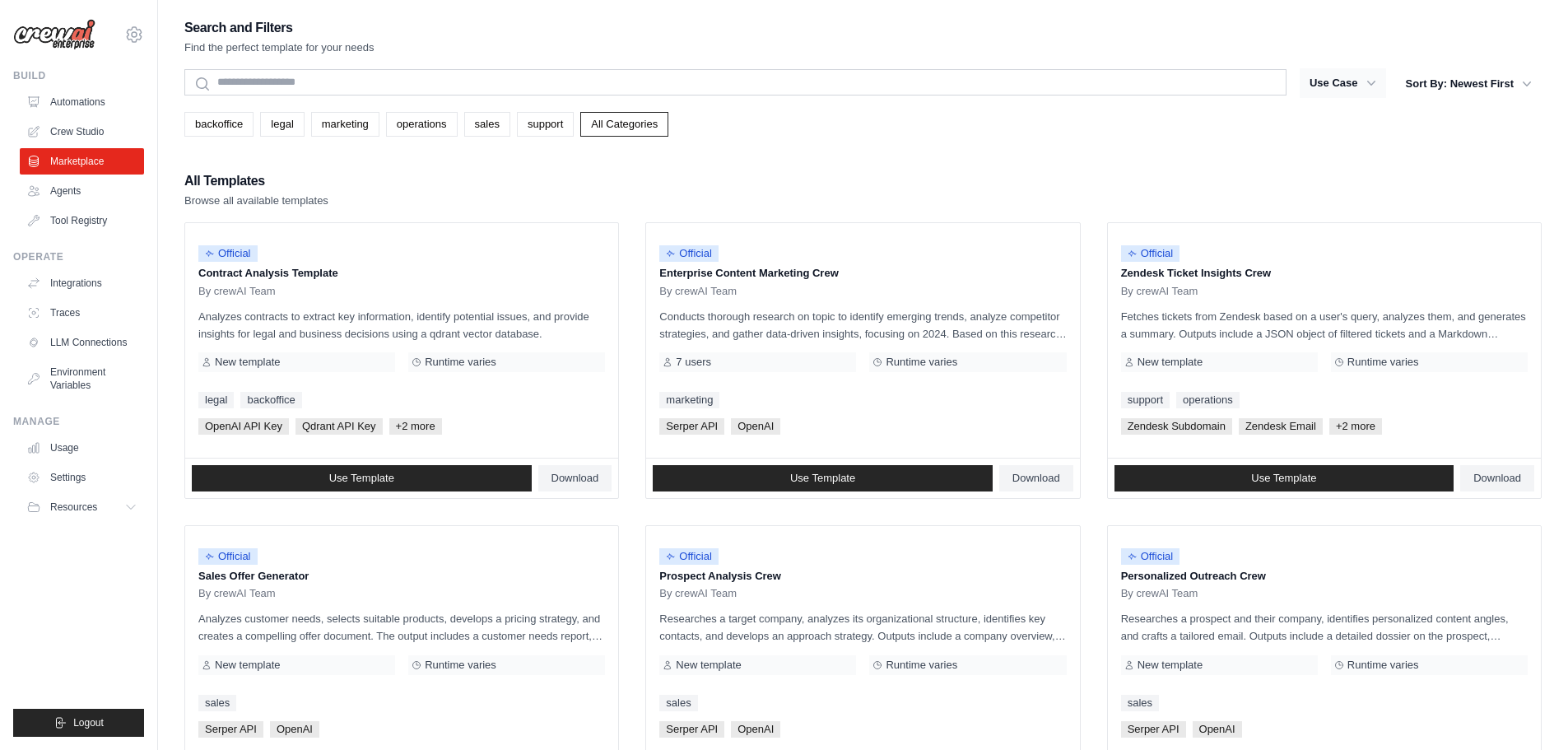 click 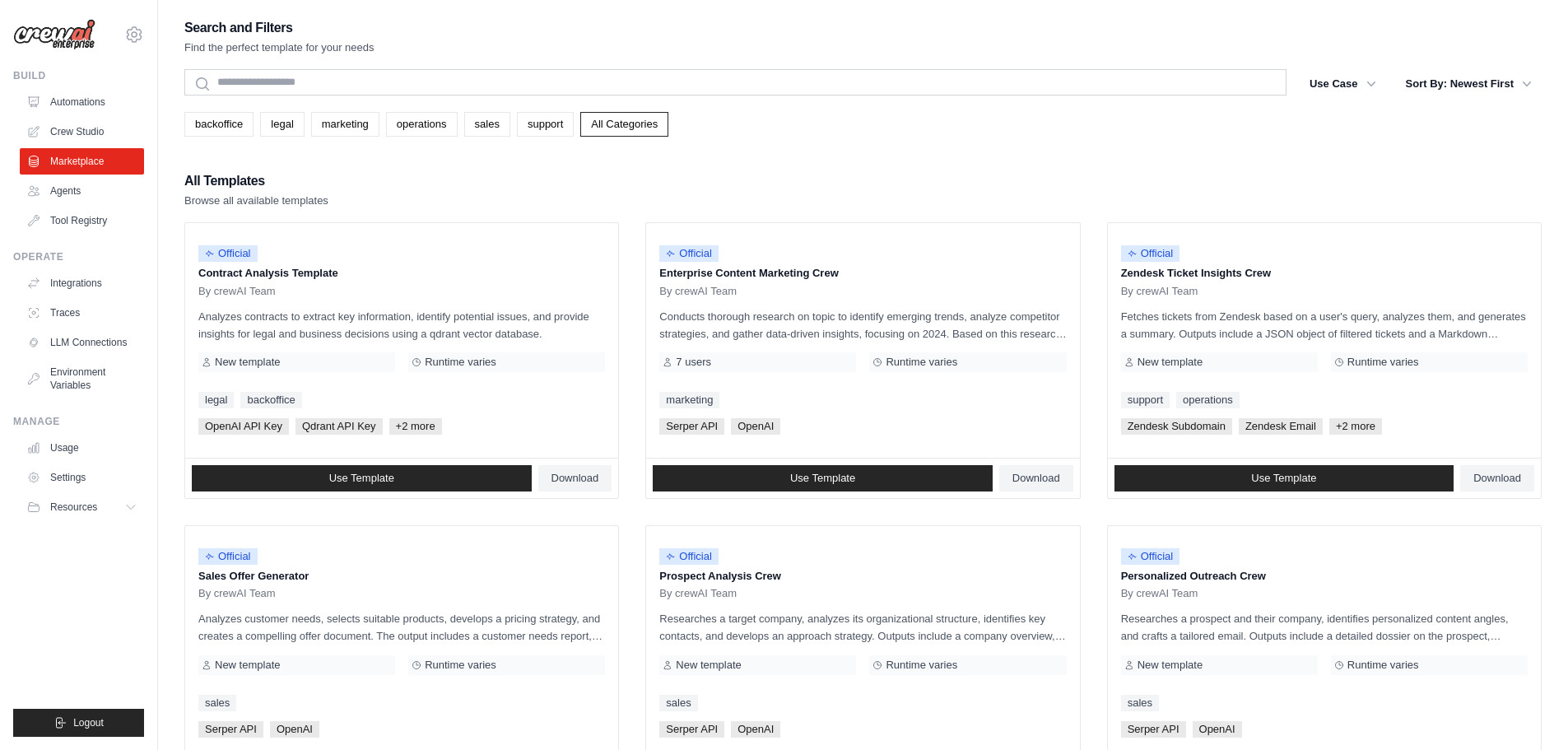 click on "Search and Filters
Find the perfect template for your needs
Search
Use Case
backoffice
legal
marketing
operations
sales
support
Clear All Filters" at bounding box center (863, 752) 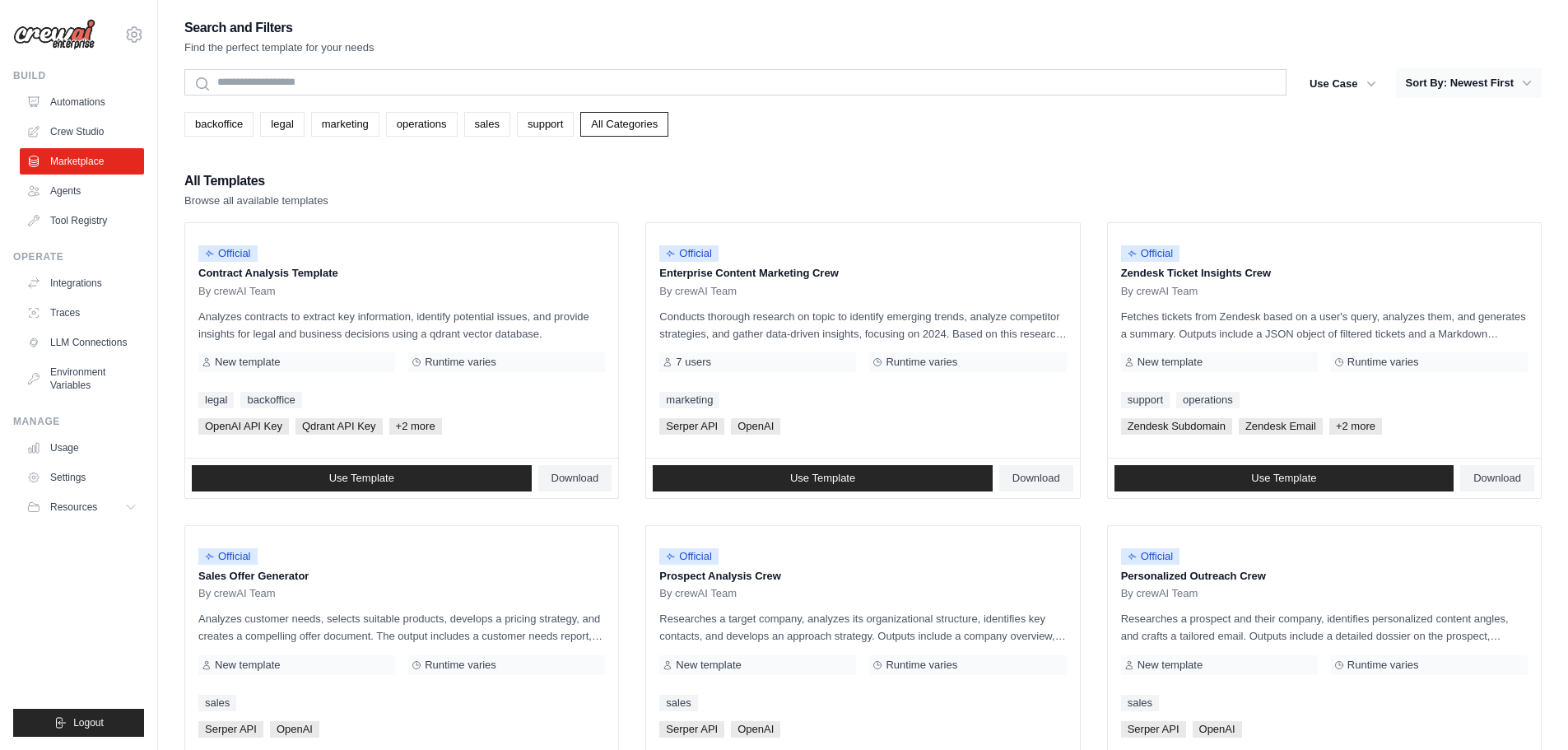 click on "Sort By:
Newest First" at bounding box center (1468, 83) 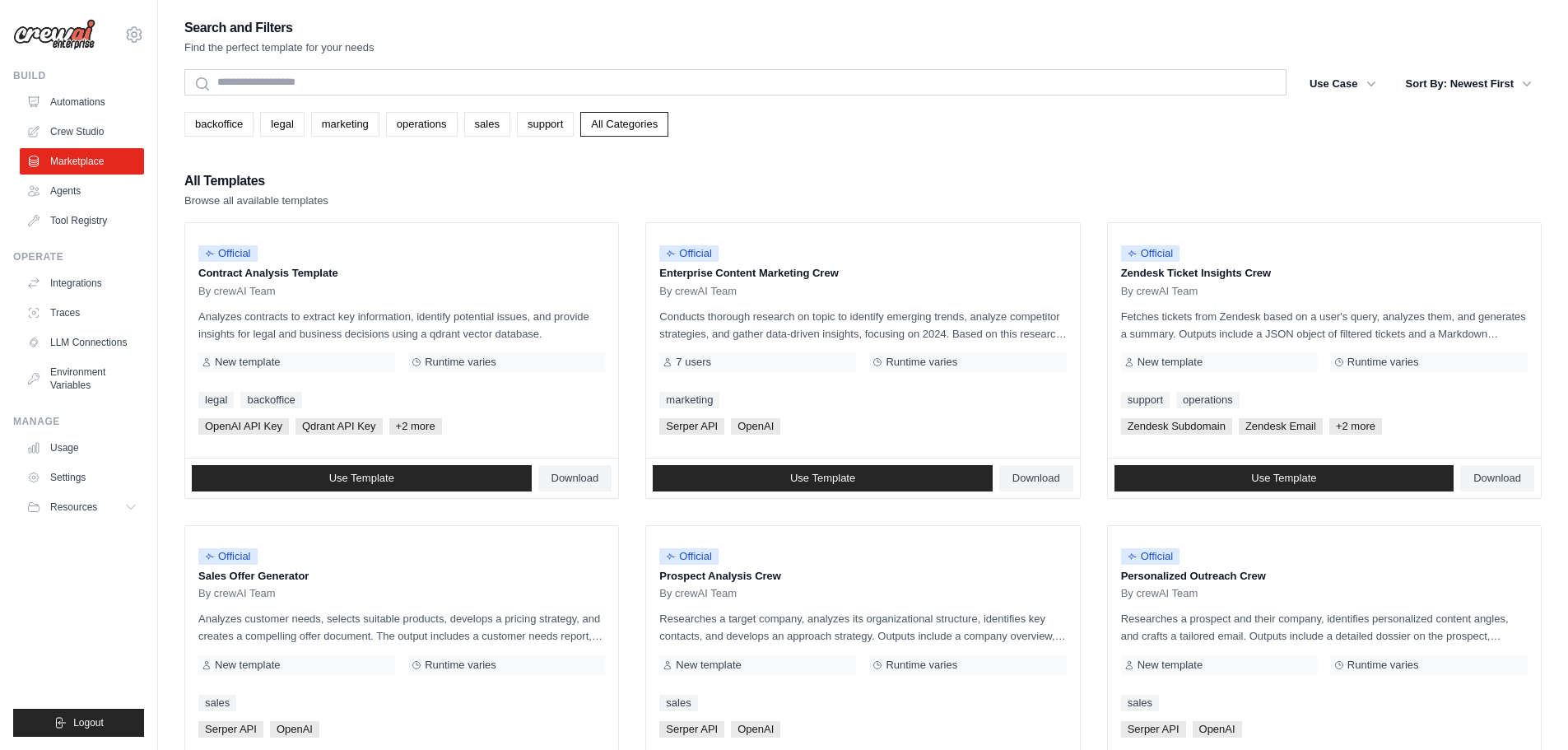 click on "backoffice
legal
marketing
operations
sales
support
All Categories" at bounding box center [863, 118] 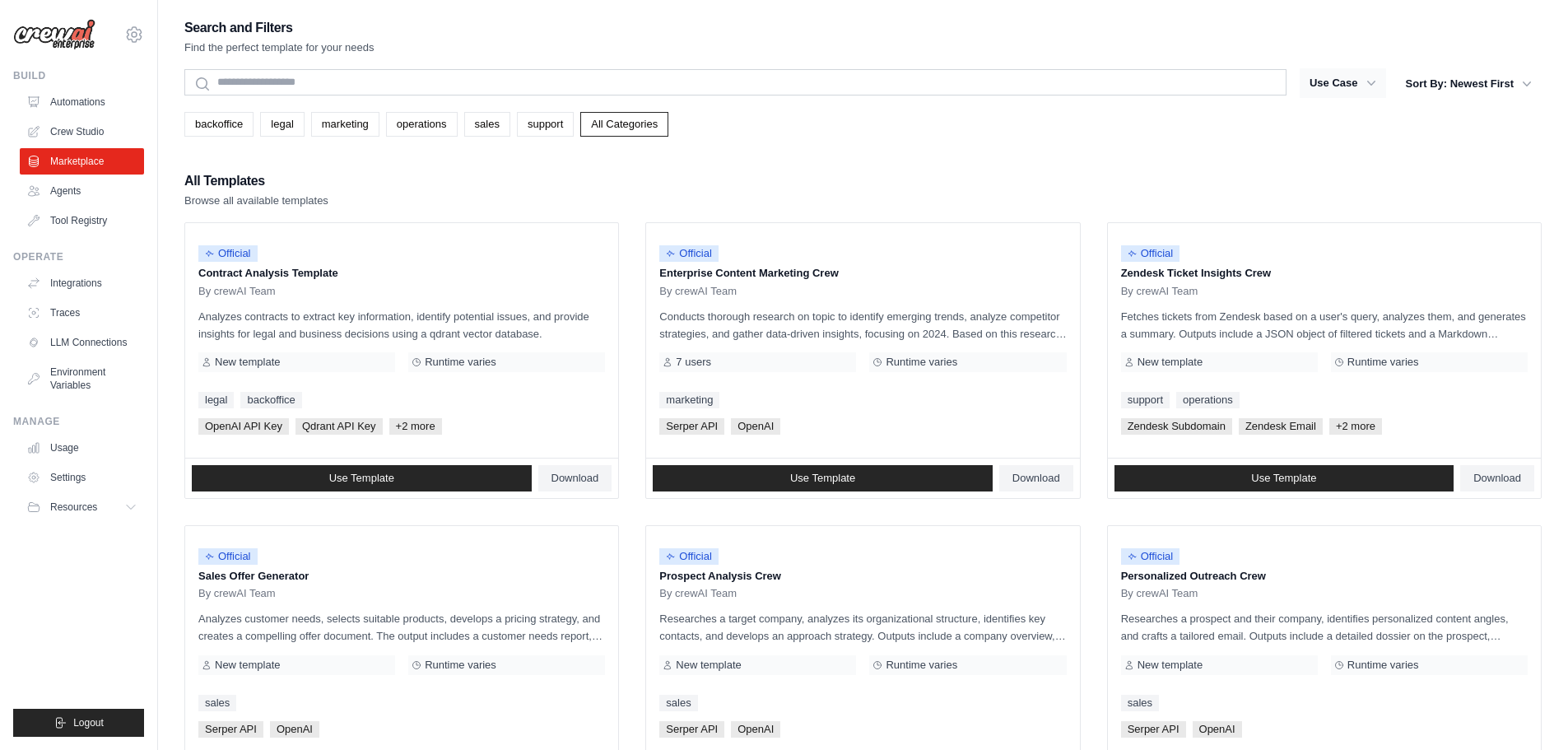 click on "Use Case" at bounding box center [1342, 83] 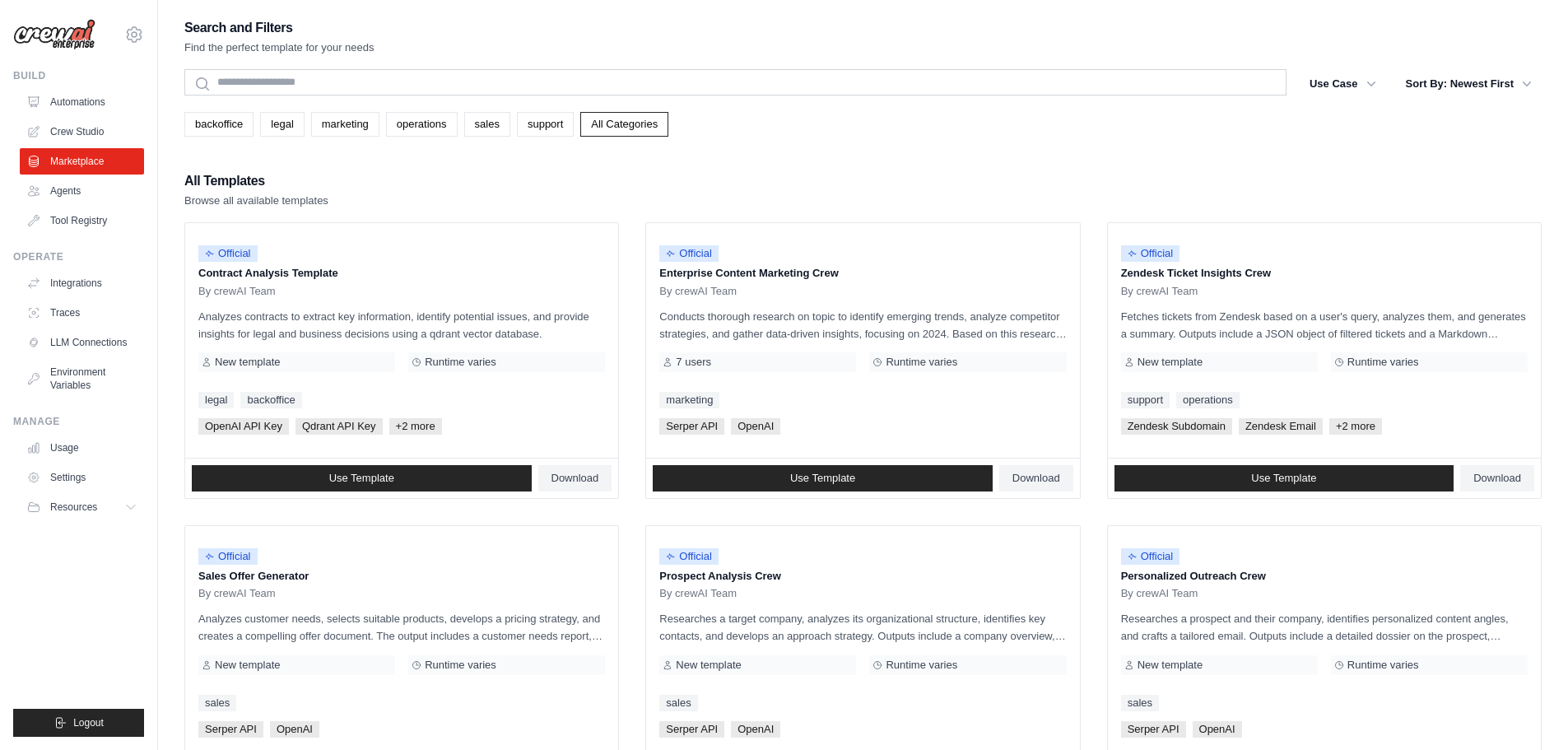 click on "All Templates
Browse all available templates" at bounding box center (863, 189) 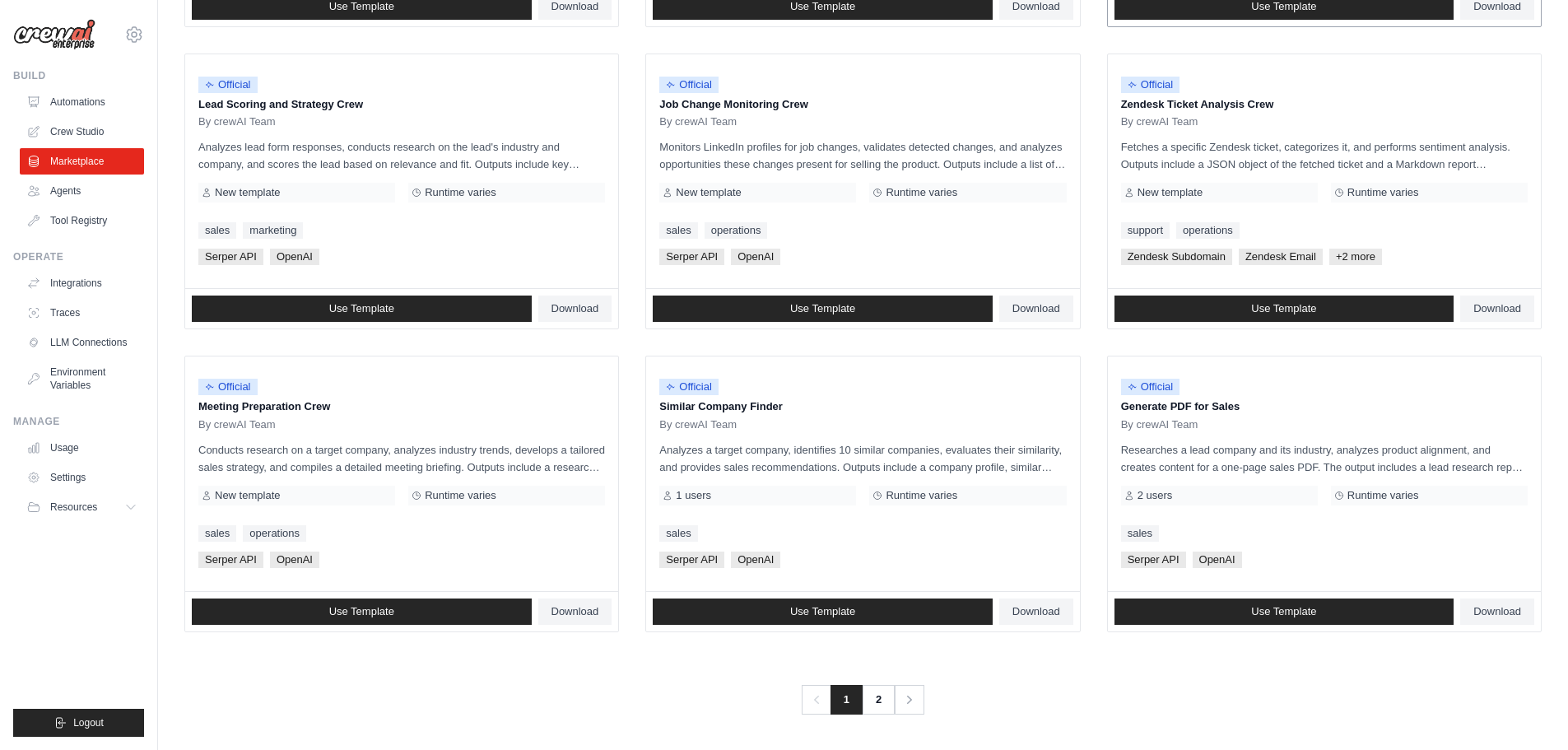 scroll, scrollTop: 776, scrollLeft: 0, axis: vertical 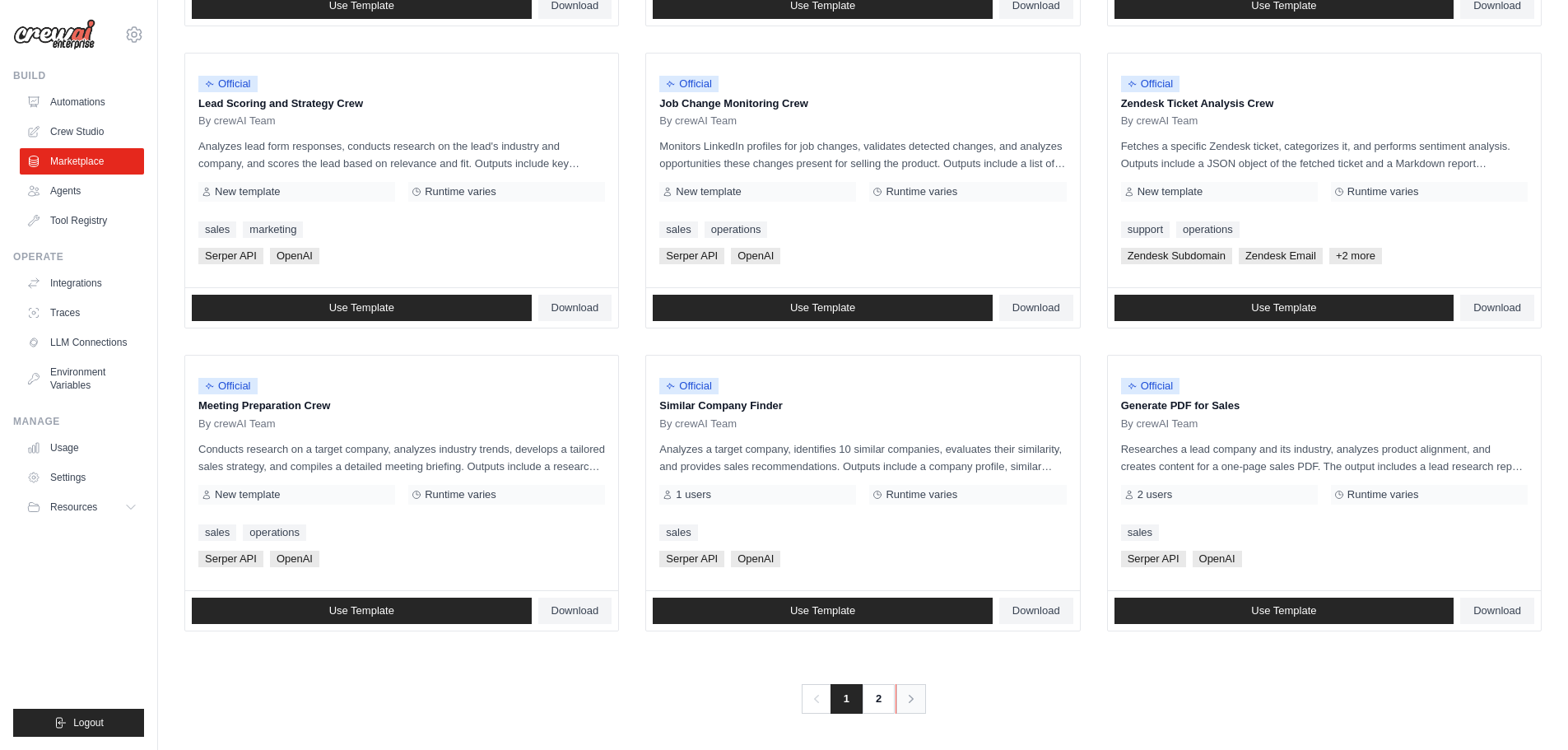 click 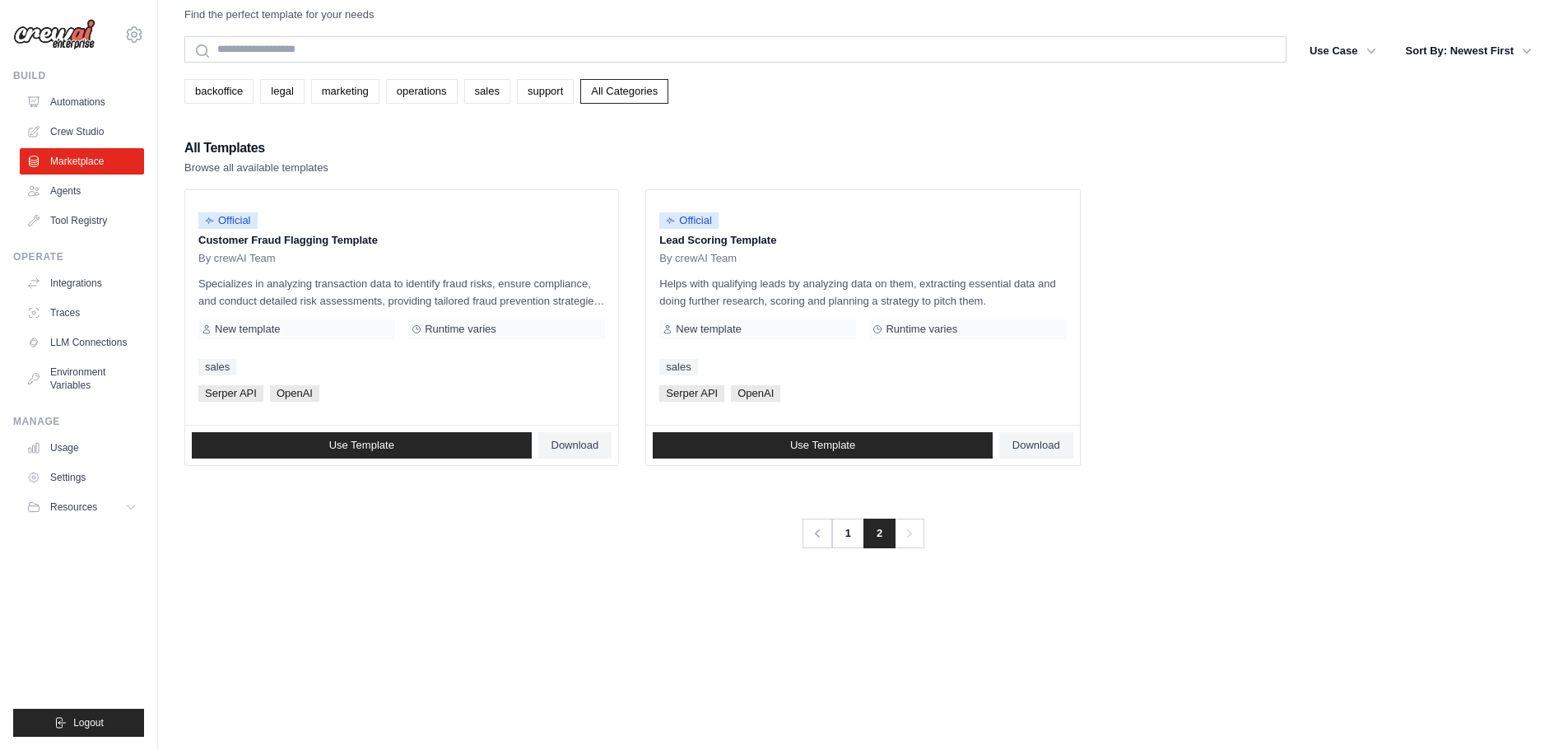 scroll, scrollTop: 0, scrollLeft: 0, axis: both 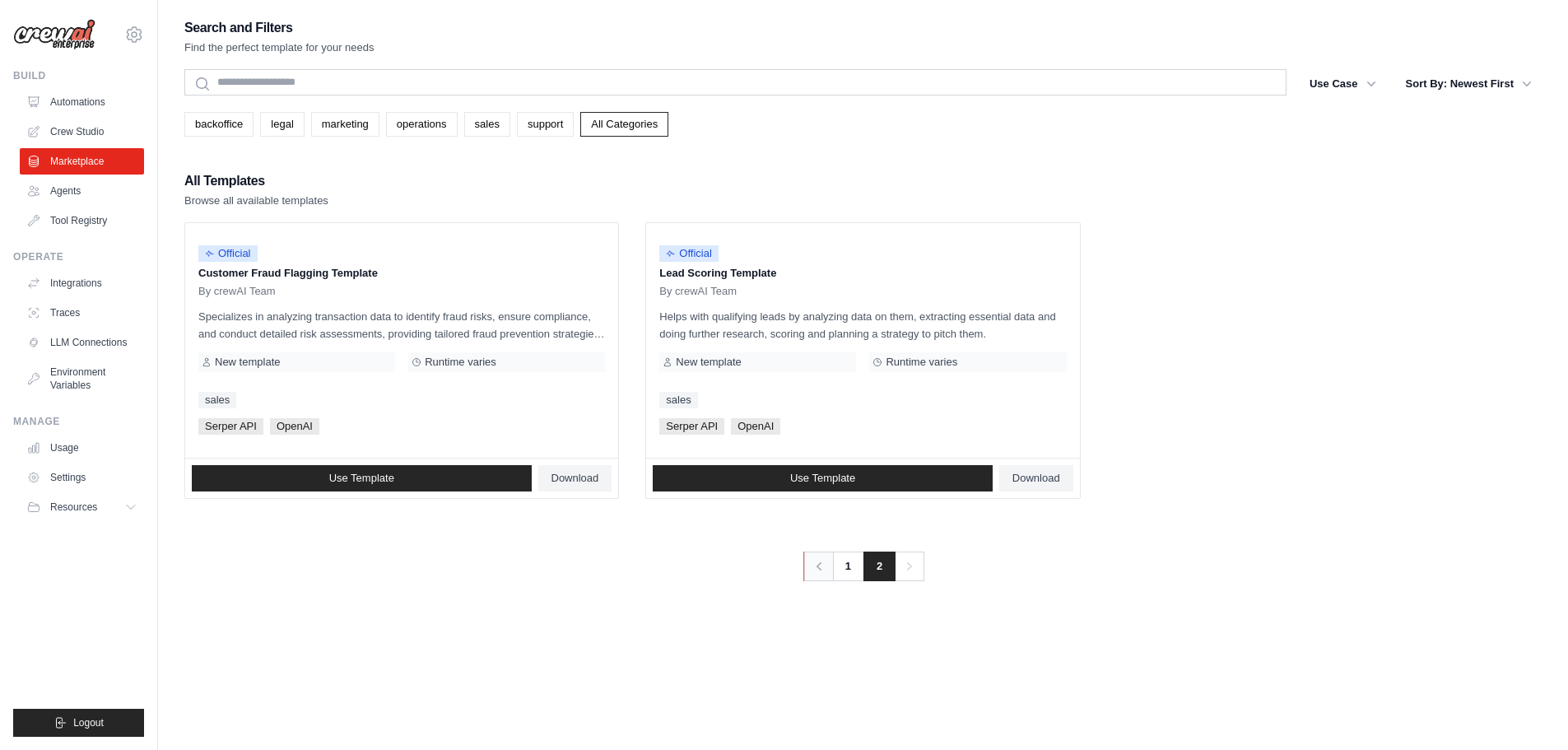 click on "Previous" at bounding box center (818, 566) 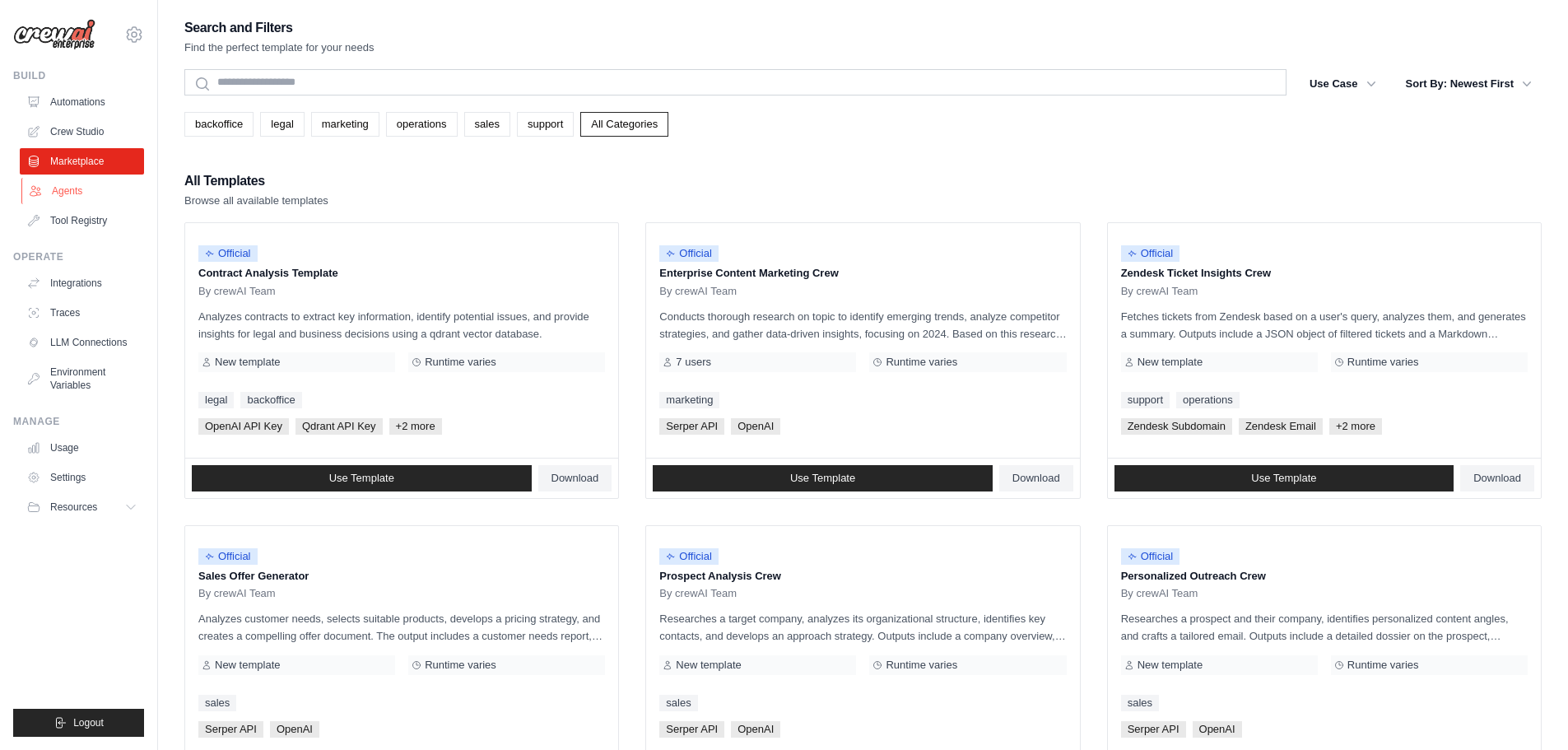 click on "Agents" at bounding box center (83, 191) 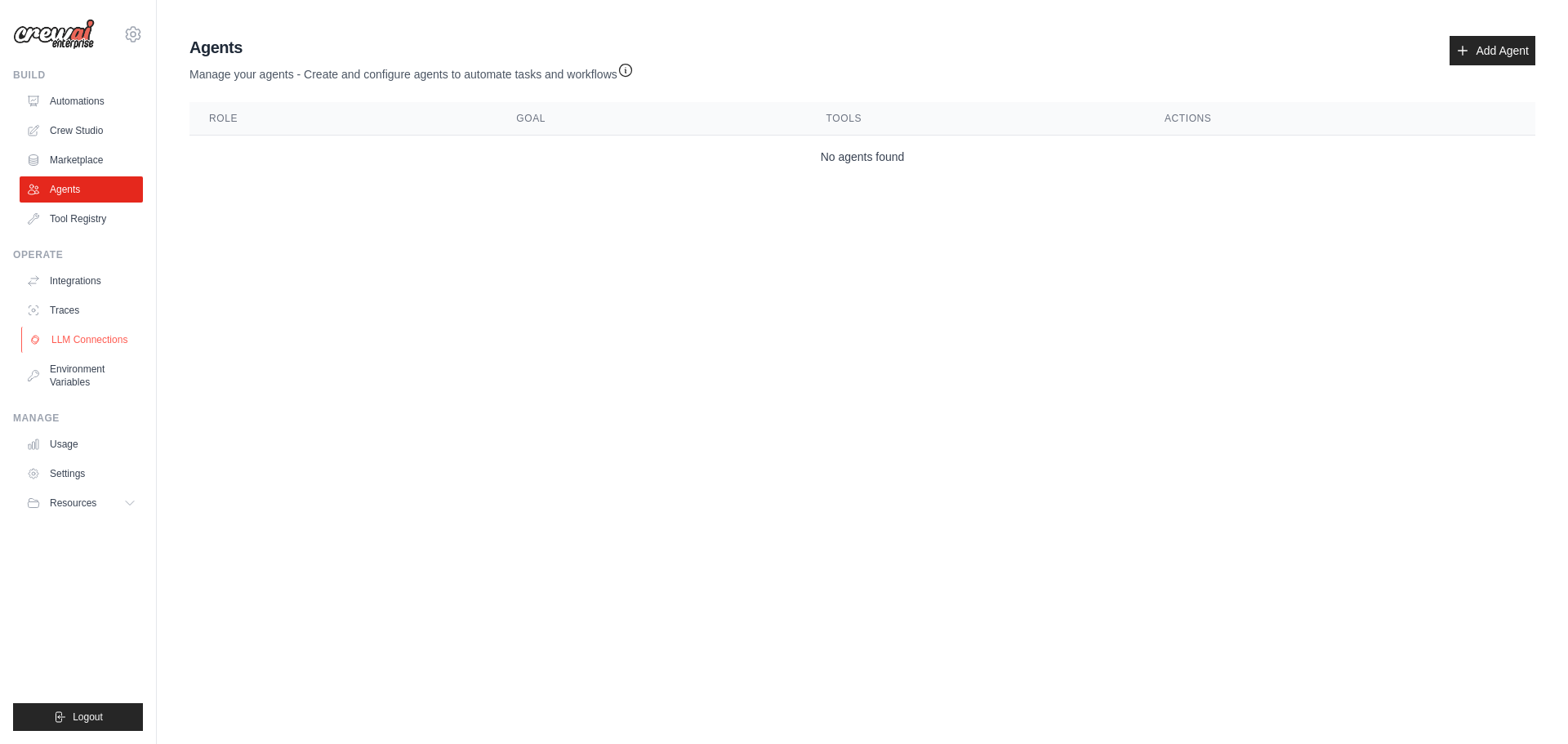 click on "LLM Connections" at bounding box center [82, 340] 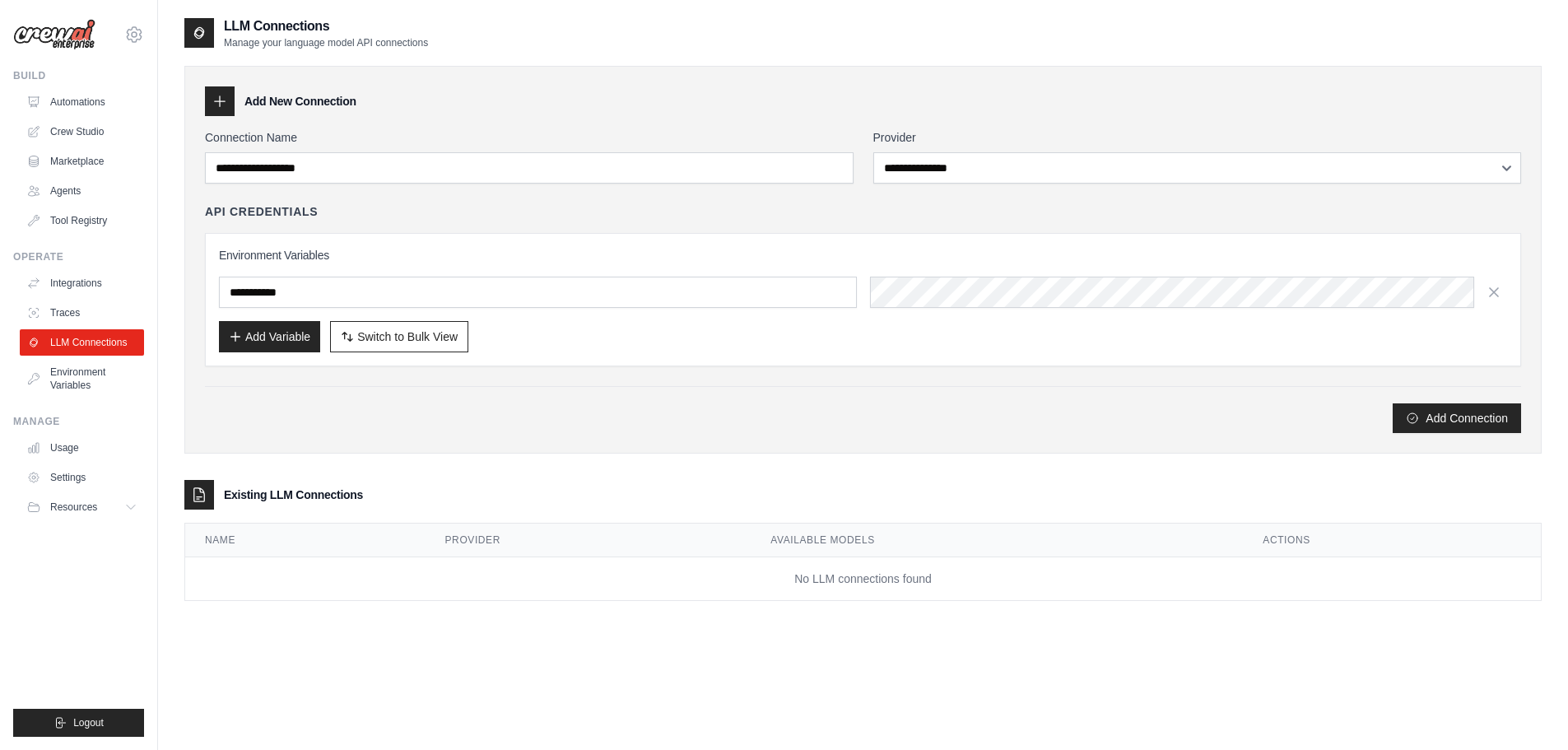 click on "**********" at bounding box center [1198, 156] 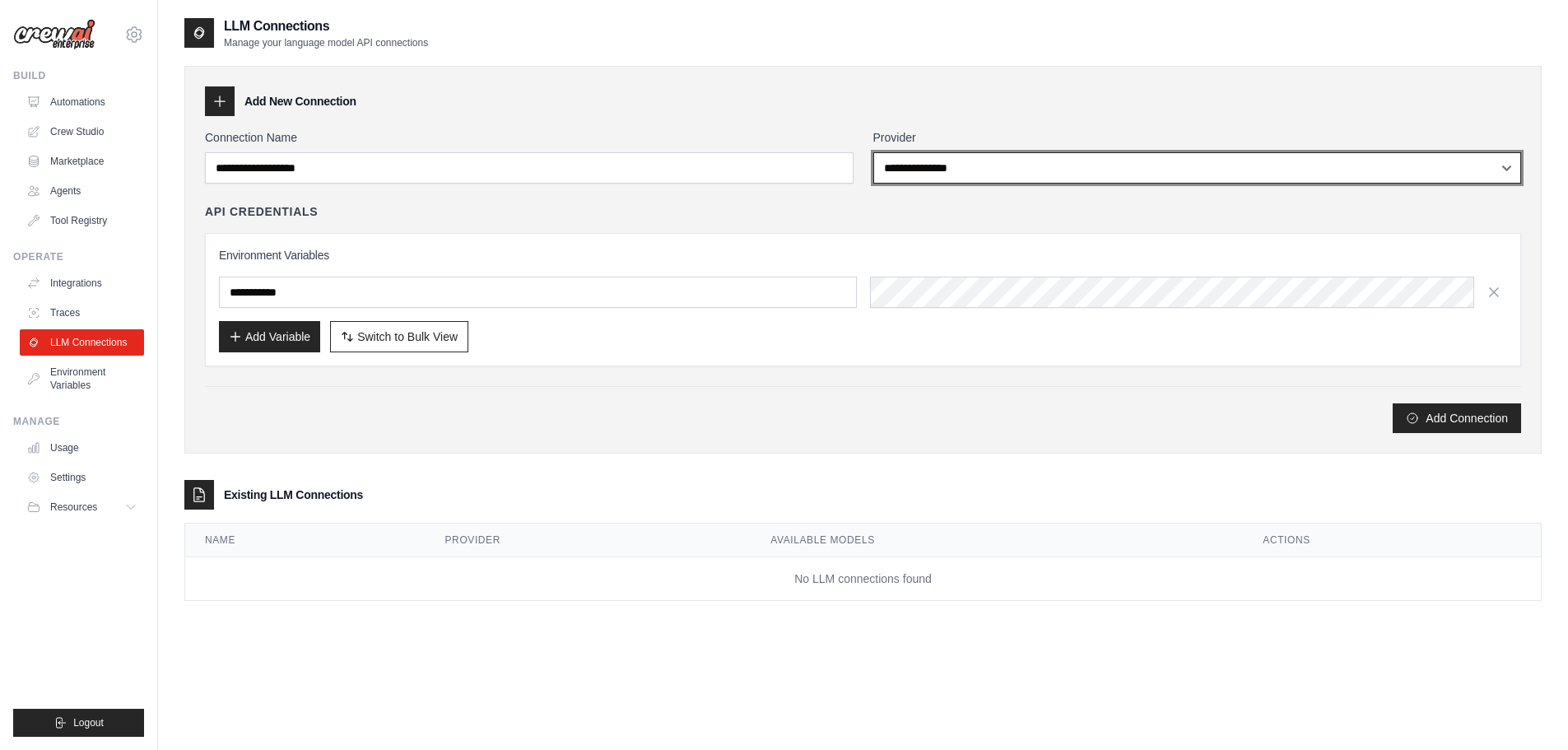 click on "**********" at bounding box center (1198, 168) 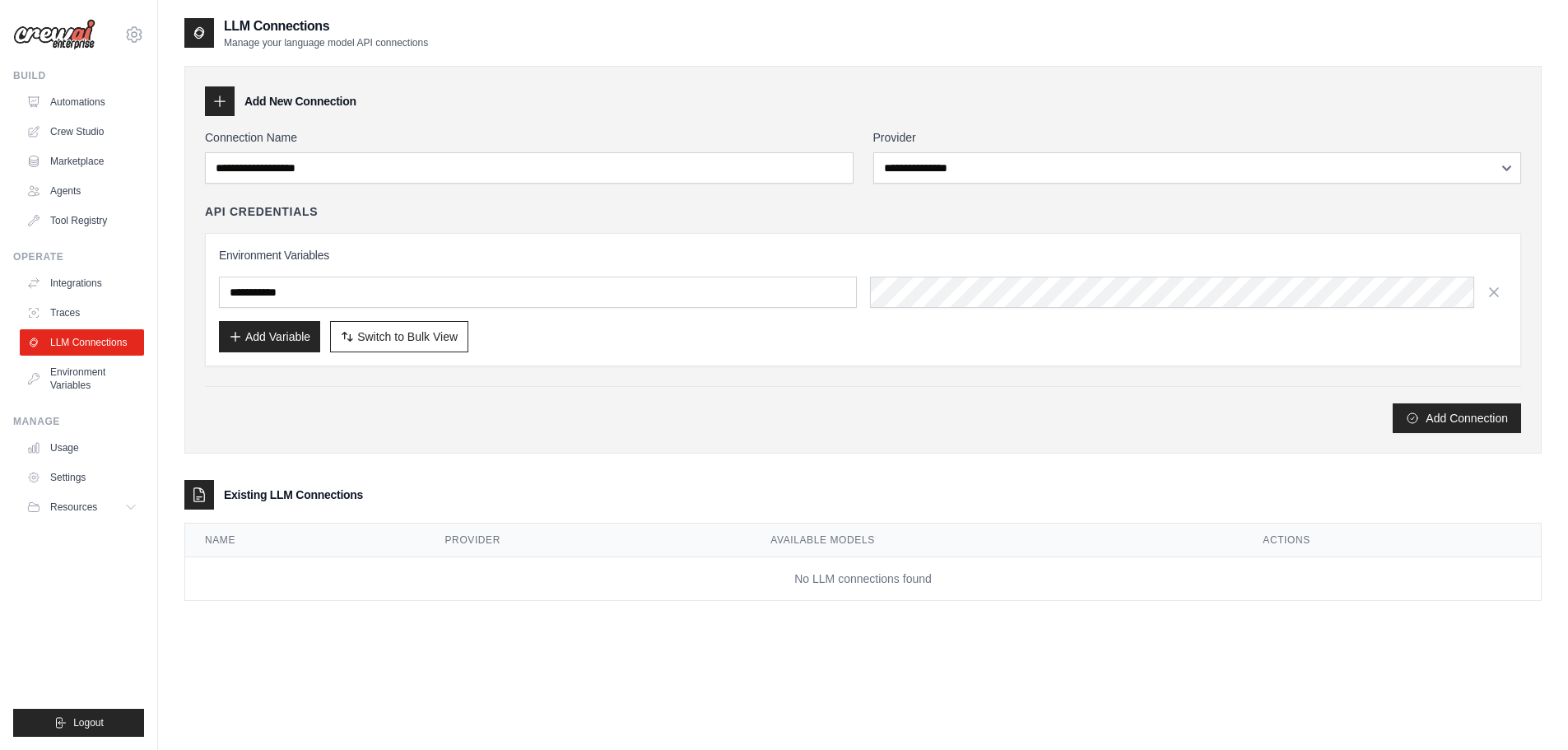 click on "**********" at bounding box center [863, 325] 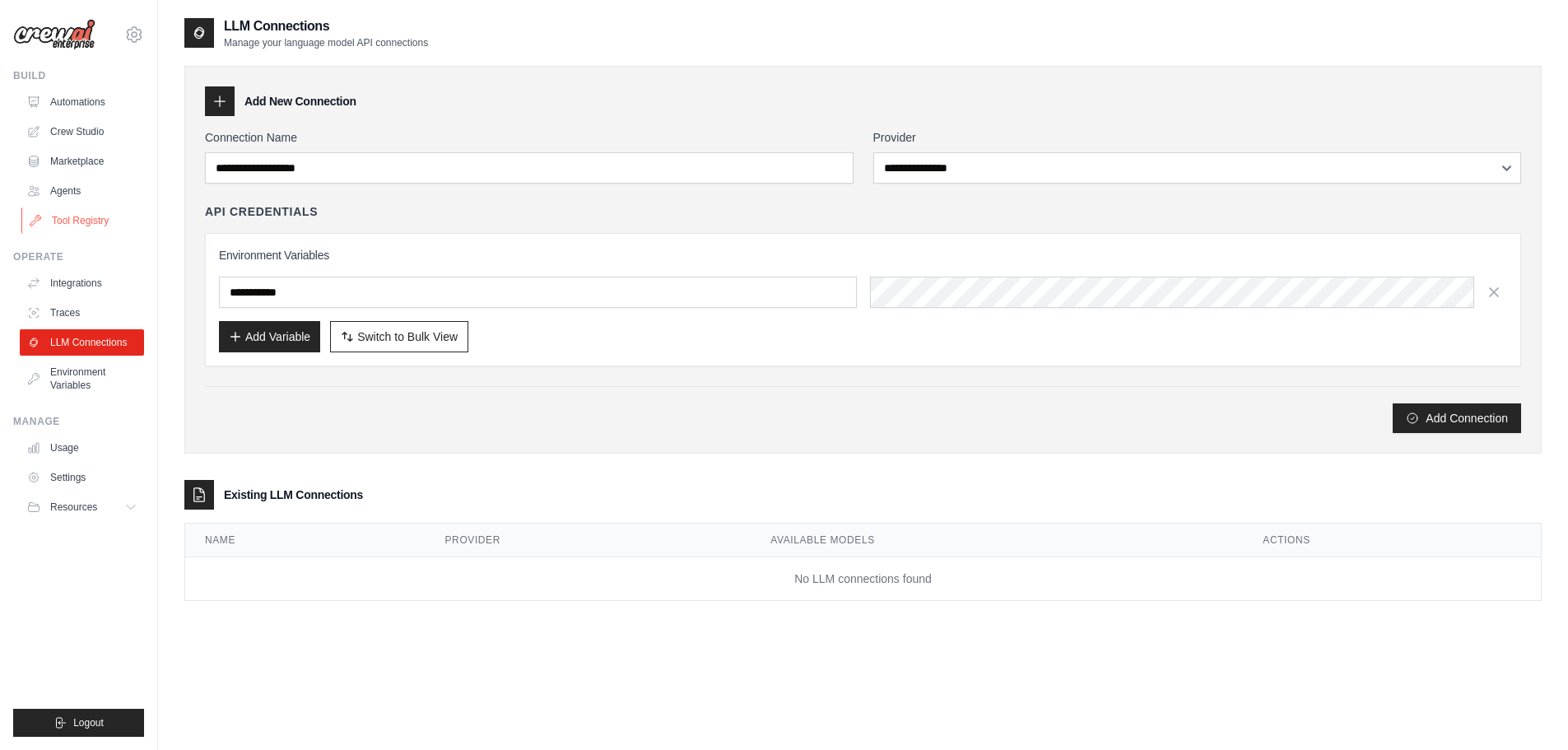 click on "Tool Registry" at bounding box center (83, 221) 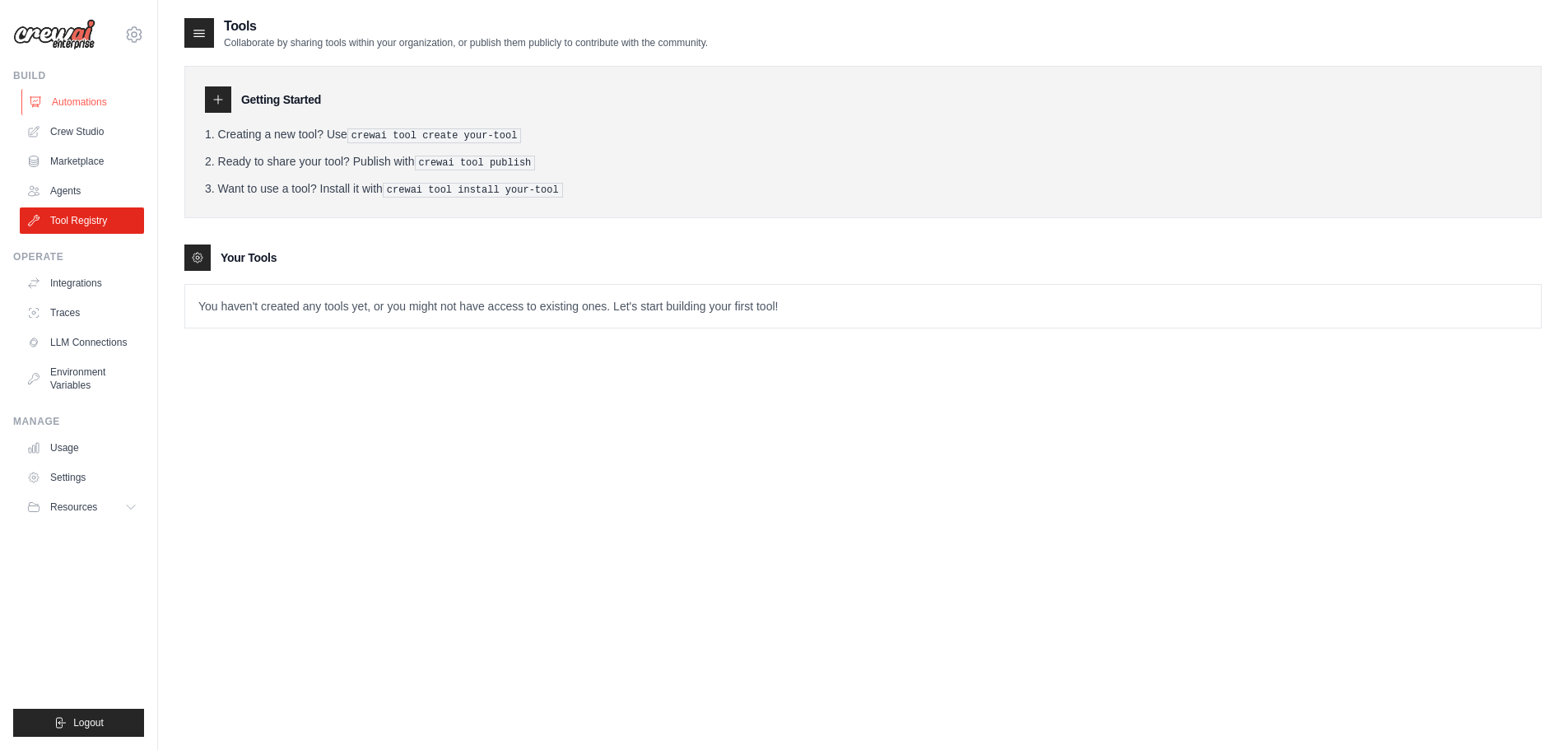 click on "Automations" at bounding box center [83, 102] 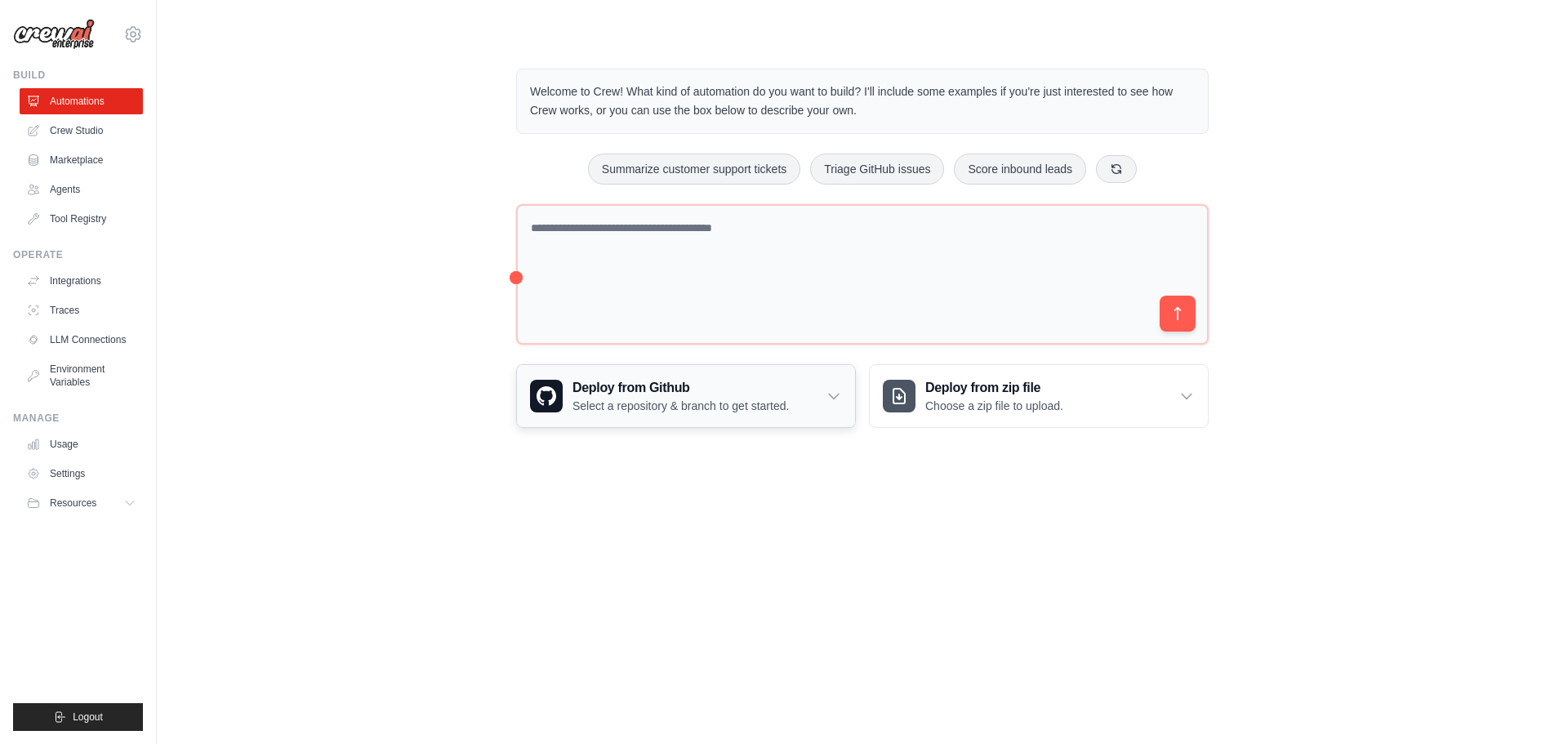 click on "Select a repository & branch to get started." at bounding box center [680, 406] 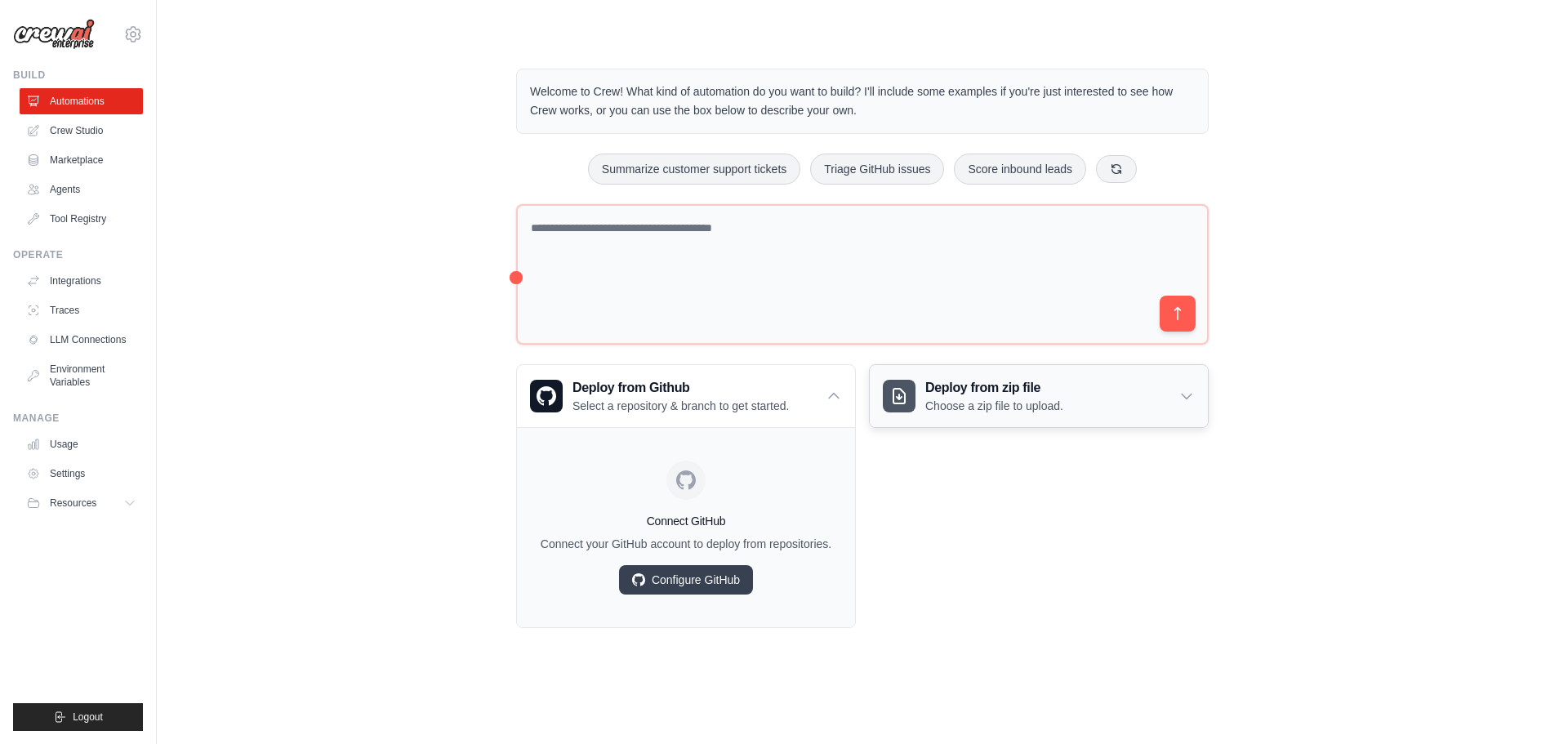 click on "Deploy from zip file
Choose a zip file to upload." at bounding box center [1039, 396] 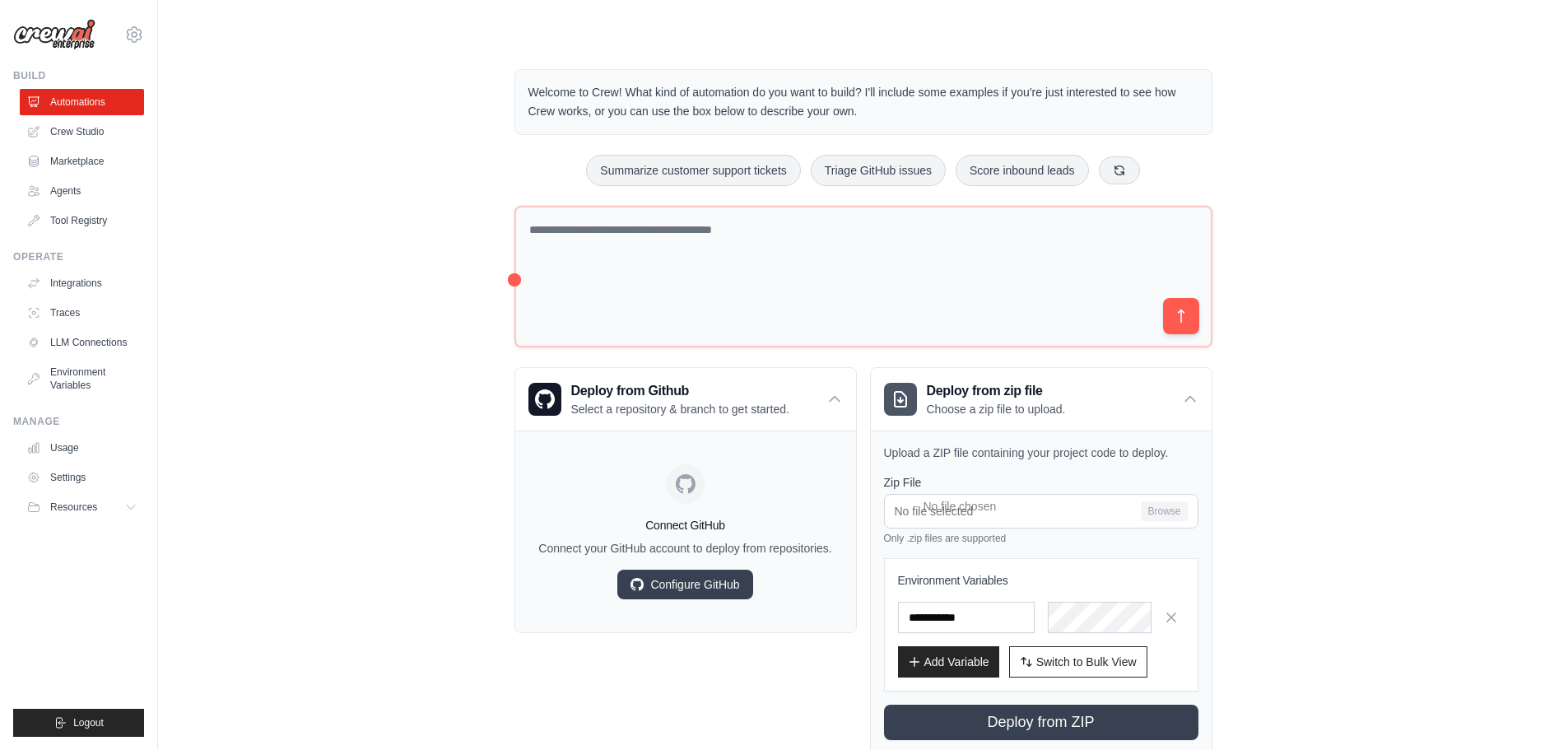 click on "Welcome to Crew! What kind of automation do you want to build?
I'll include some examples if you're just interested to see how
Crew works, or you can use the box below to describe your own.
Summarize customer support tickets
Triage GitHub issues
Score inbound leads
Deploy from Github
Select a repository & branch to get started." at bounding box center [863, 412] 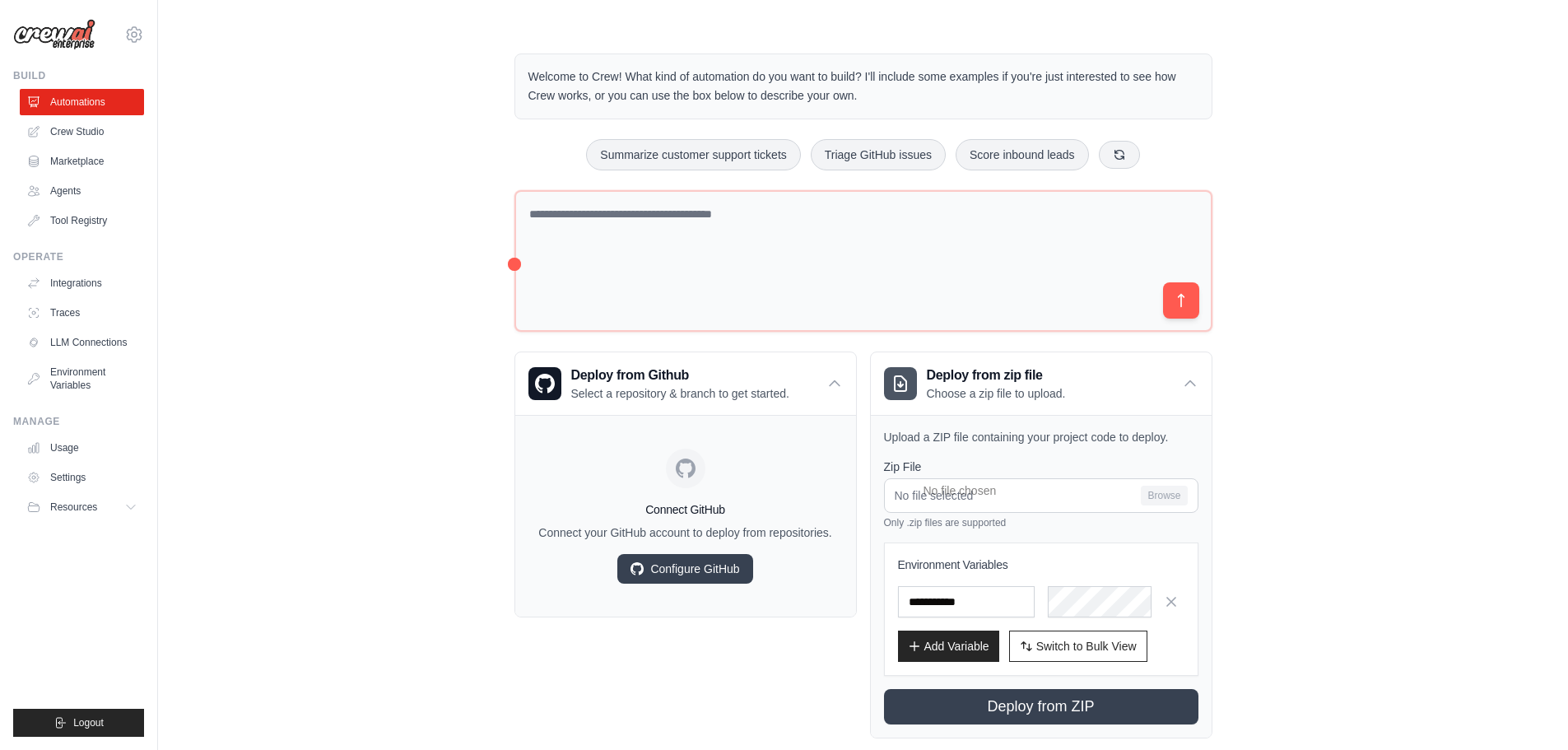 scroll, scrollTop: 0, scrollLeft: 0, axis: both 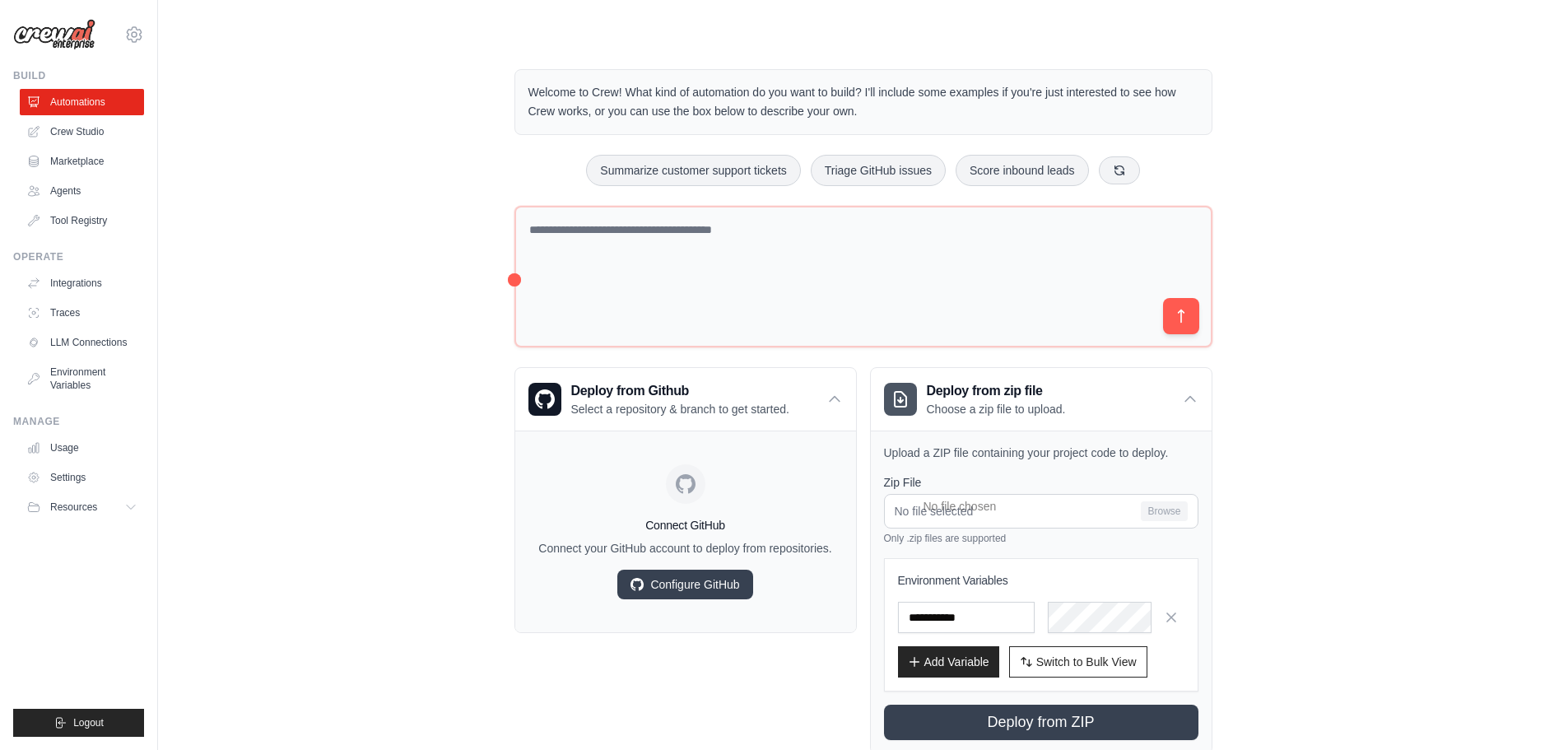 click on "Welcome to Crew! What kind of automation do you want to build?
I'll include some examples if you're just interested to see how
Crew works, or you can use the box below to describe your own.
Summarize customer support tickets
Triage GitHub issues
Score inbound leads
Deploy from Github
Select a repository & branch to get started." at bounding box center [863, 412] 